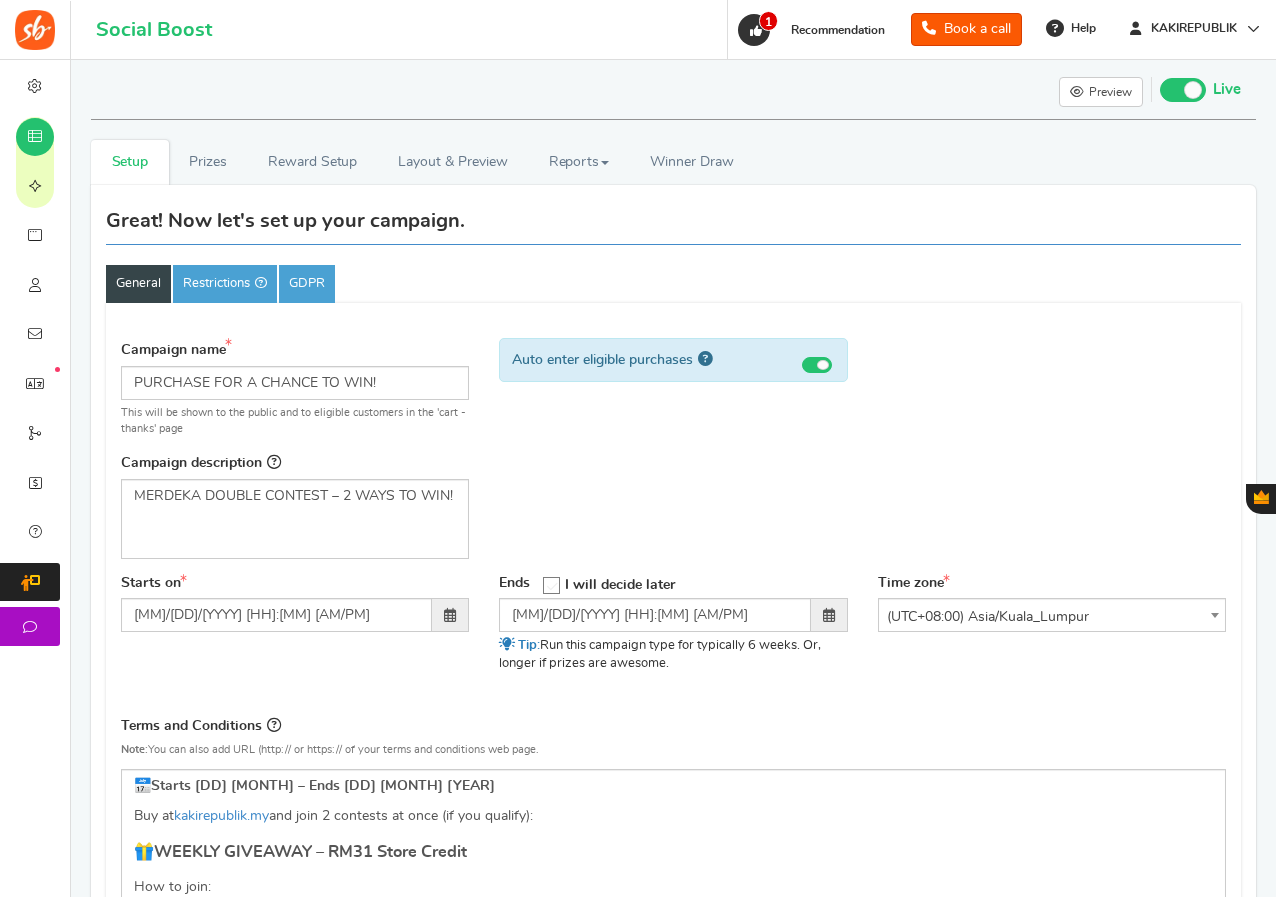 scroll, scrollTop: 200, scrollLeft: 0, axis: vertical 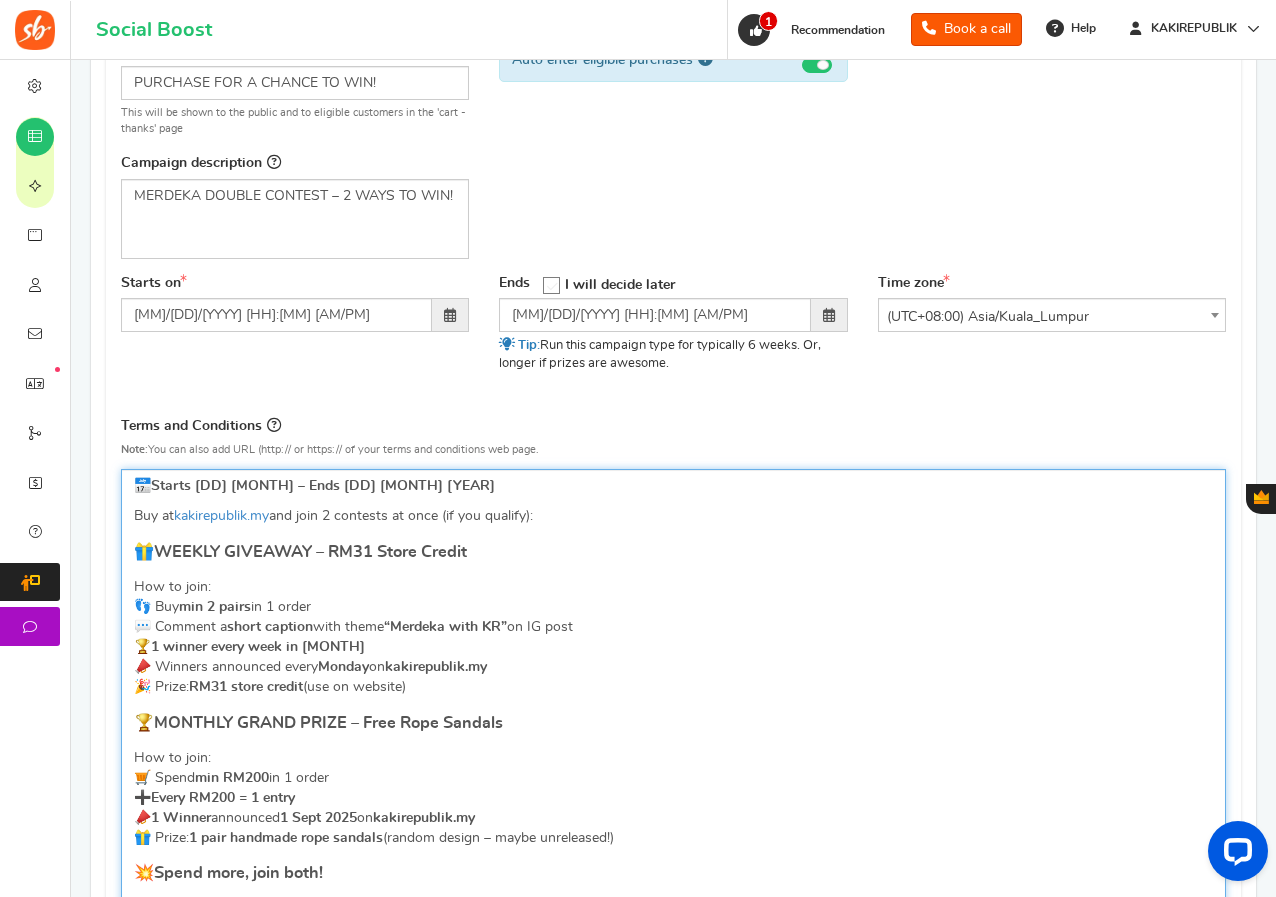 click on "How to join: 👣 Buy  min 2 pairs  in 1 order 💬 Comment a  short caption  with theme  “Merdeka with KR”  on IG post 🏆  1 winner every week in [MONTH] 📣 Winners announced every  [DAY]  on  kakirepublik.my 🎉 Prize:  RM31 store credit  (use on website)" at bounding box center (673, 637) 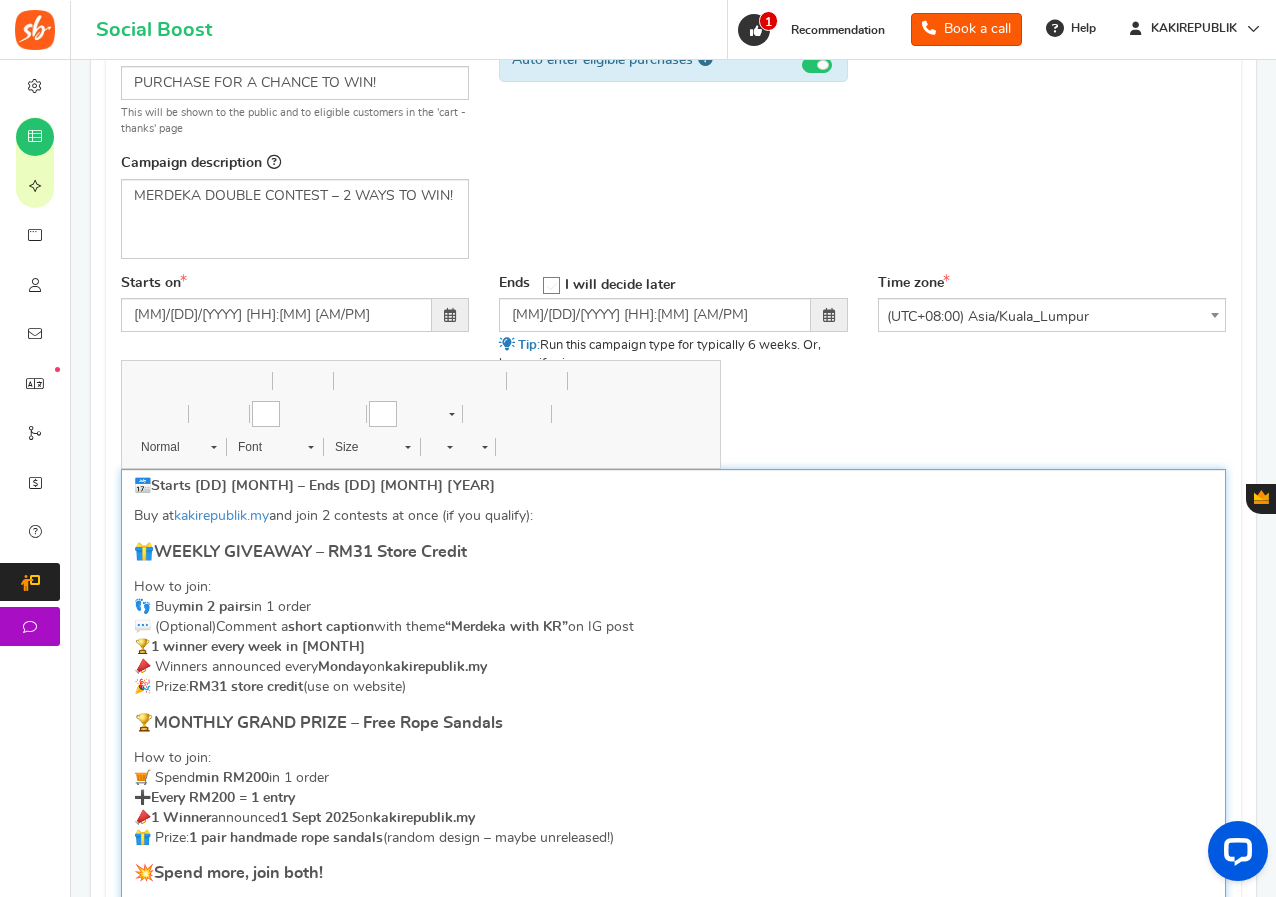 type 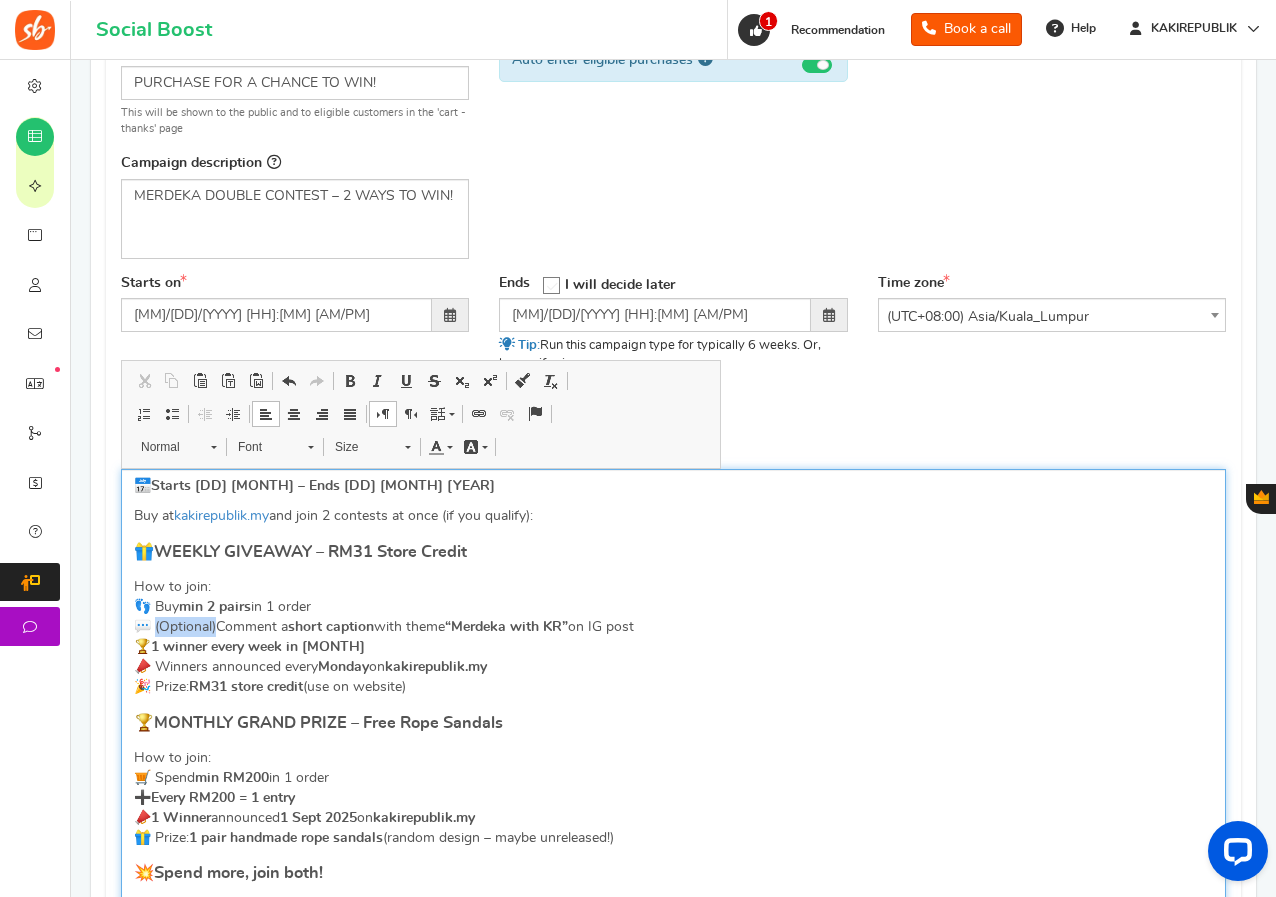 drag, startPoint x: 218, startPoint y: 624, endPoint x: 157, endPoint y: 626, distance: 61.03278 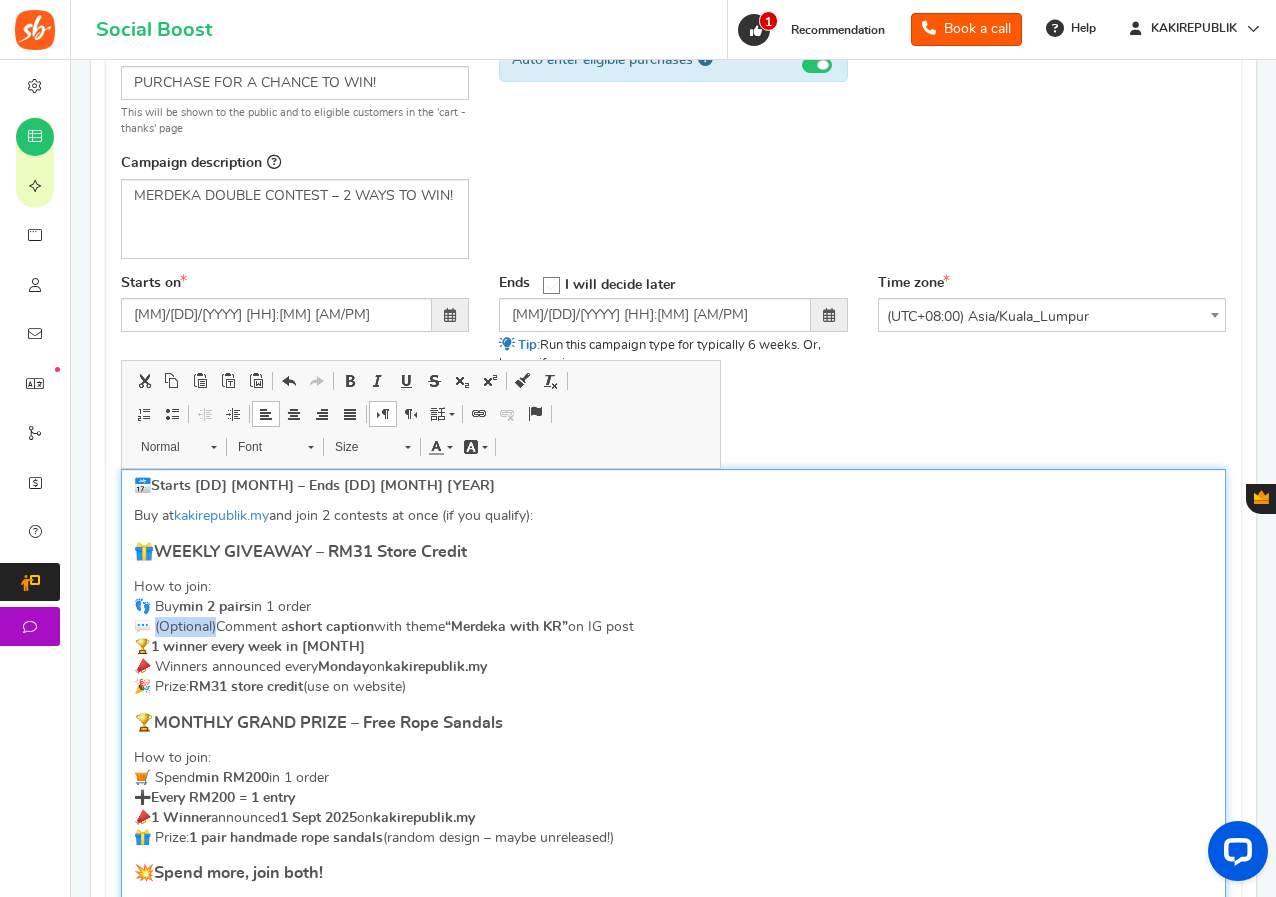 click at bounding box center (378, 381) 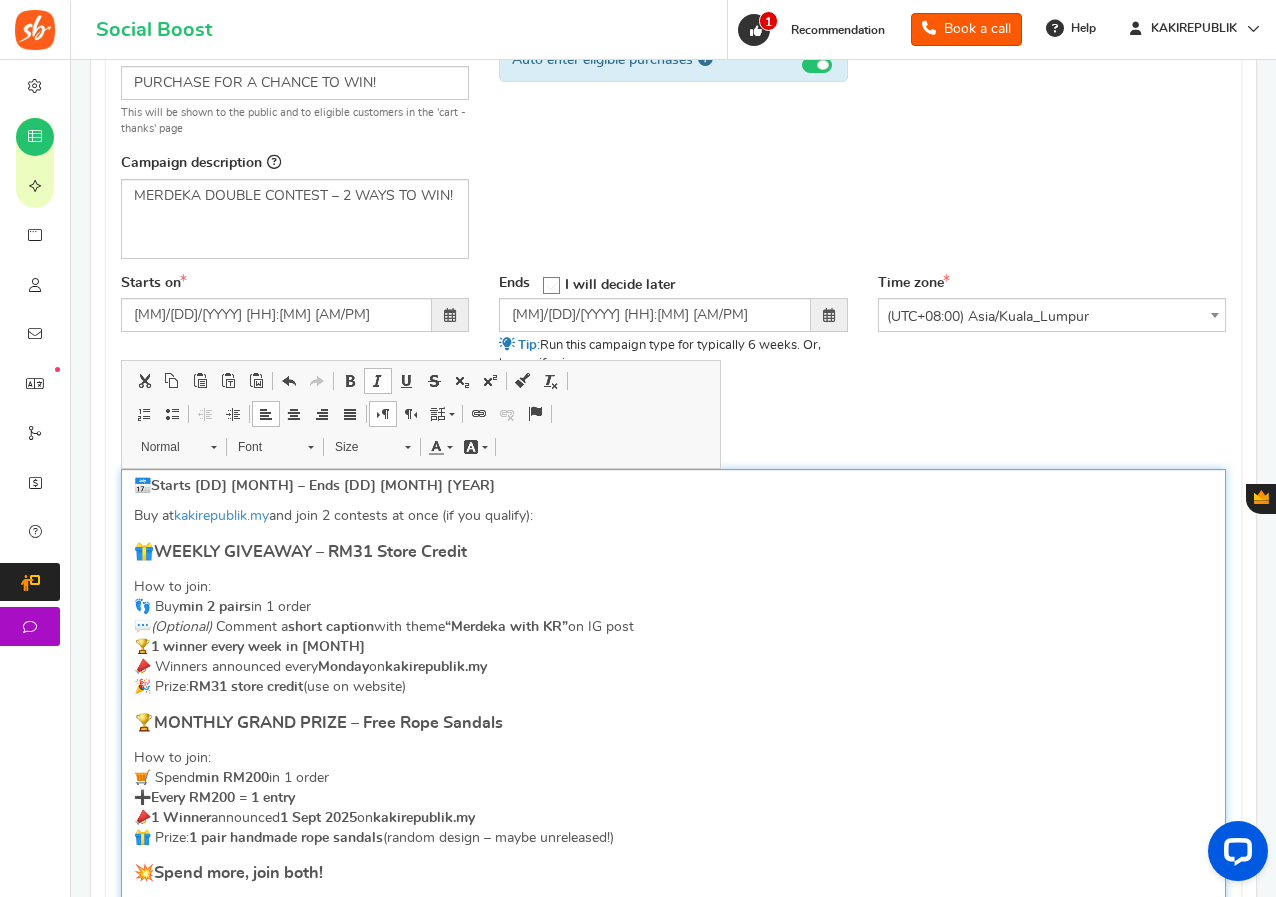 click on "kakirepublik.my" at bounding box center [436, 667] 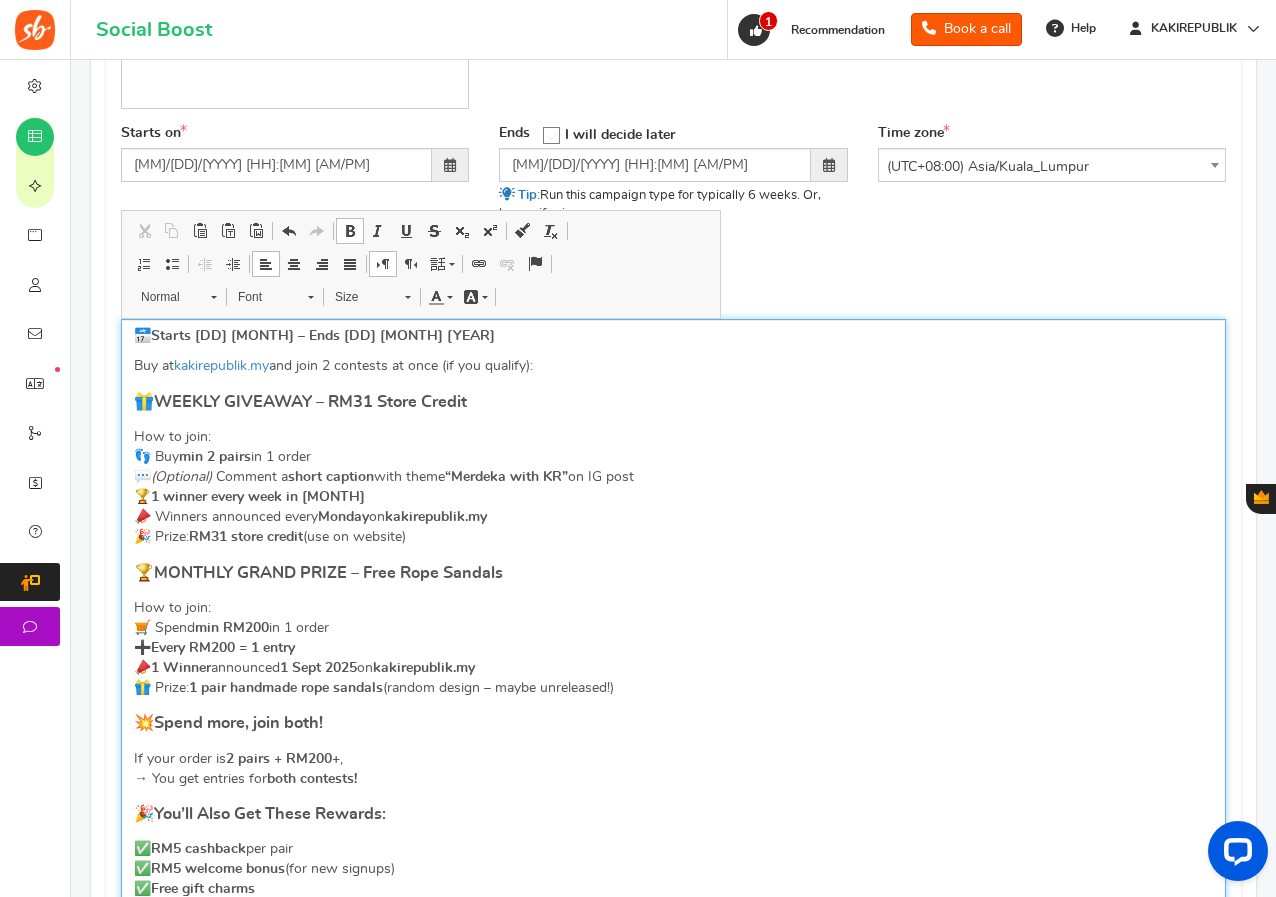 scroll, scrollTop: 500, scrollLeft: 0, axis: vertical 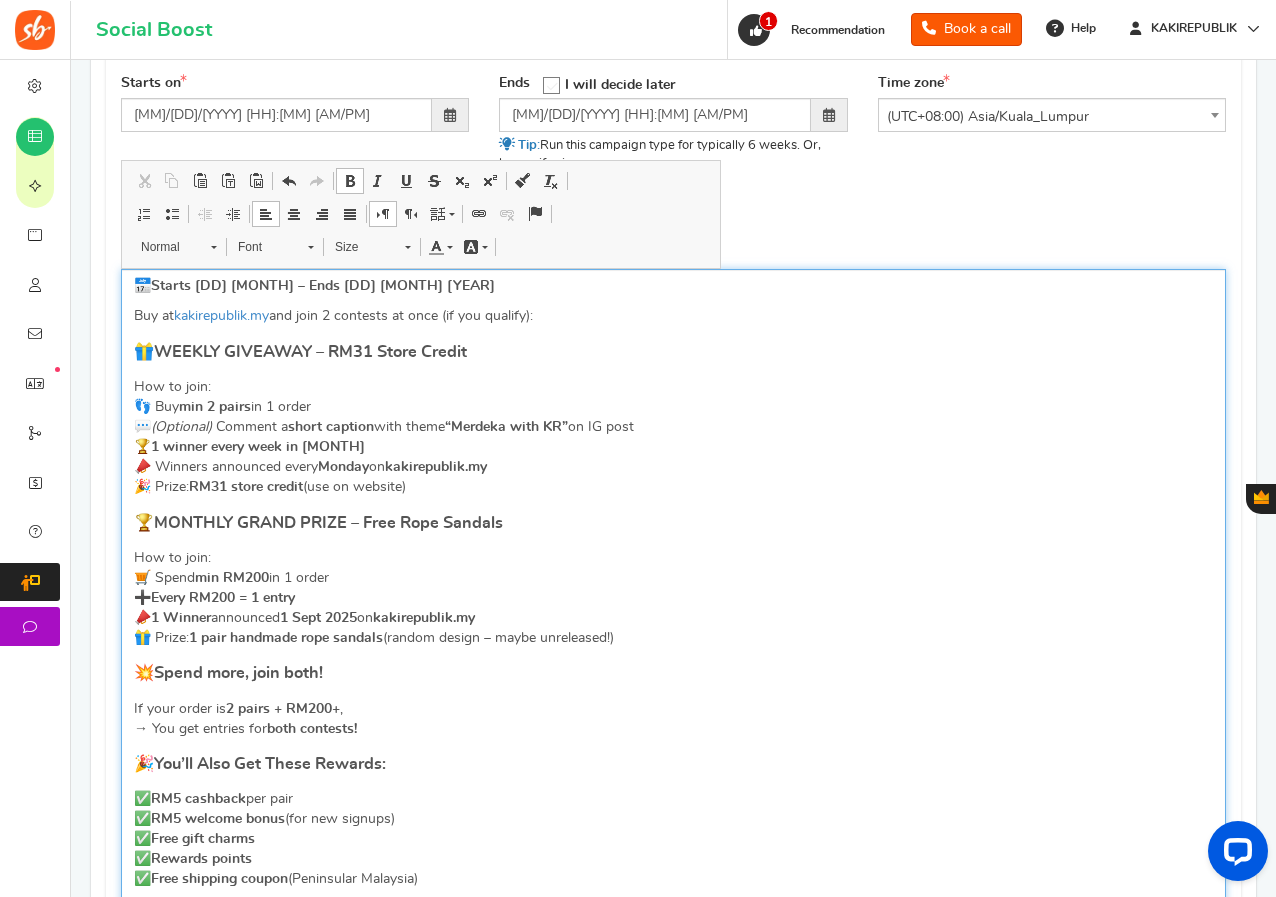click on "How to join: 👣 Buy  min 2 pairs  in 1 order 💬  (Optional)   Comment a  short caption  with theme  “Merdeka with KR”  on IG post 🏆  1 winner every week in [MONTH] 📣 Winners announced every  [DAY]  on  kakirepublik.my 🎉 Prize:  RM31 store credit  (use on website)" at bounding box center [673, 437] 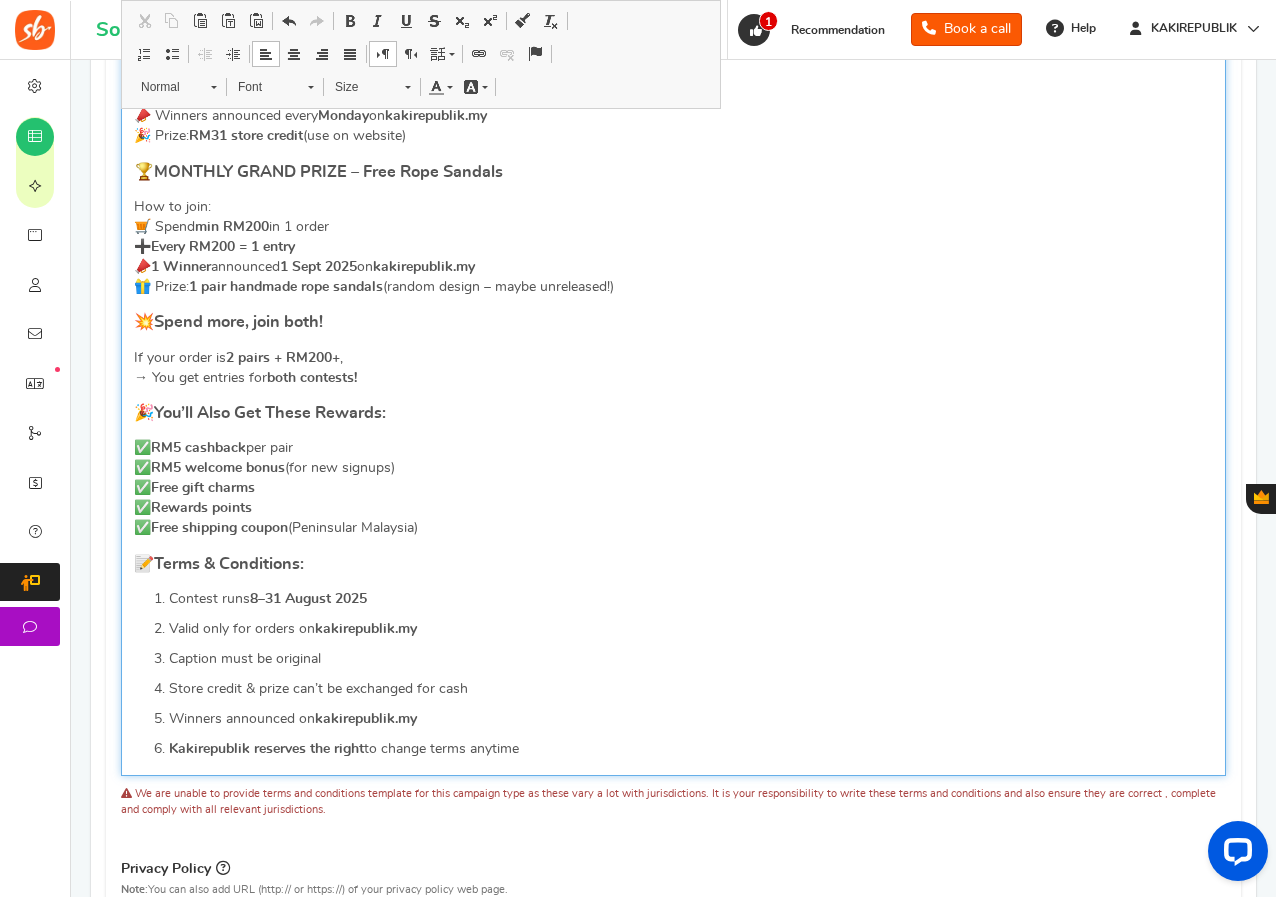 scroll, scrollTop: 900, scrollLeft: 0, axis: vertical 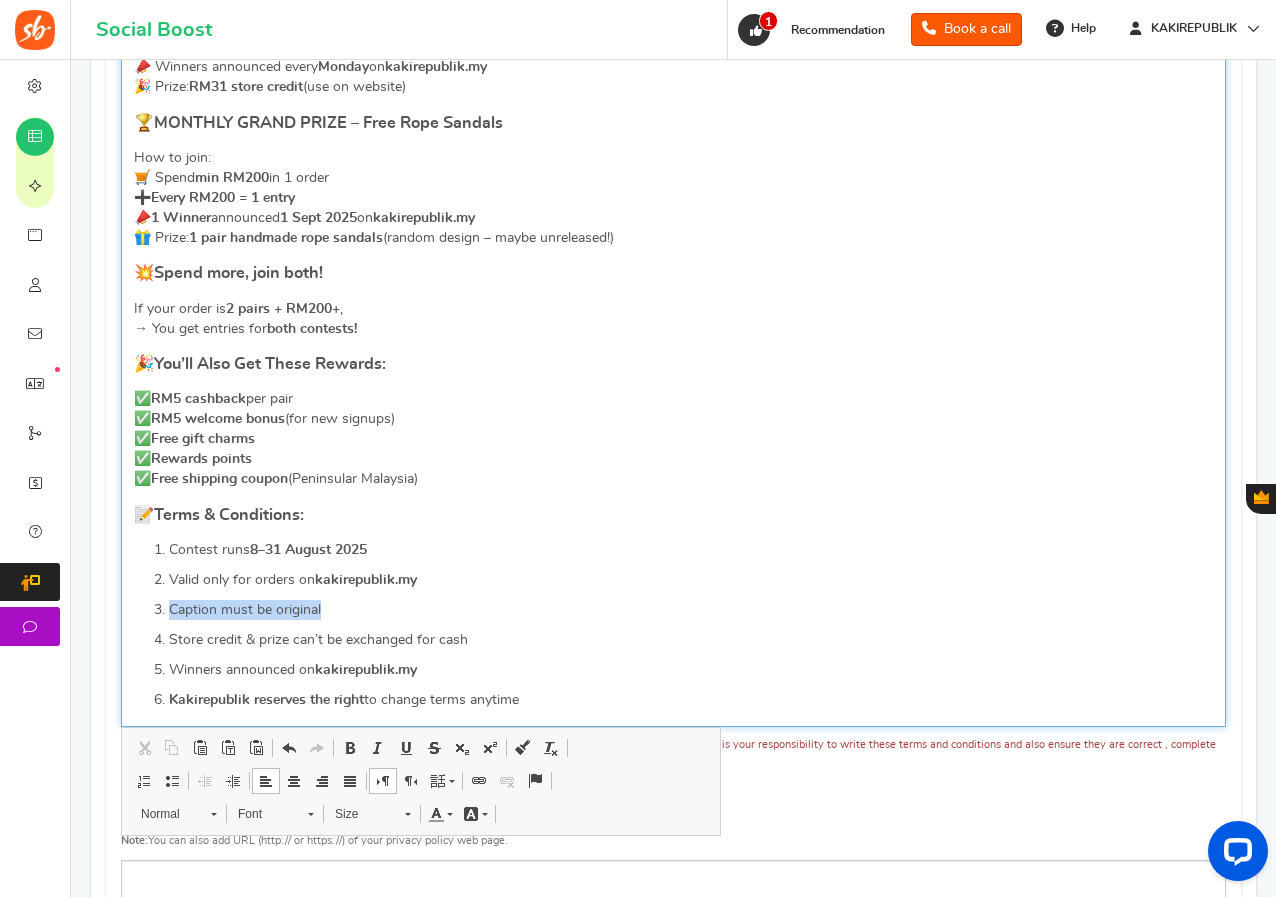 drag, startPoint x: 325, startPoint y: 609, endPoint x: 172, endPoint y: 604, distance: 153.08168 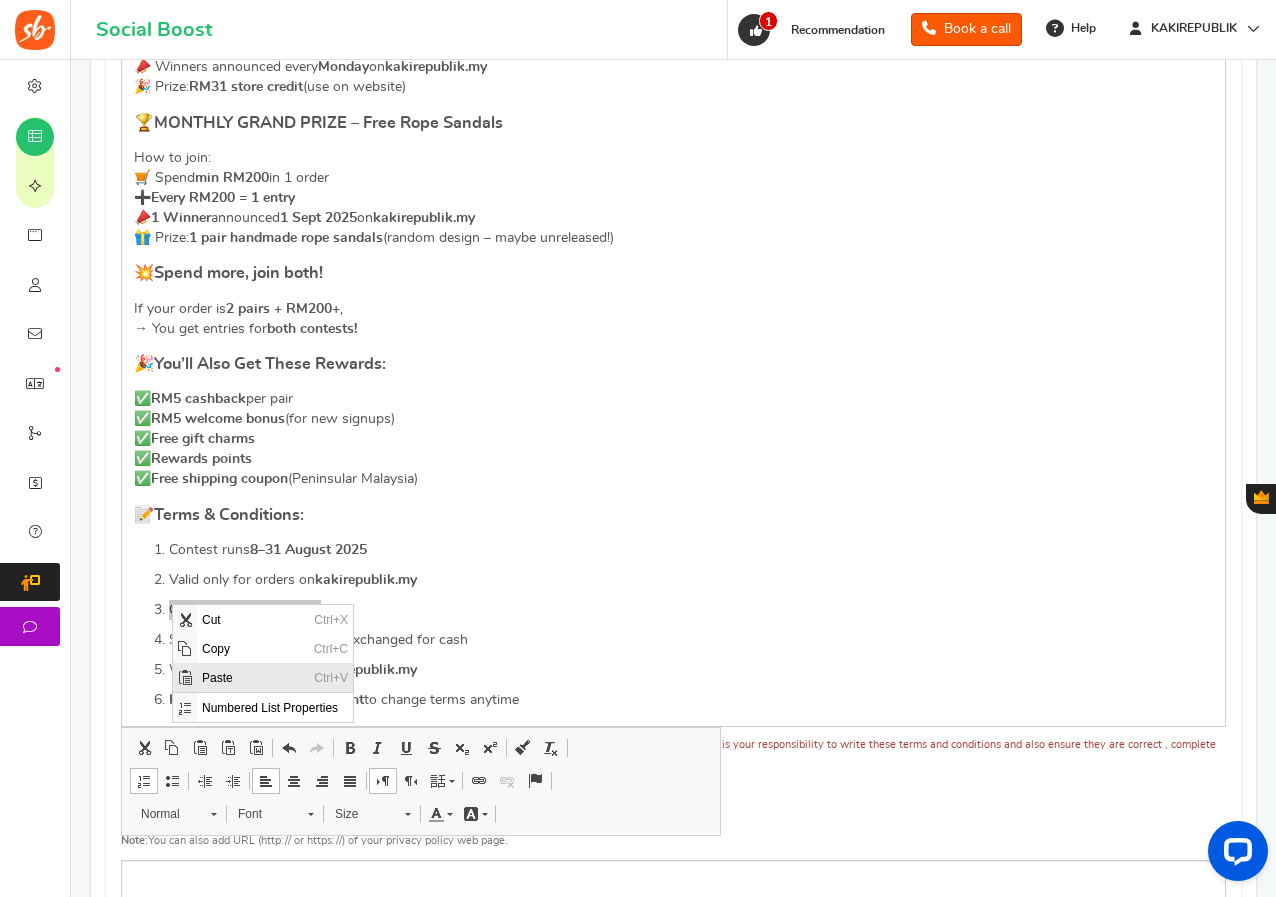 click on "Paste" at bounding box center (253, 677) 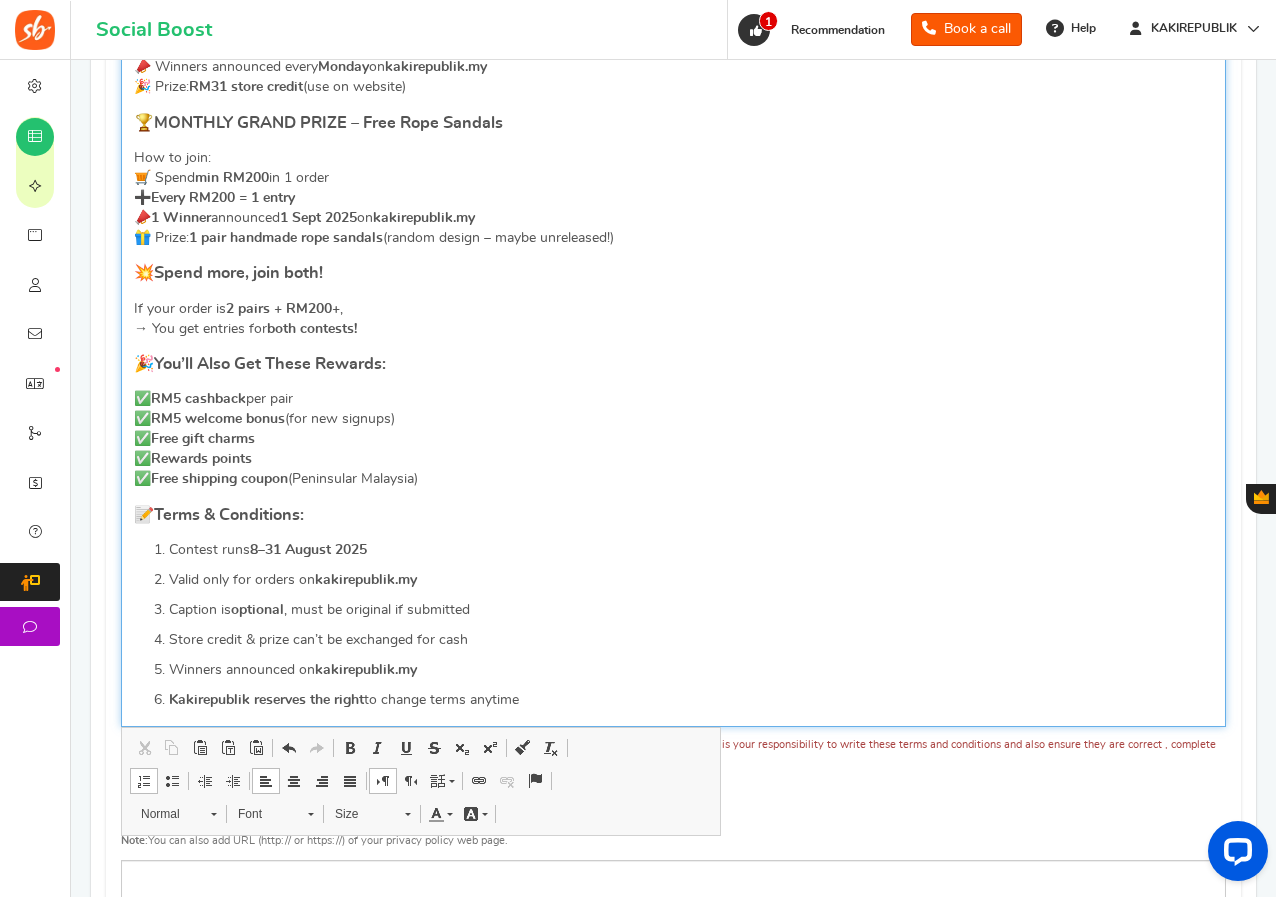 click on "✅  RM5 cashback  per pair ✅  RM5 welcome bonus  (for new signups) ✅  Free gift charms ✅  Rewards points ✅  Free shipping coupon  (Peninsular Malaysia)" at bounding box center [673, 439] 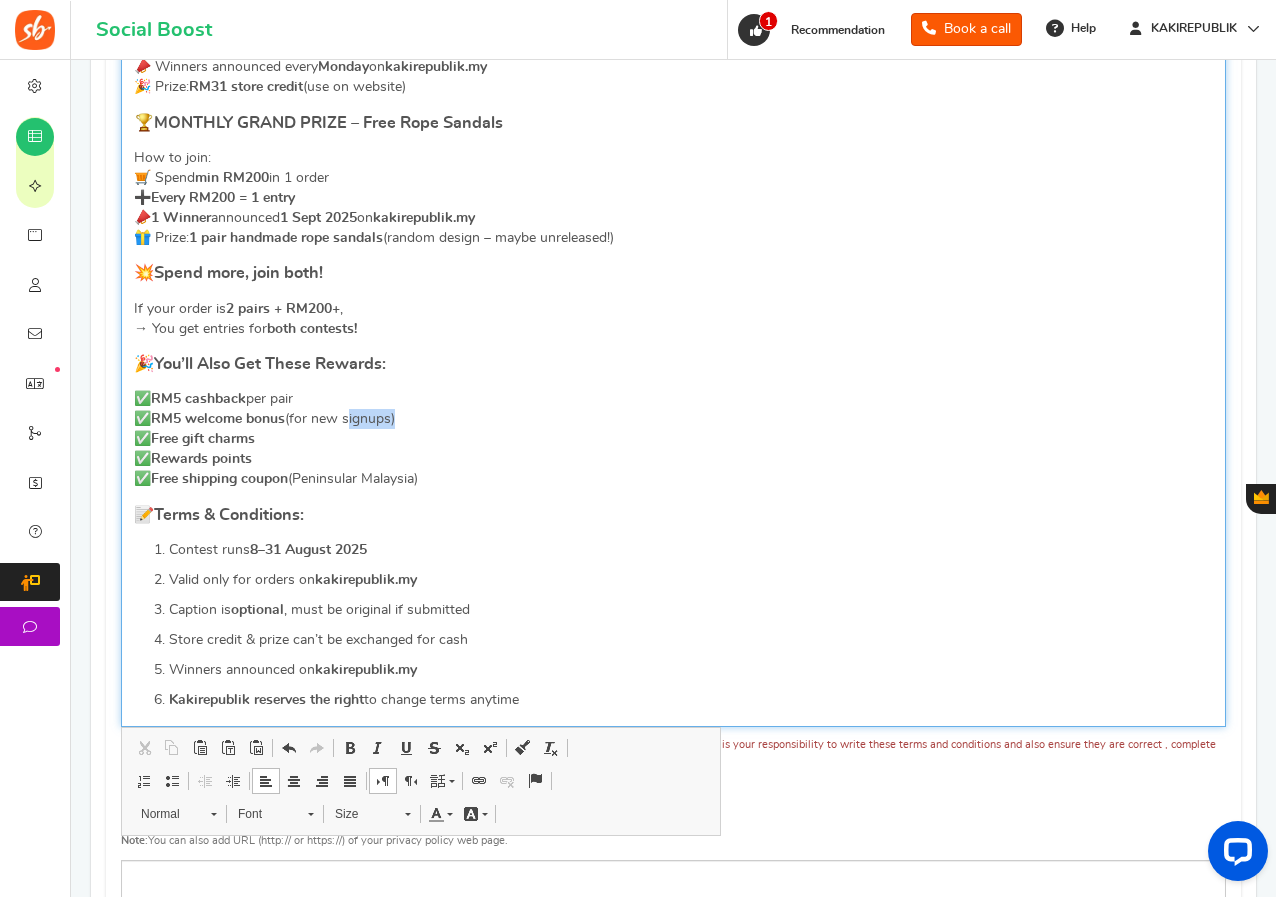 drag, startPoint x: 397, startPoint y: 418, endPoint x: 354, endPoint y: 419, distance: 43.011627 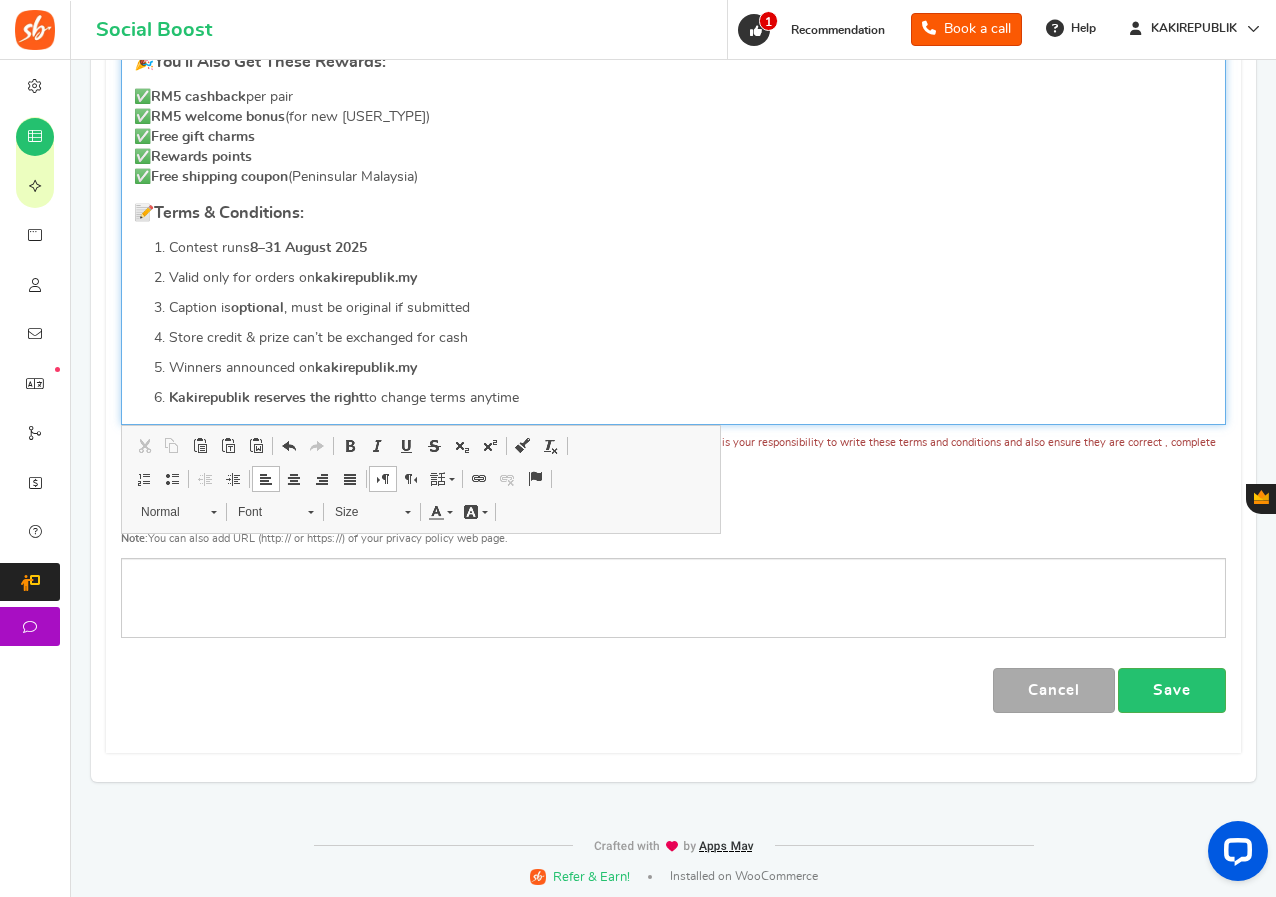 scroll, scrollTop: 1207, scrollLeft: 0, axis: vertical 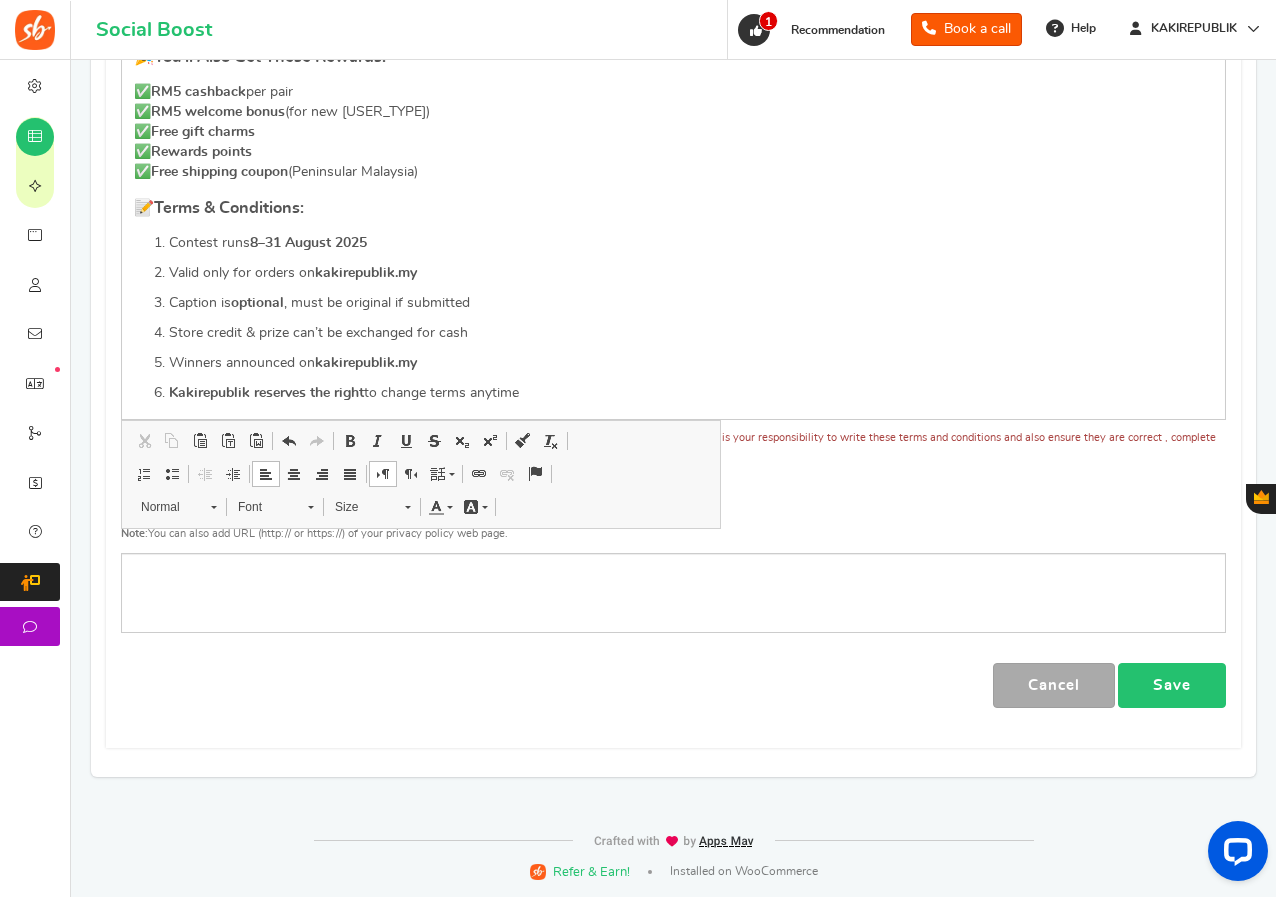click on "Save" at bounding box center (1172, 685) 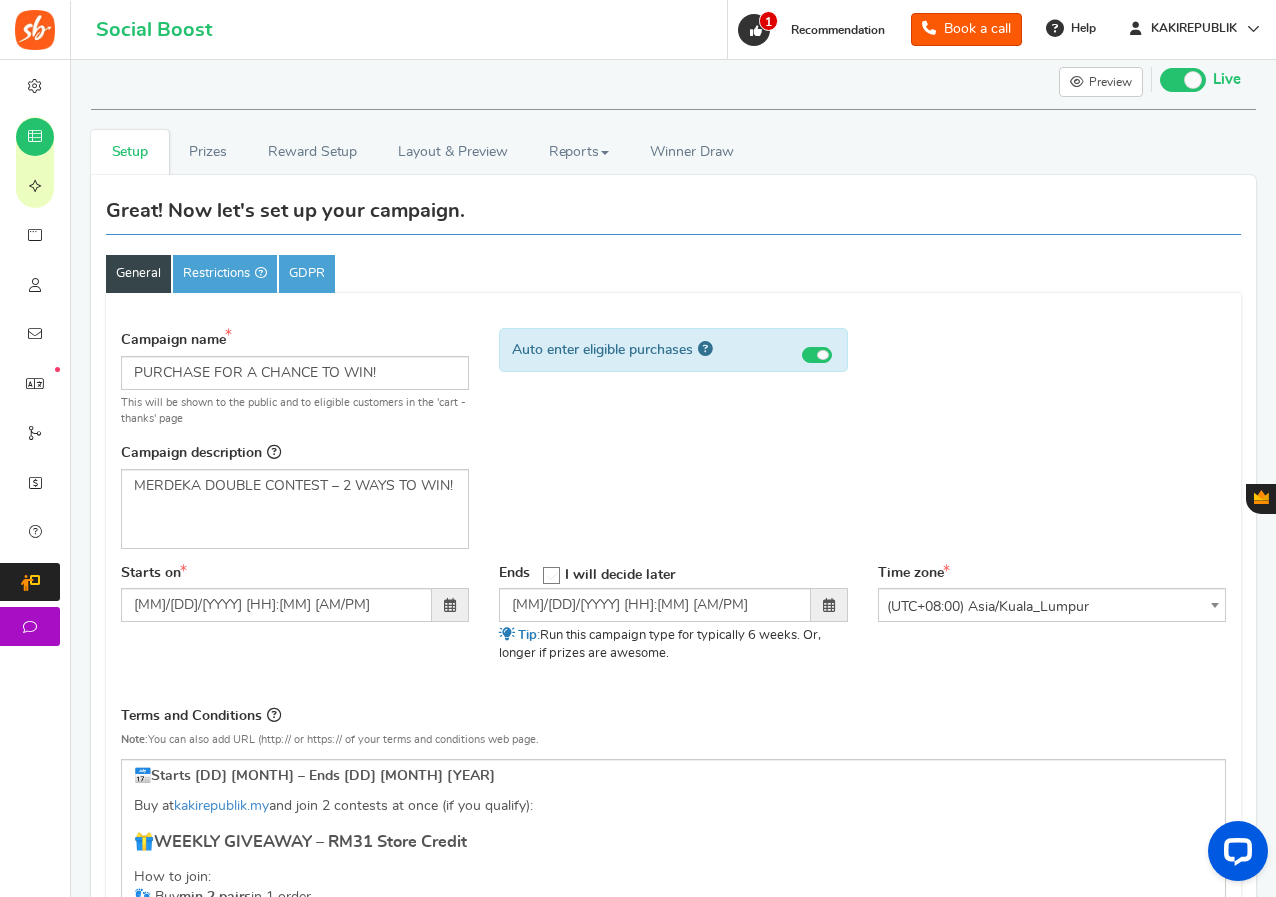 scroll, scrollTop: 7, scrollLeft: 0, axis: vertical 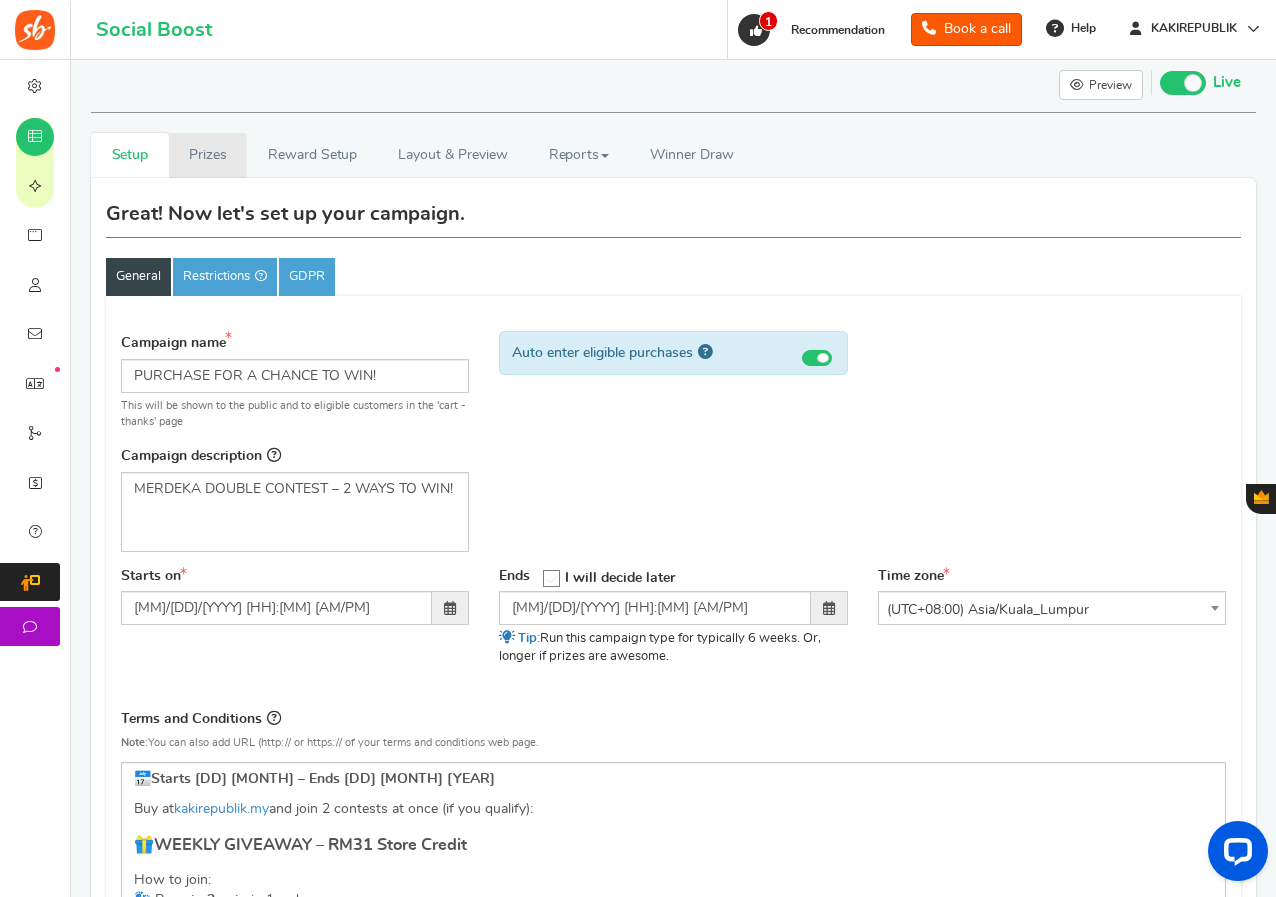 click on "Prizes" at bounding box center [208, 155] 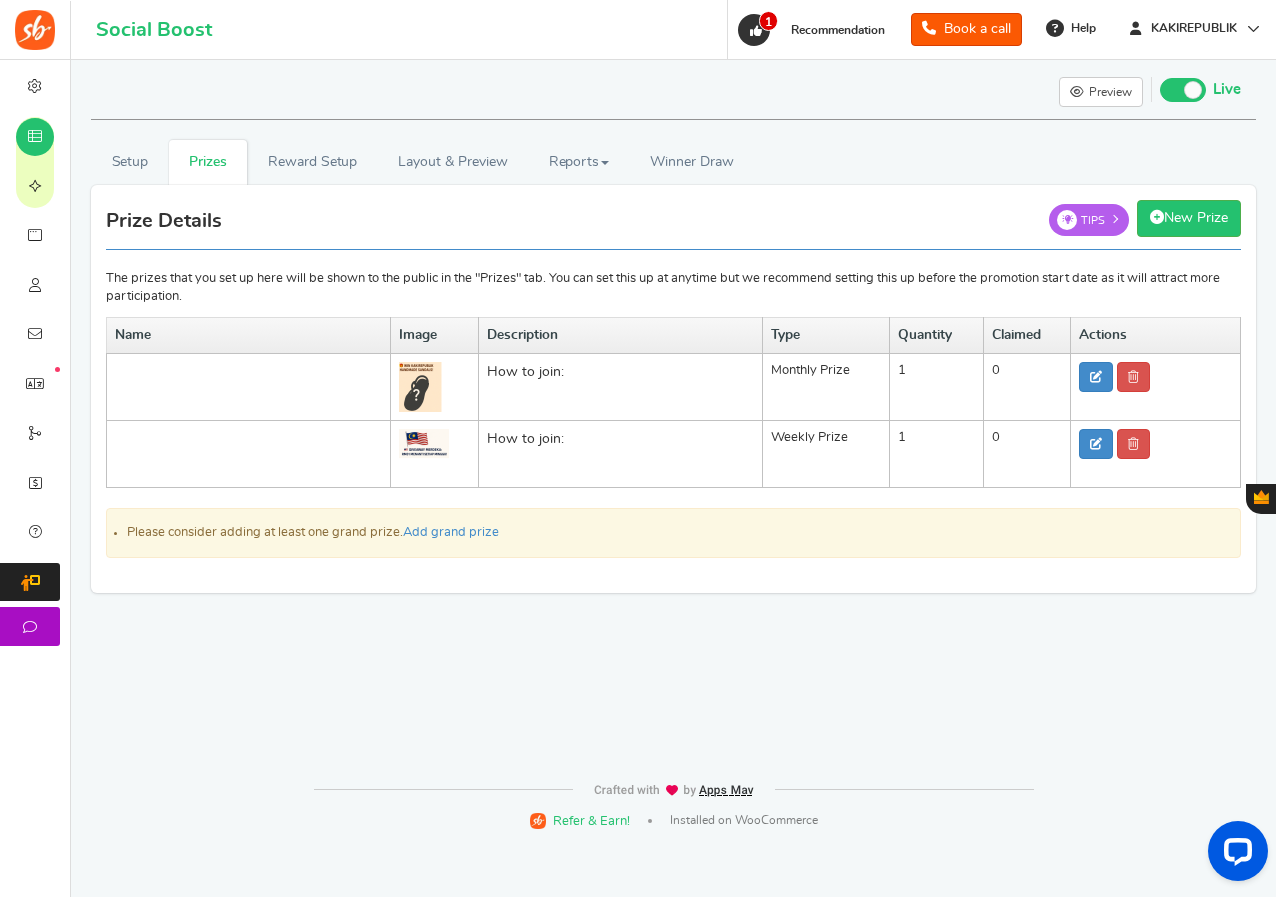 scroll, scrollTop: 0, scrollLeft: 0, axis: both 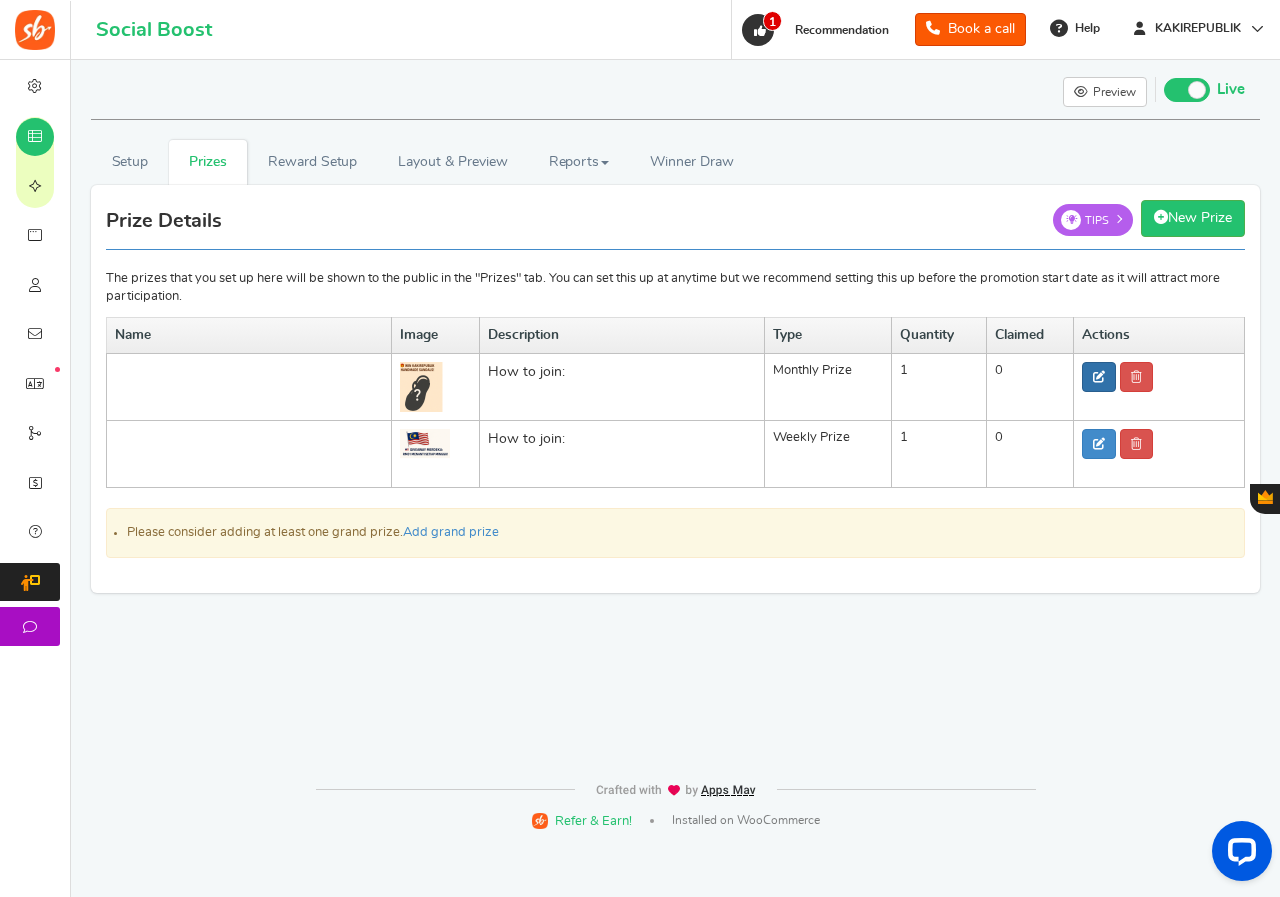 click at bounding box center (1099, 377) 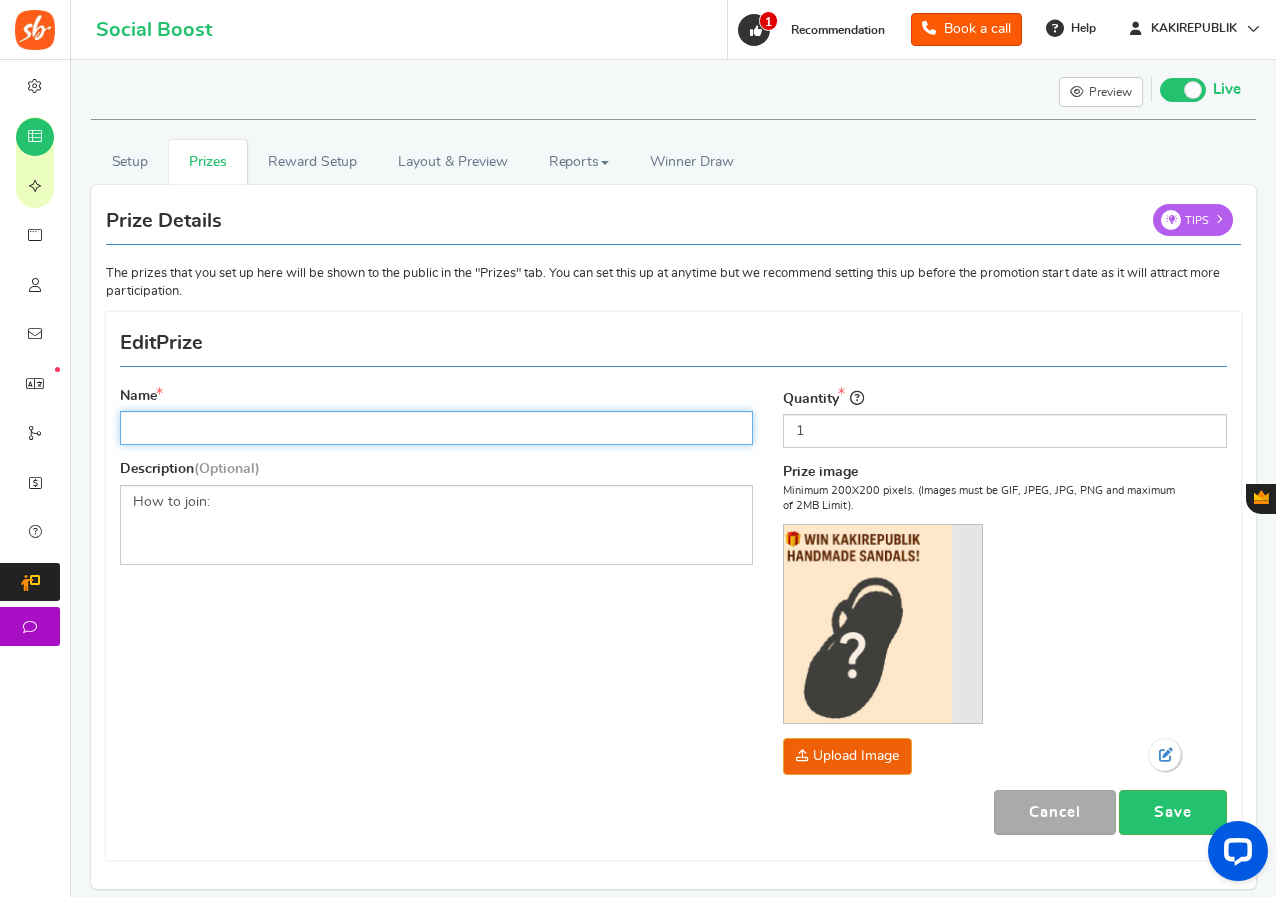 click on "Name" at bounding box center (436, 428) 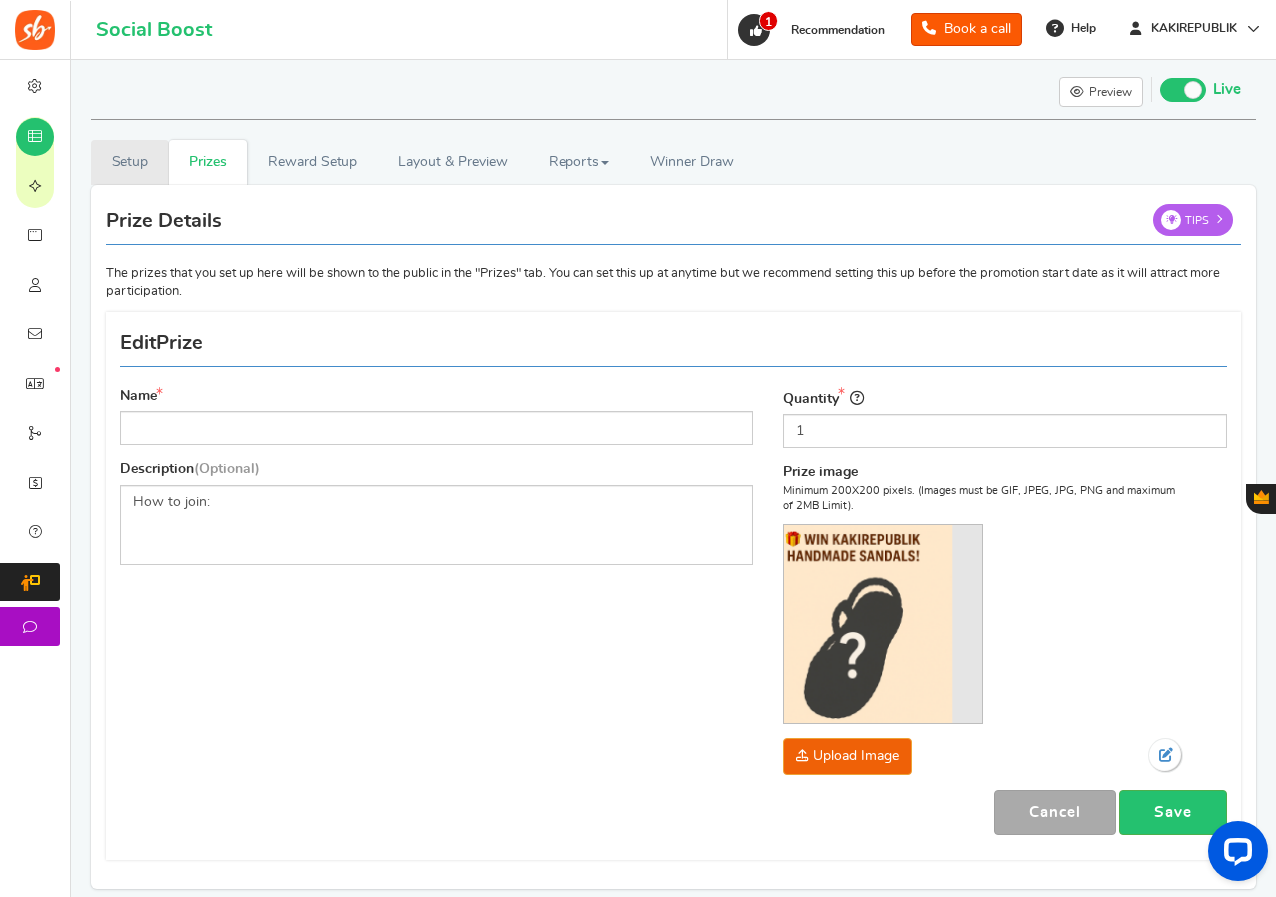 click on "Setup" at bounding box center (130, 162) 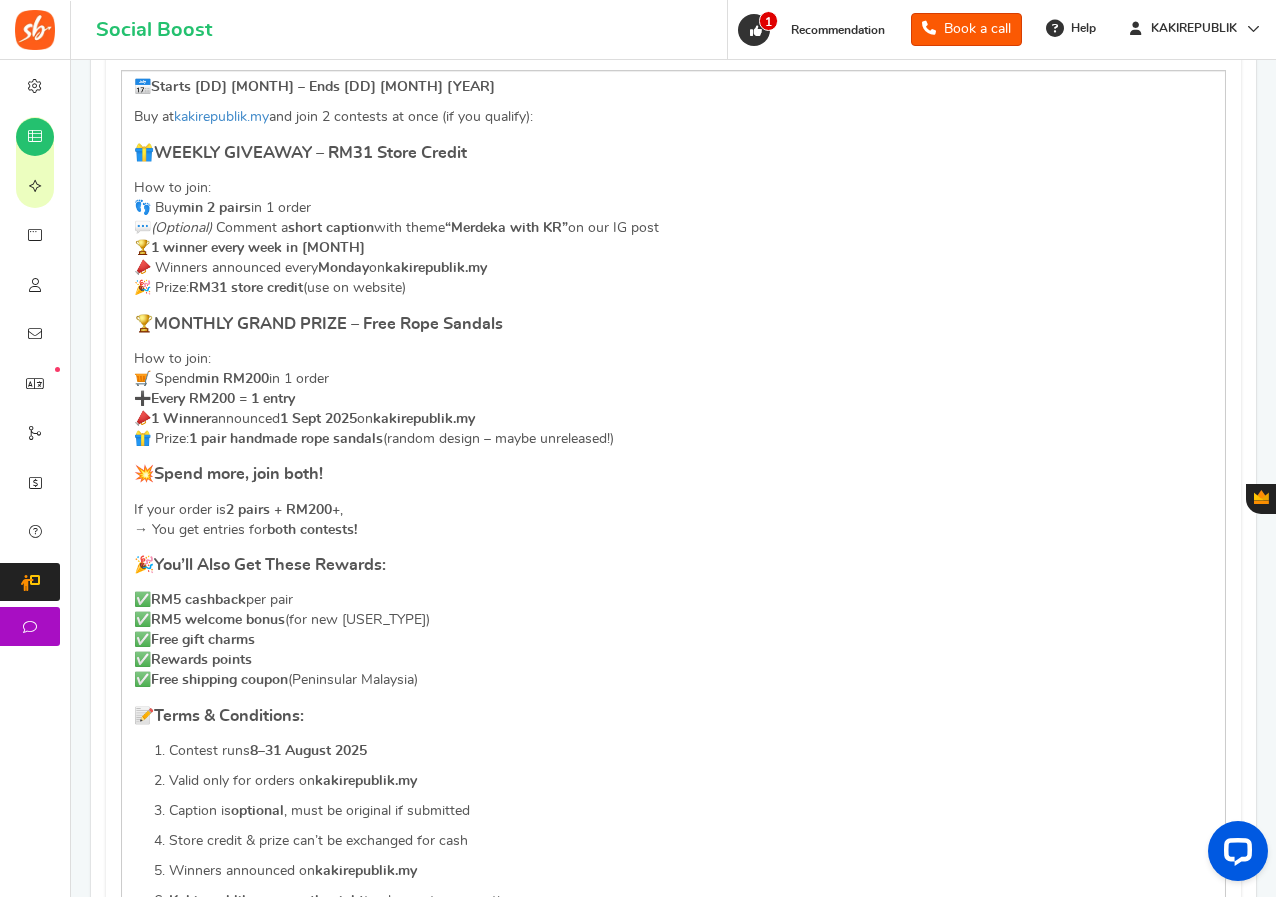 scroll, scrollTop: 700, scrollLeft: 0, axis: vertical 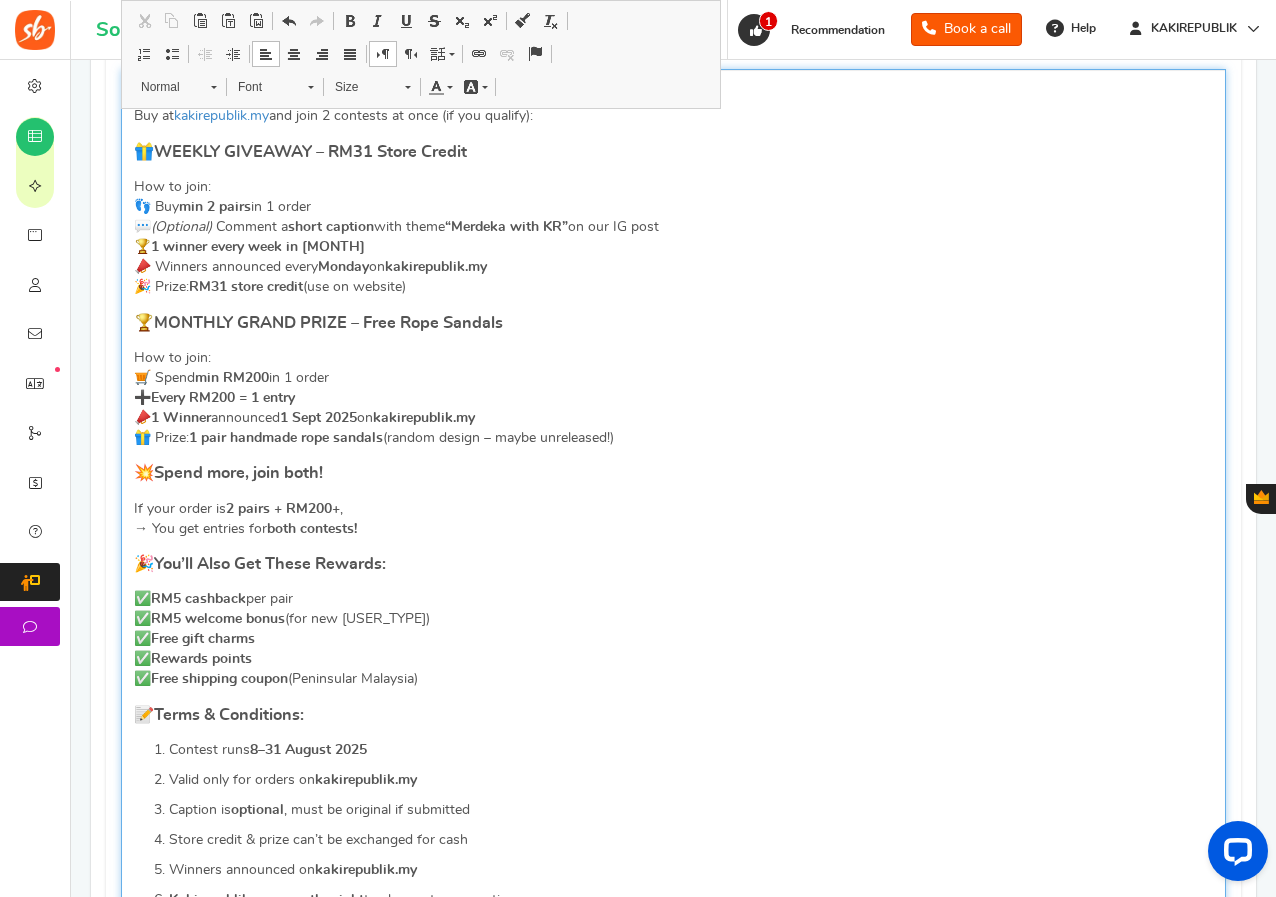 drag, startPoint x: 442, startPoint y: 682, endPoint x: 140, endPoint y: 320, distance: 471.43185 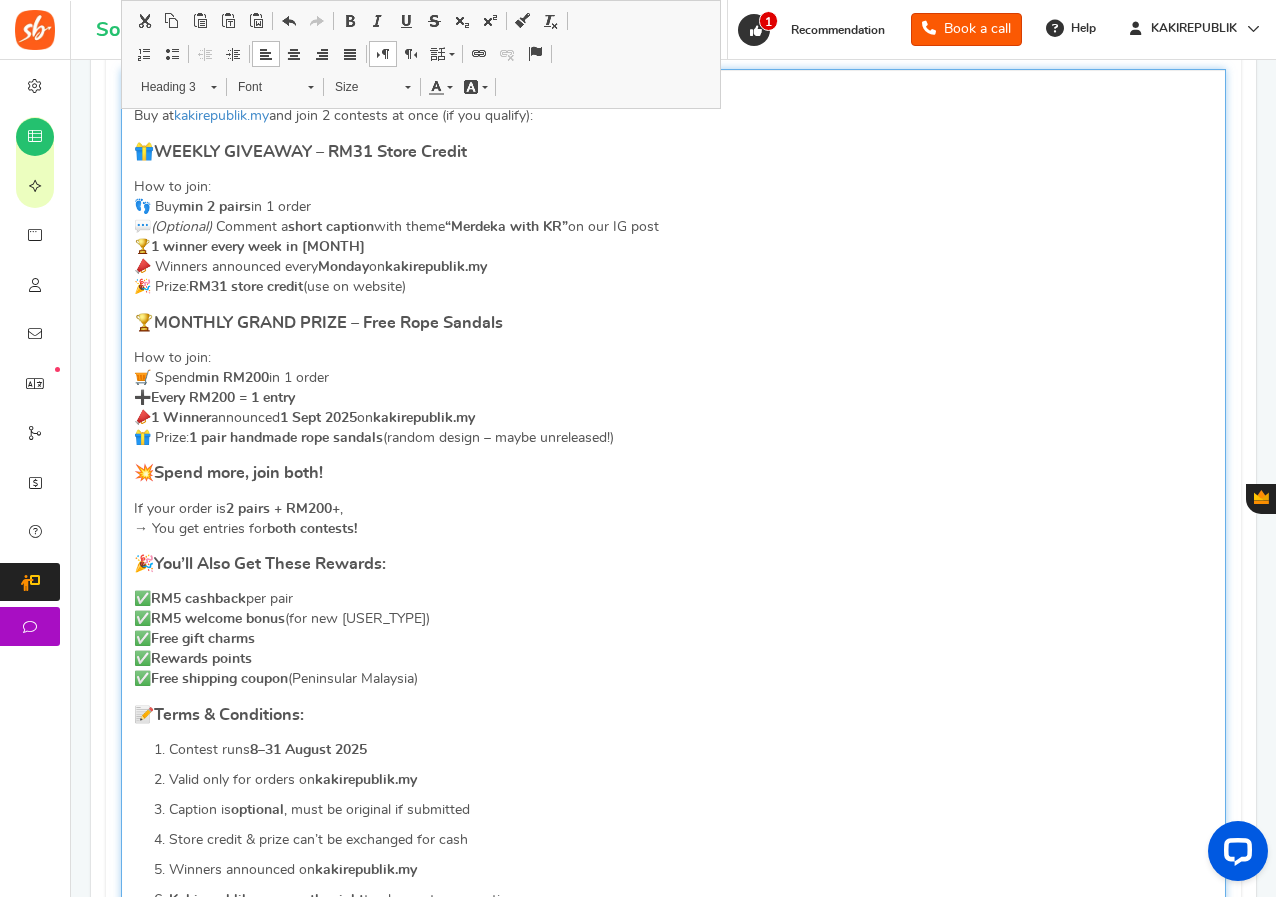 copy on "🏆  MONTHLY GRAND PRIZE – Free Rope Sandals How to join: 🛒 Spend  min RM200  in 1 order ➕  Every RM200 = 1 entry 📣  1 Winner  announced  1 [MONTH] [YEAR]  on  kakirepublik.my 🎁 Prize:  1 pair handmade rope sandals  (random design – maybe unreleased!) 💥  Spend more, join both! If your order is  2 pairs + RM200+ , → You get entries for  both contests! 🎉  You’ll Also Get These Rewards: ✅  RM5 cashback  per pair ✅  RM5 welcome bonus  (for new user) ✅  Free gift charms ✅  Rewards points ✅  Free shipping coupon  (Peninsular Malaysia)" 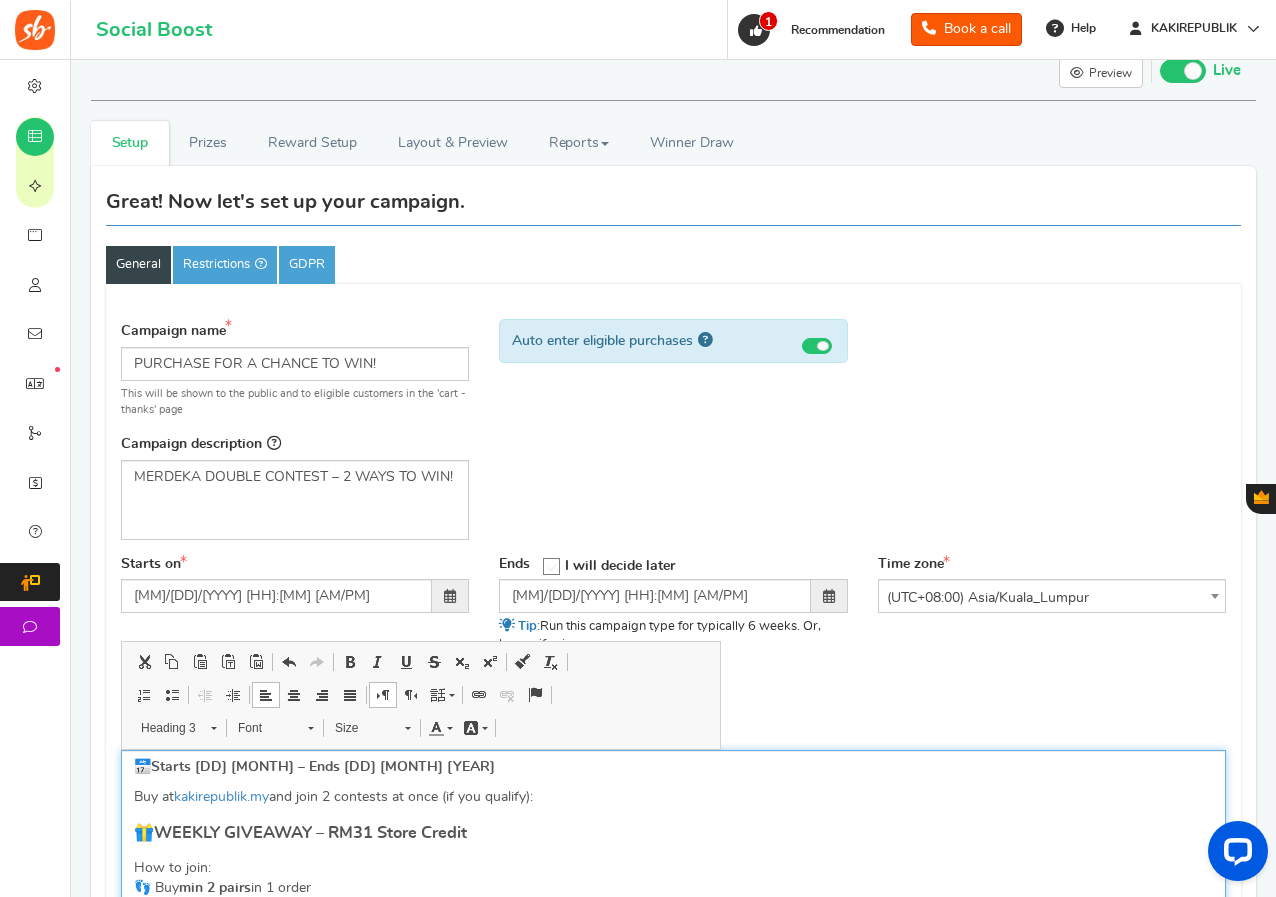 scroll, scrollTop: 0, scrollLeft: 0, axis: both 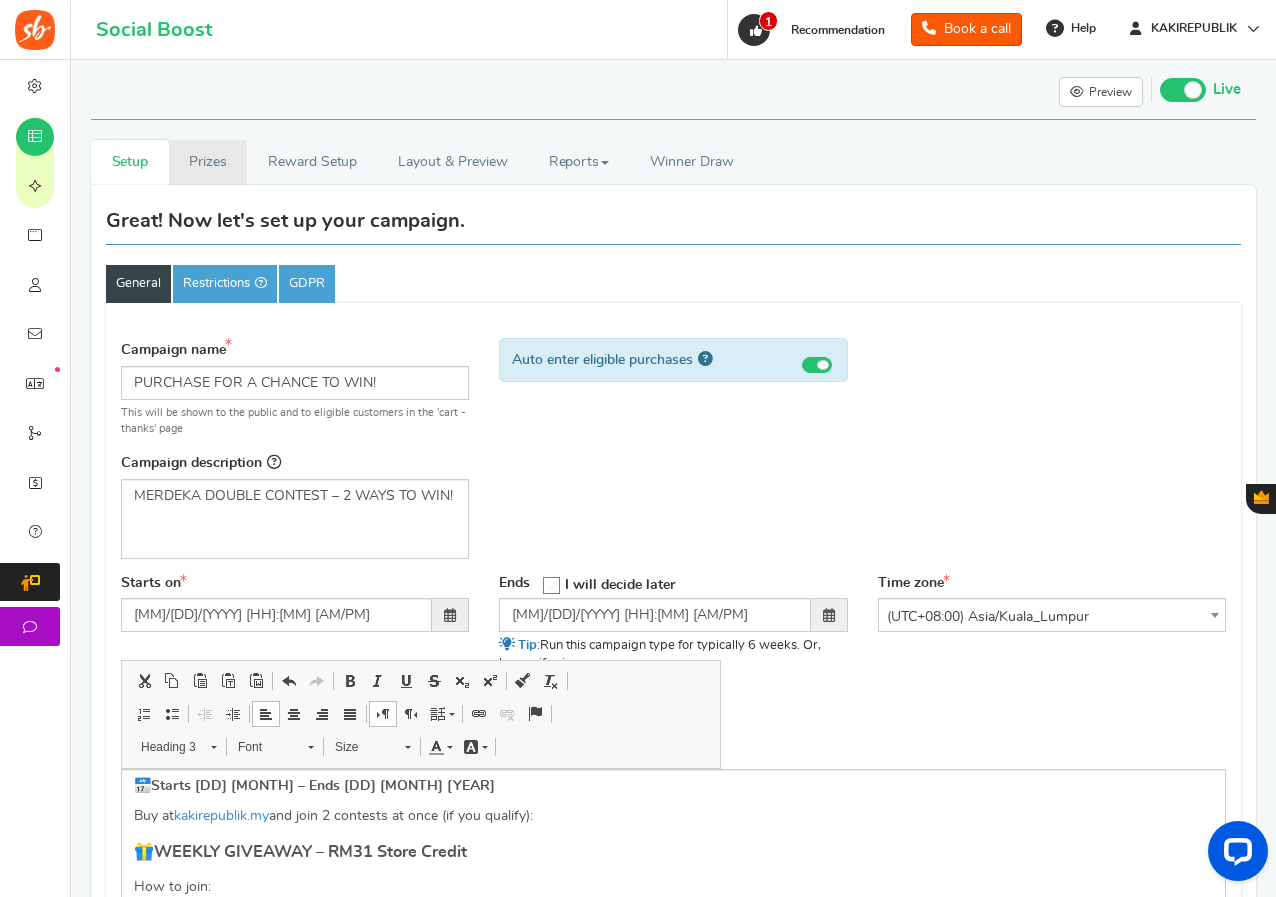 click on "Prizes" at bounding box center (208, 162) 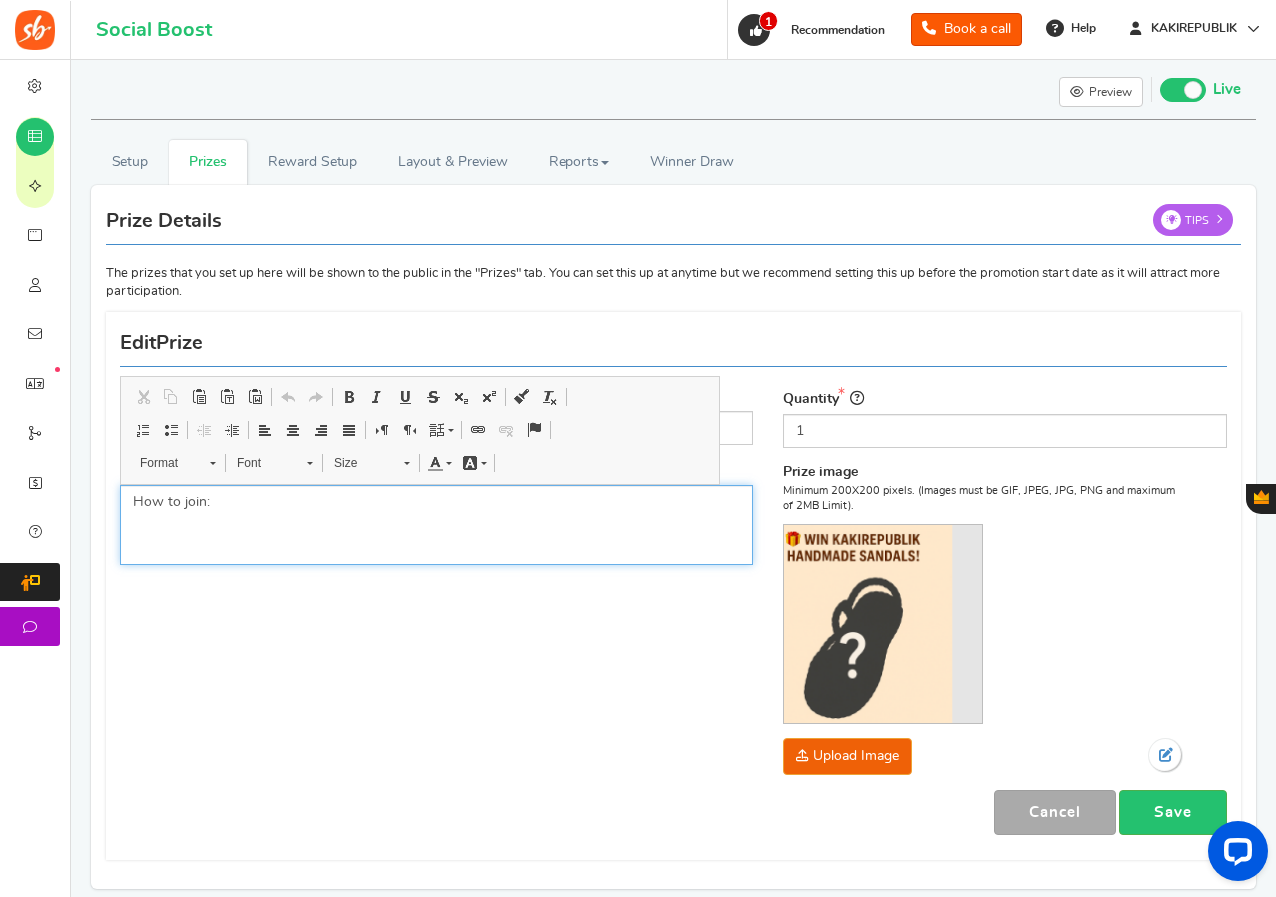 click on "How to join:" at bounding box center [436, 502] 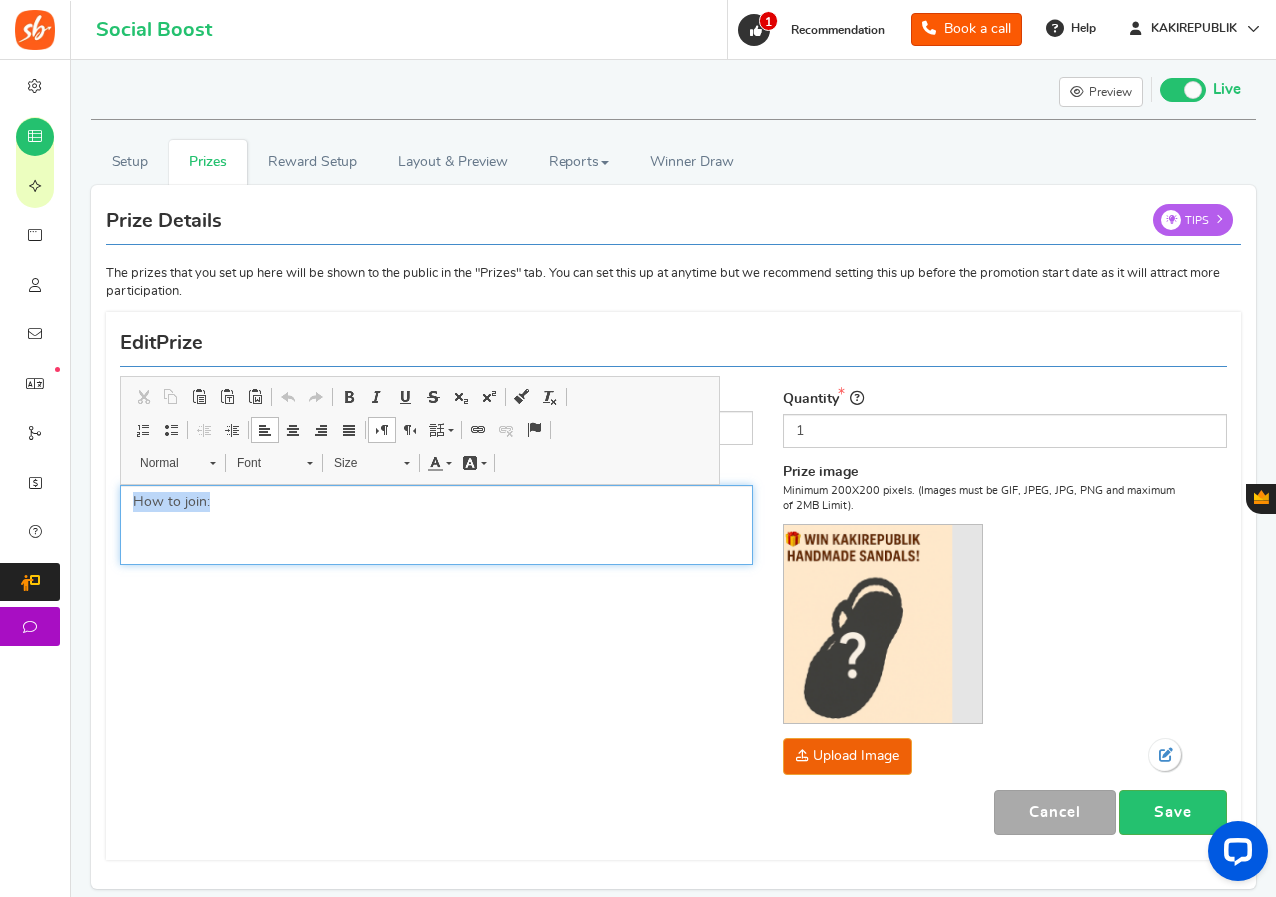 drag, startPoint x: 277, startPoint y: 506, endPoint x: 122, endPoint y: 506, distance: 155 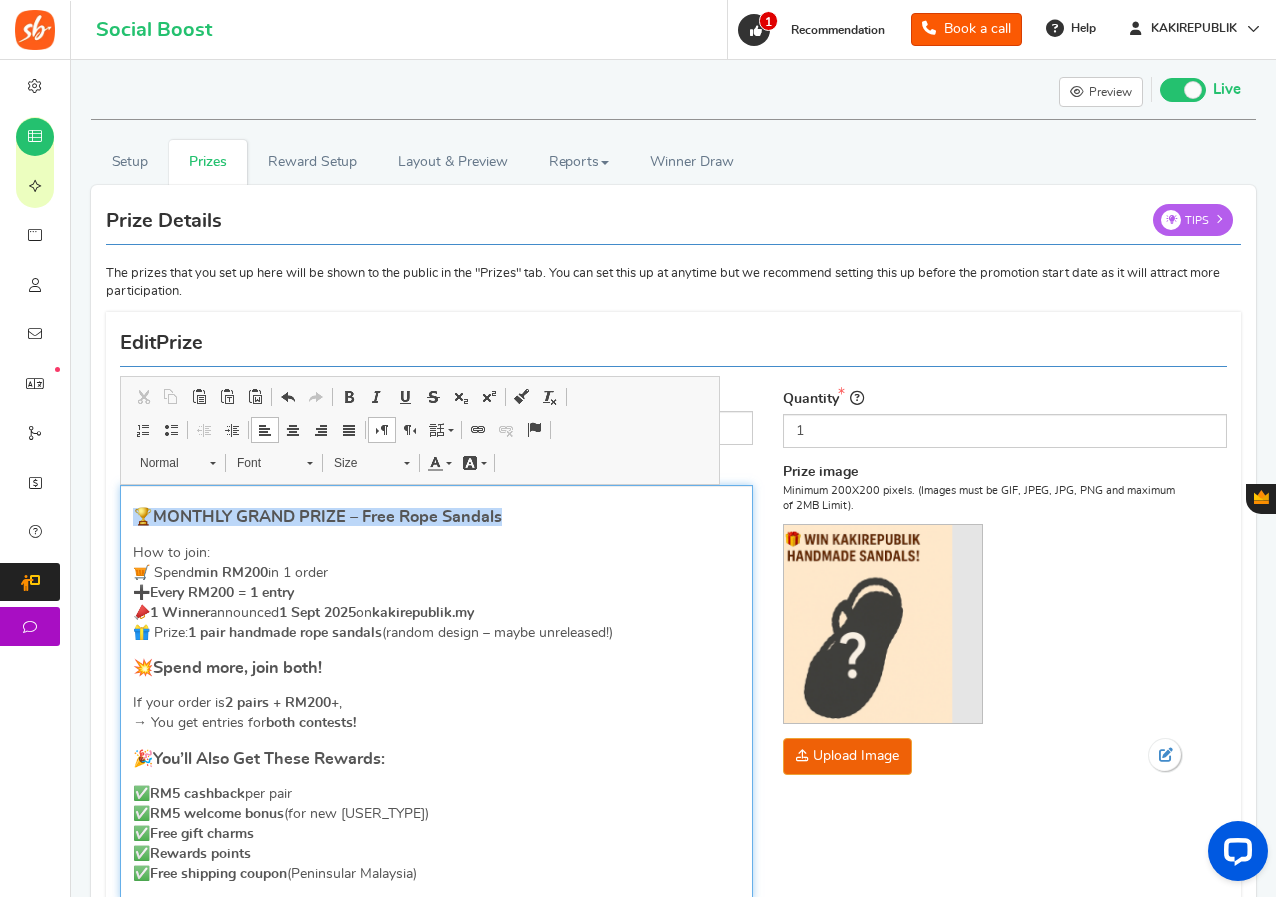 drag, startPoint x: 526, startPoint y: 513, endPoint x: 137, endPoint y: 517, distance: 389.02057 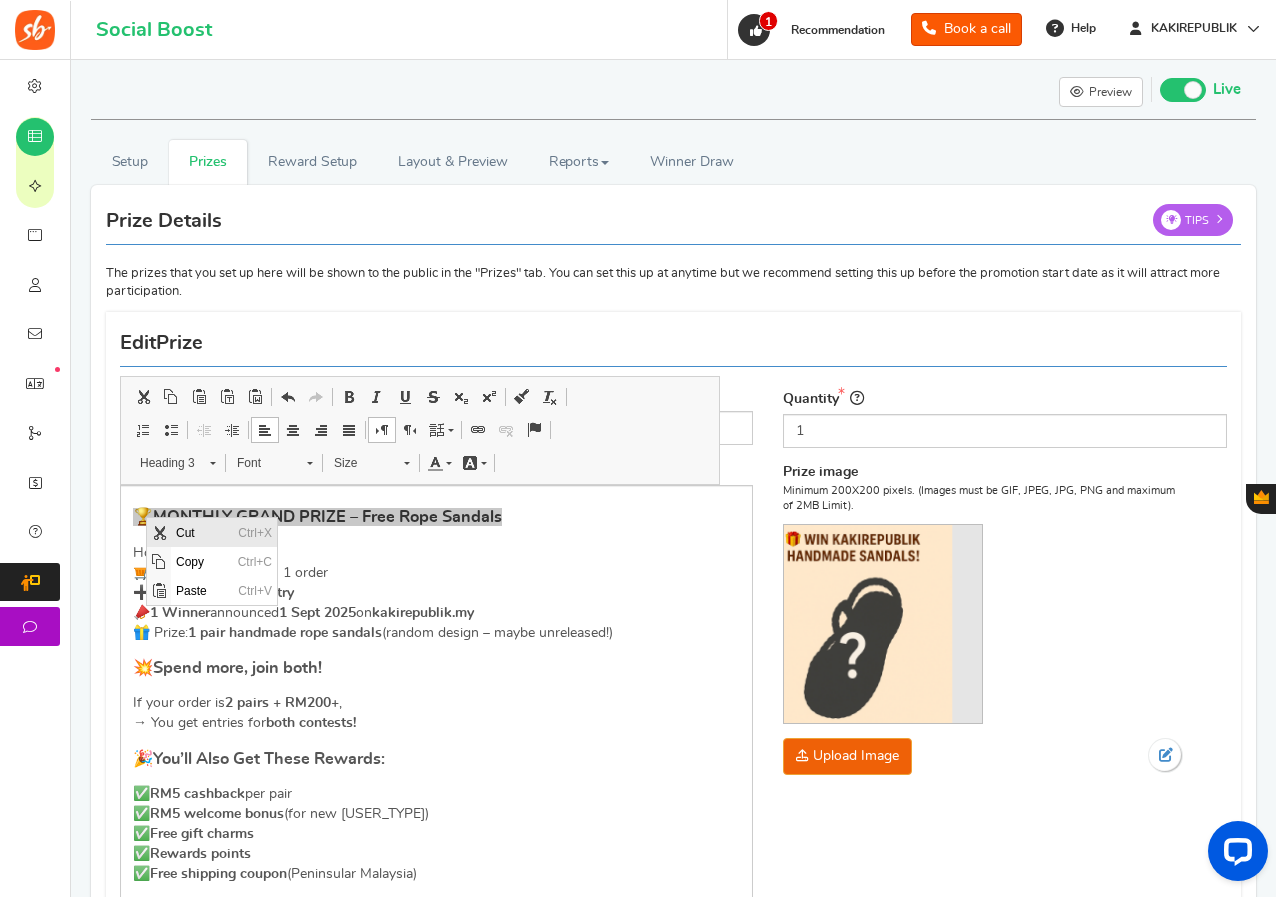 click on "Cut" at bounding box center [202, 532] 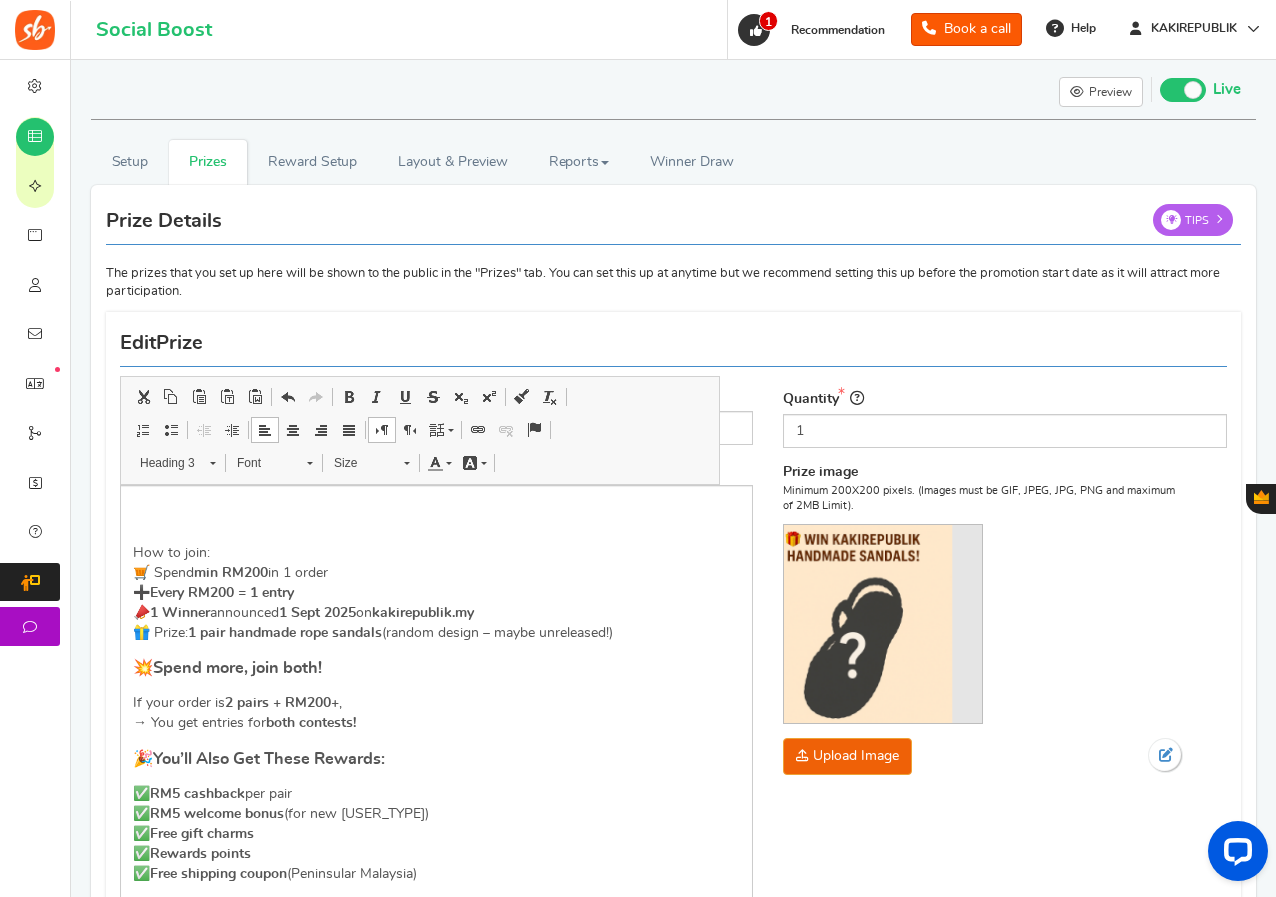 click on "Add Edit  Prize
Tips" at bounding box center (673, 344) 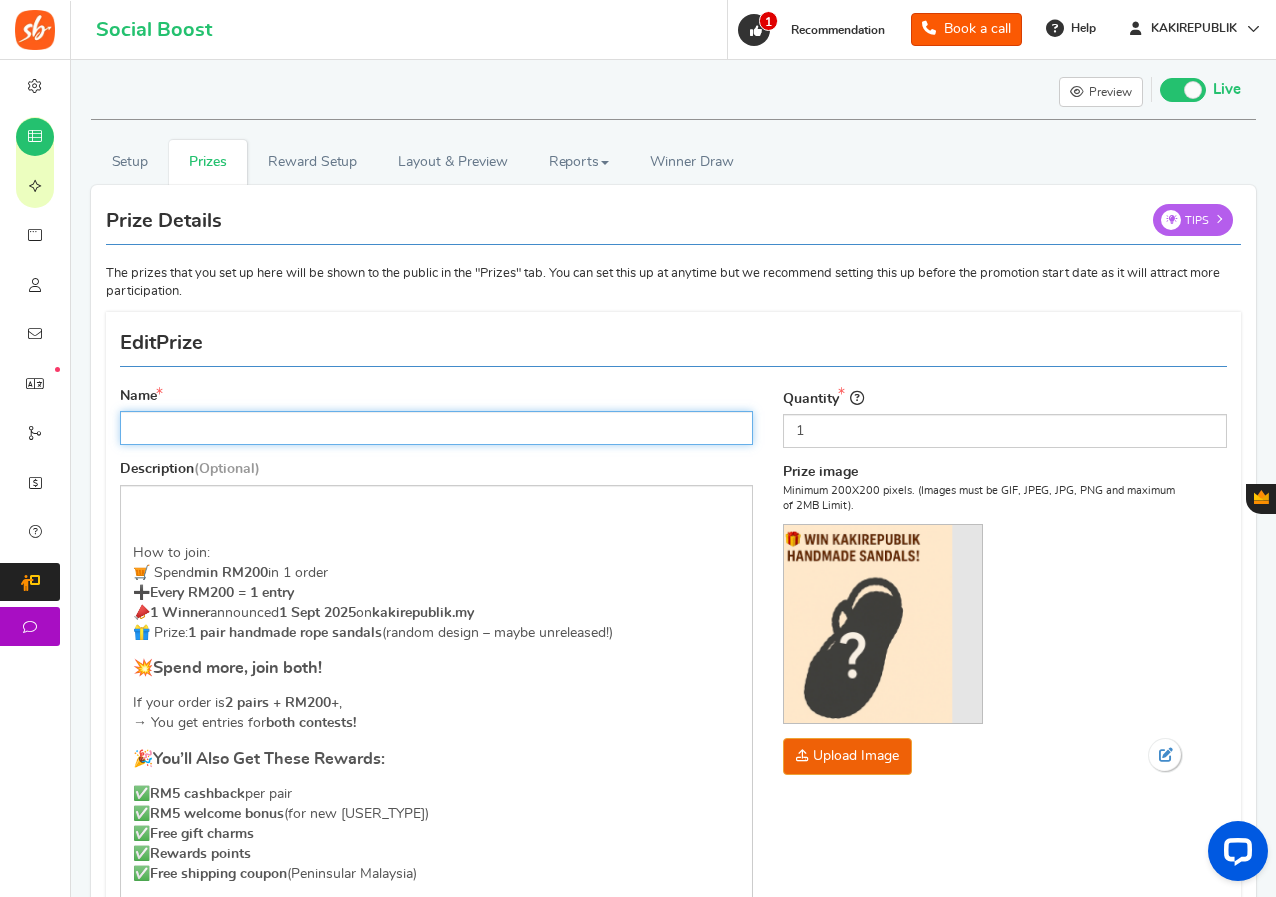 click on "Name" at bounding box center (436, 428) 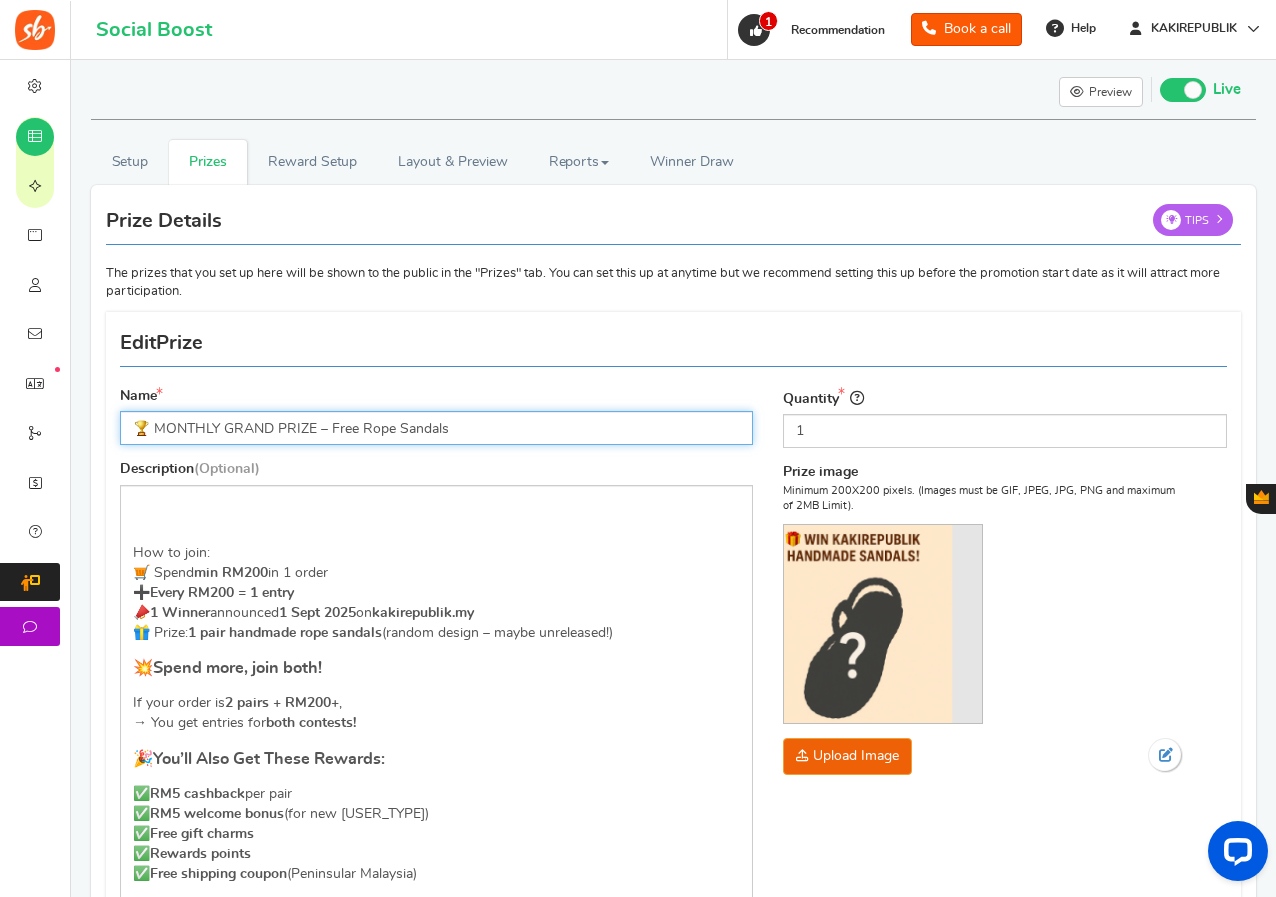 type on "🏆 MONTHLY GRAND PRIZE – Free Rope Sandals" 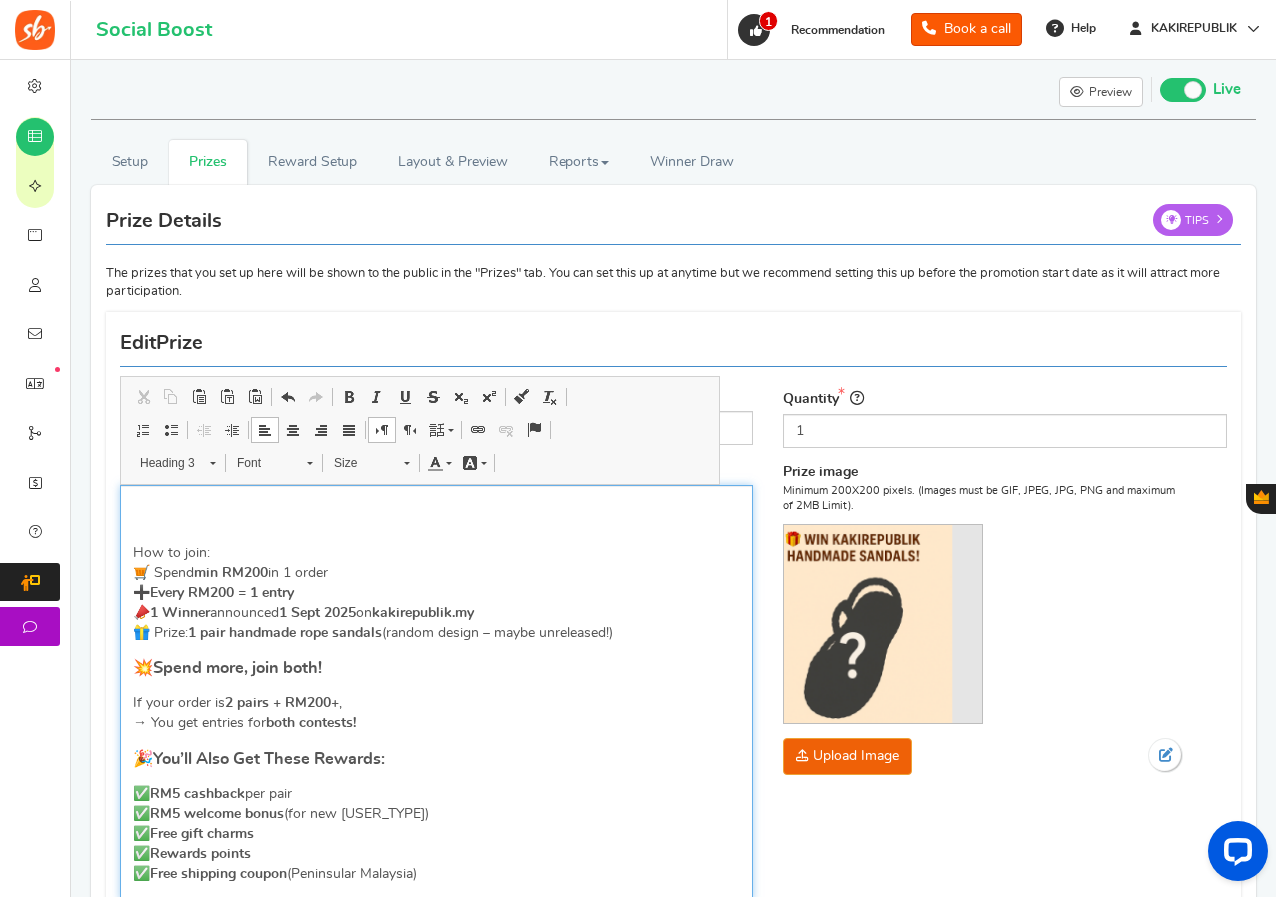 click on "How to join: 🛒 Spend  min RM200  in 1 order ➕  Every RM200 = 1 entry 📣  1 Winner  announced  1 [MONTH] [YEAR]  on  kakirepublik.my 🎁 Prize:  1 pair handmade rope sandals  (random design – maybe unreleased!) 💥  Spend more, join both! If your order is  2 pairs + RM200+ , → You get entries for  both contests! 🎉  You’ll Also Get These Rewards: ✅  RM5 cashback  per pair ✅  RM5 welcome bonus  (for new user) ✅  Free gift charms ✅  Rewards points ✅  Free shipping coupon  (Peninsular Malaysia)" at bounding box center (436, 693) 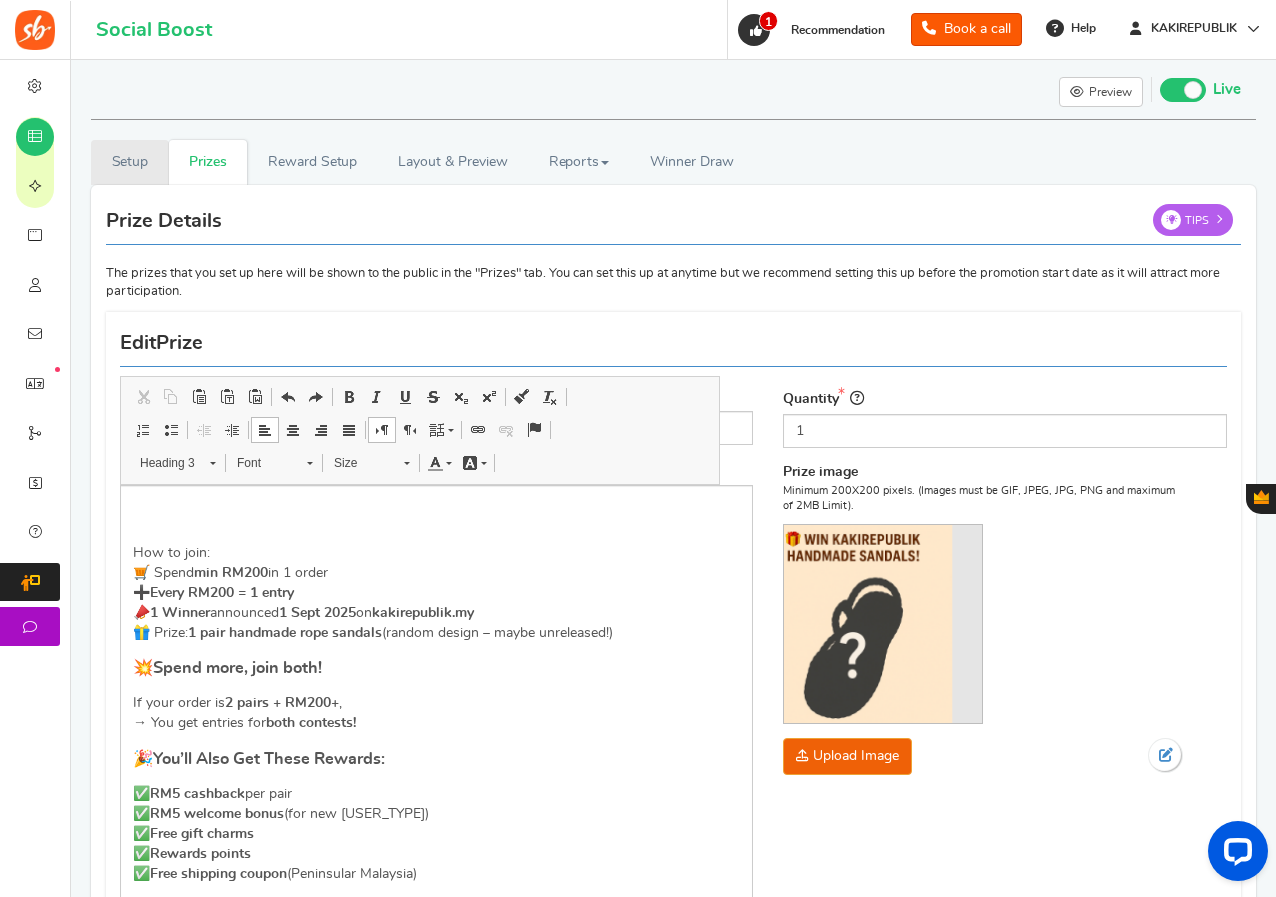 click on "Setup" at bounding box center (130, 162) 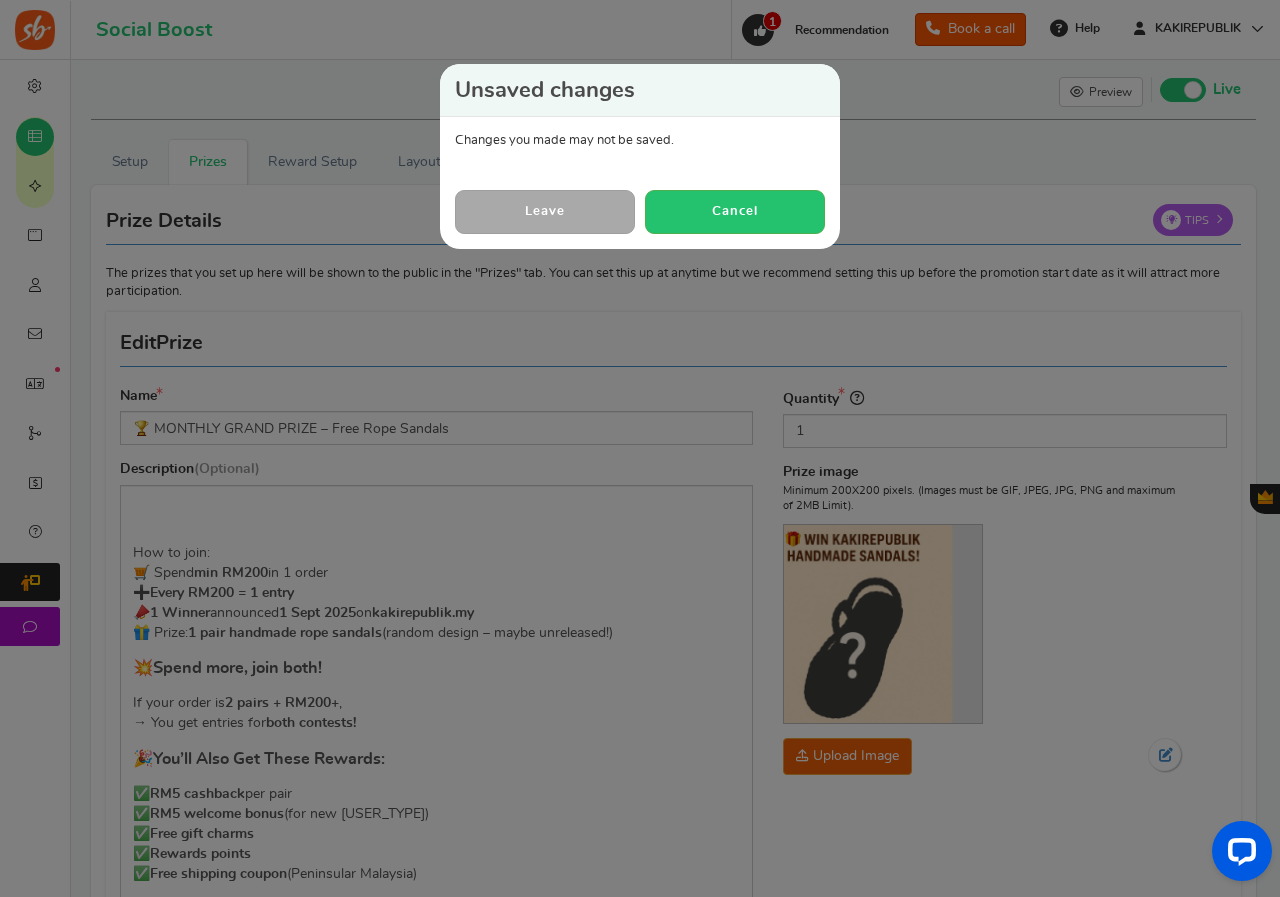 click on "Leave" at bounding box center [545, 211] 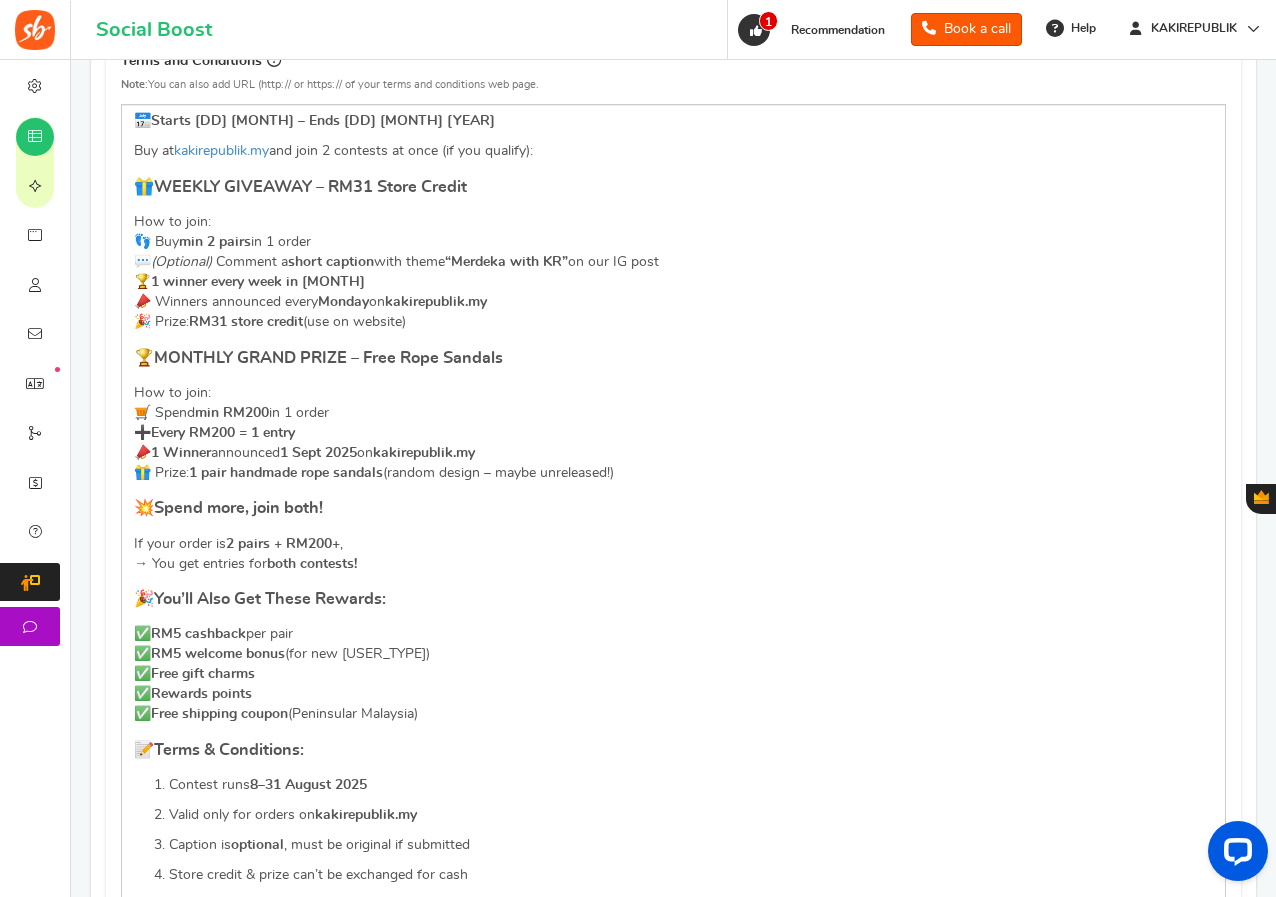 scroll, scrollTop: 700, scrollLeft: 0, axis: vertical 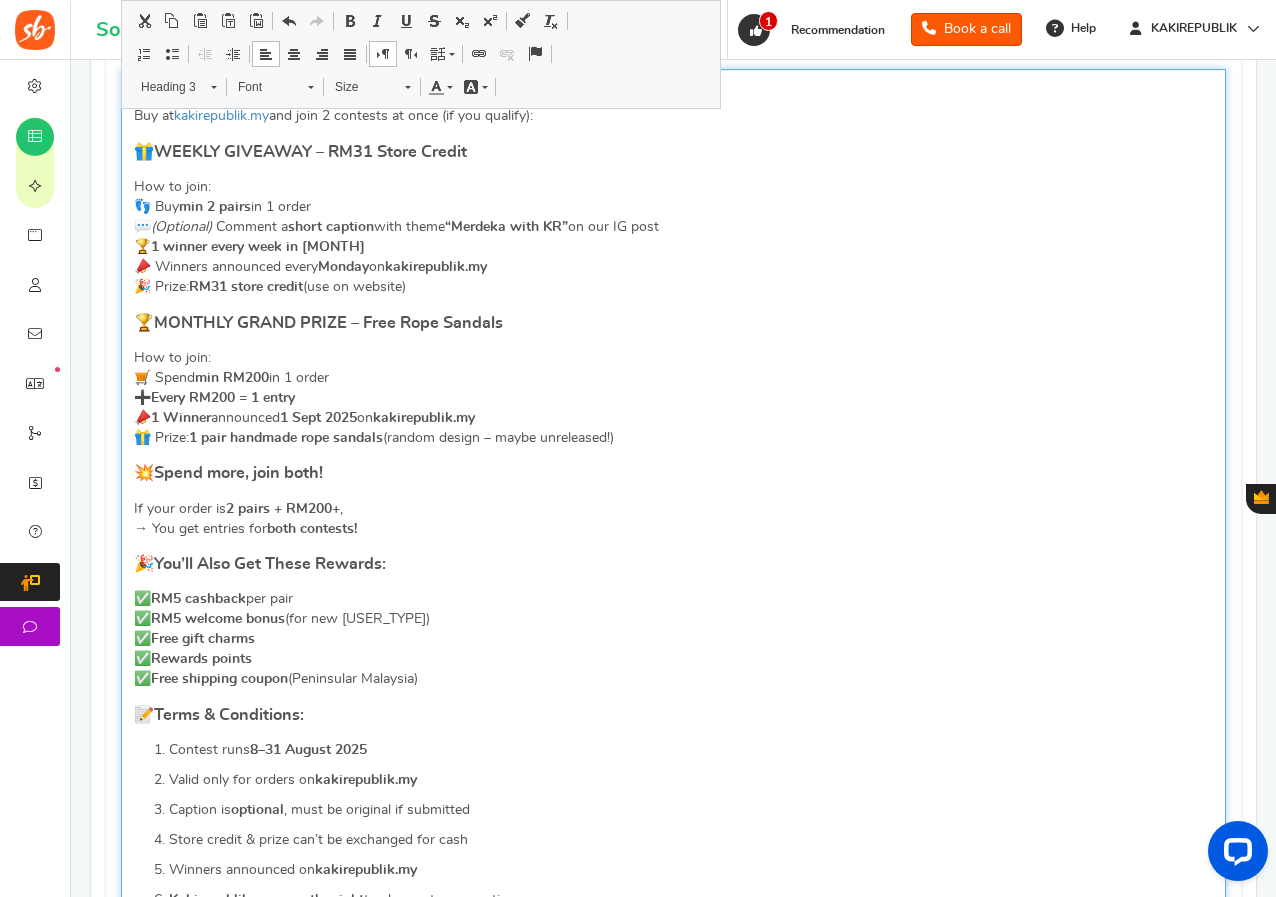 drag, startPoint x: 446, startPoint y: 683, endPoint x: 136, endPoint y: 354, distance: 452.04092 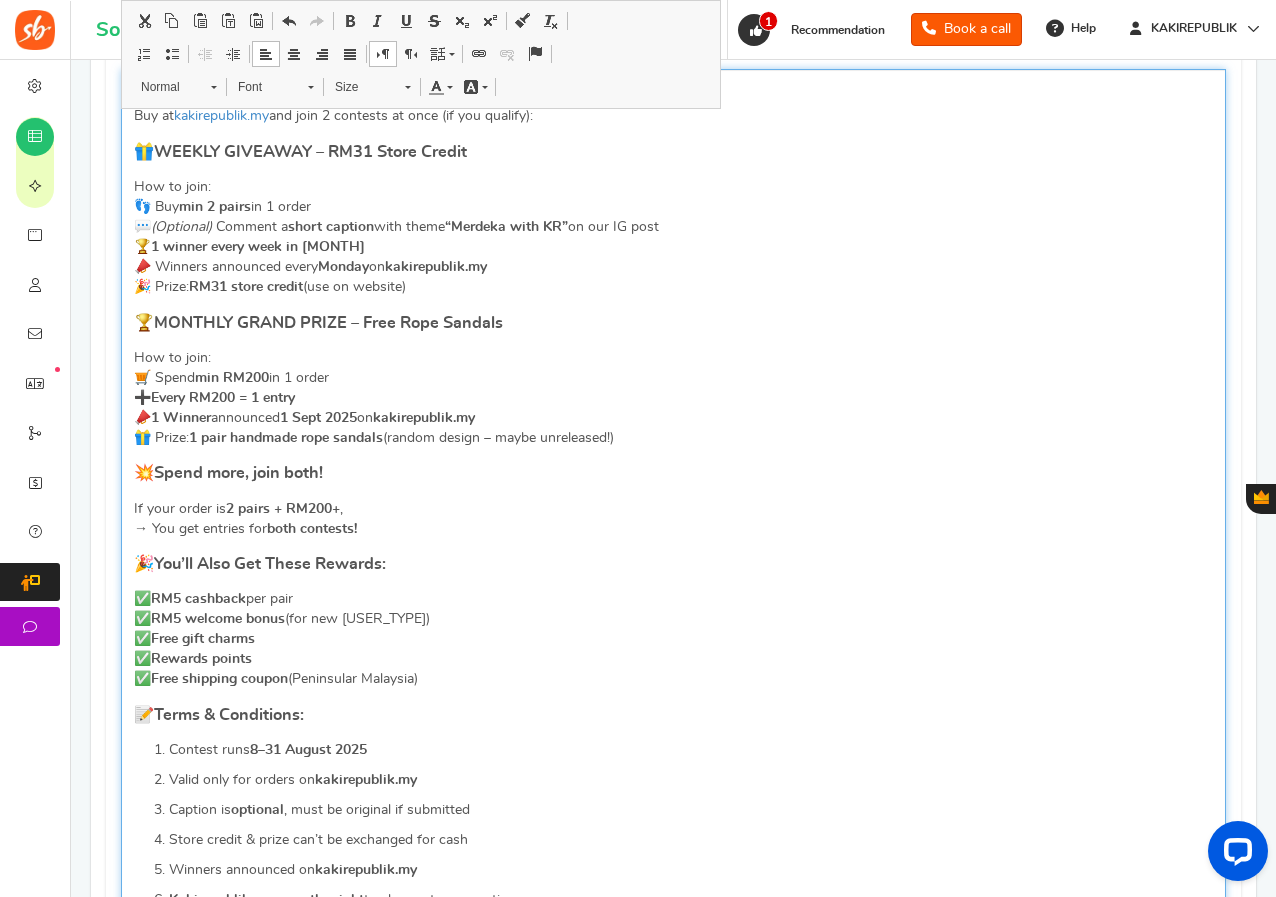 copy on "How to join: 🛒 Spend  min RM200  in 1 order ➕  Every RM200 = 1 entry 📣  1 Winner  announced  1 [MONTH] [YEAR]  on  kakirepublik.my 🎁 Prize:  1 pair handmade rope sandals  (random design – maybe unreleased!) 💥  Spend more, join both! If your order is  2 pairs + RM200+ , → You get entries for  both contests! 🎉  You’ll Also Get These Rewards: ✅  RM5 cashback  per pair ✅  RM5 welcome bonus  (for new user) ✅  Free gift charms ✅  Rewards points ✅  Free shipping coupon  (Peninsular Malaysia)" 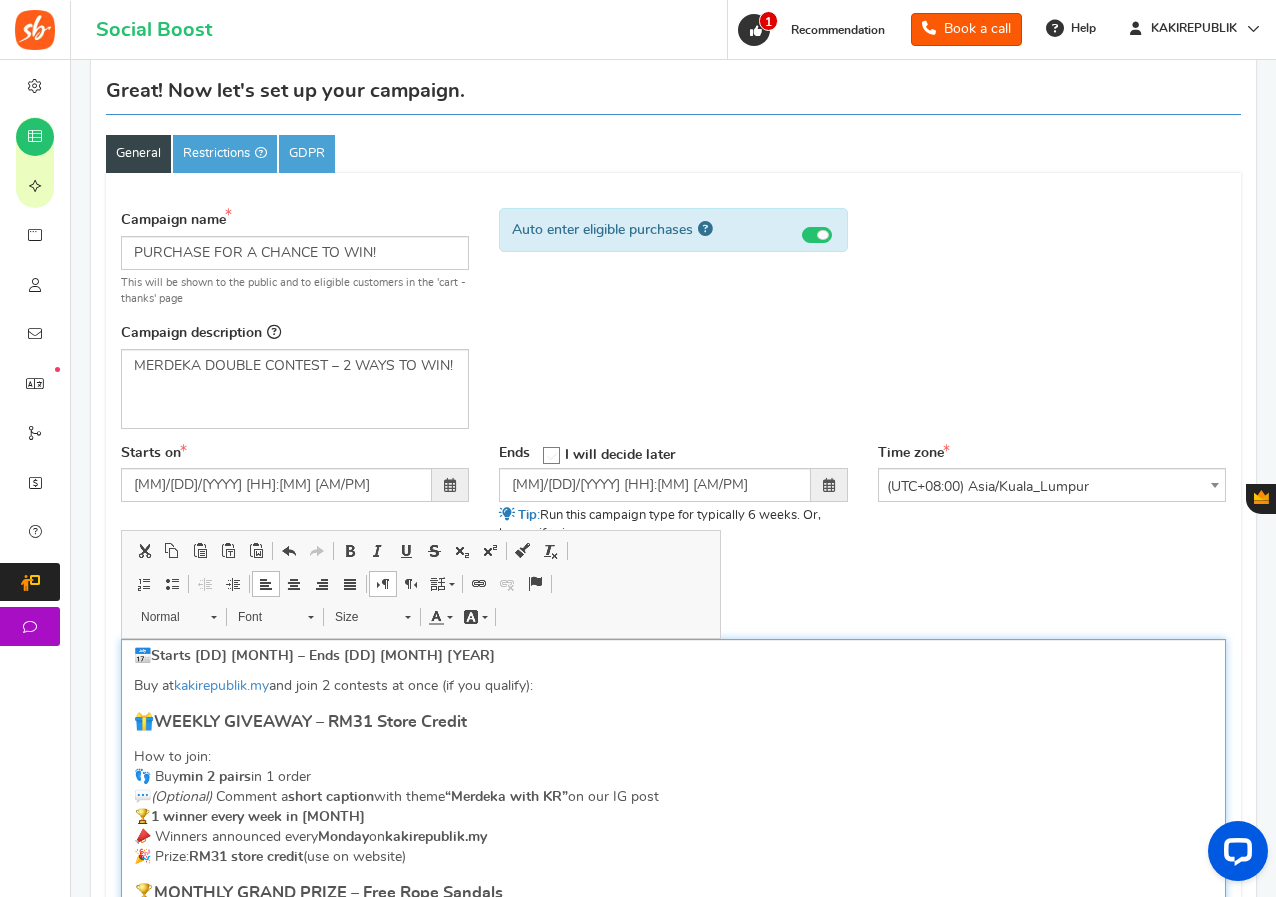scroll, scrollTop: 100, scrollLeft: 0, axis: vertical 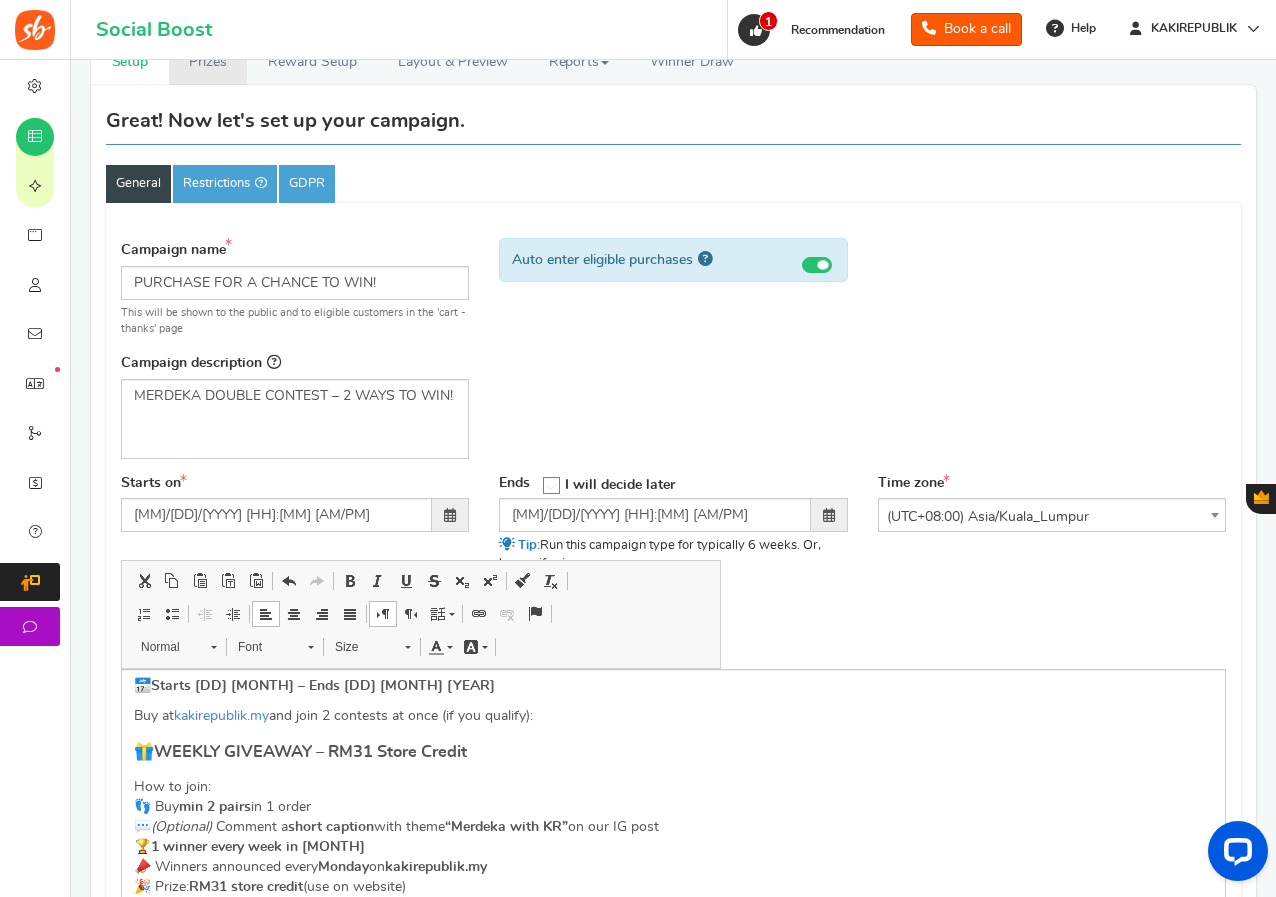 click on "Prizes" at bounding box center (208, 62) 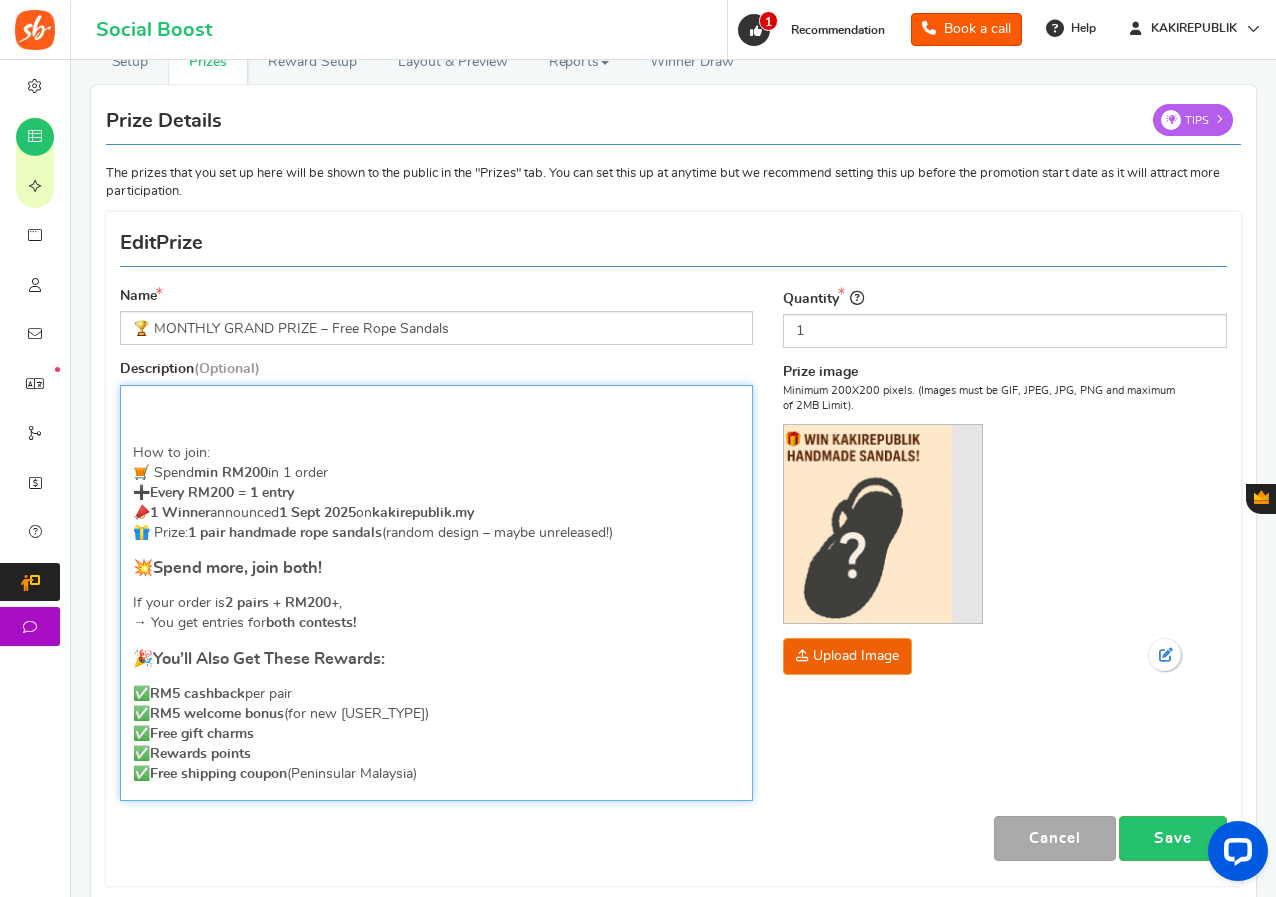 click on "Every RM200 = 1 entry" at bounding box center (222, 493) 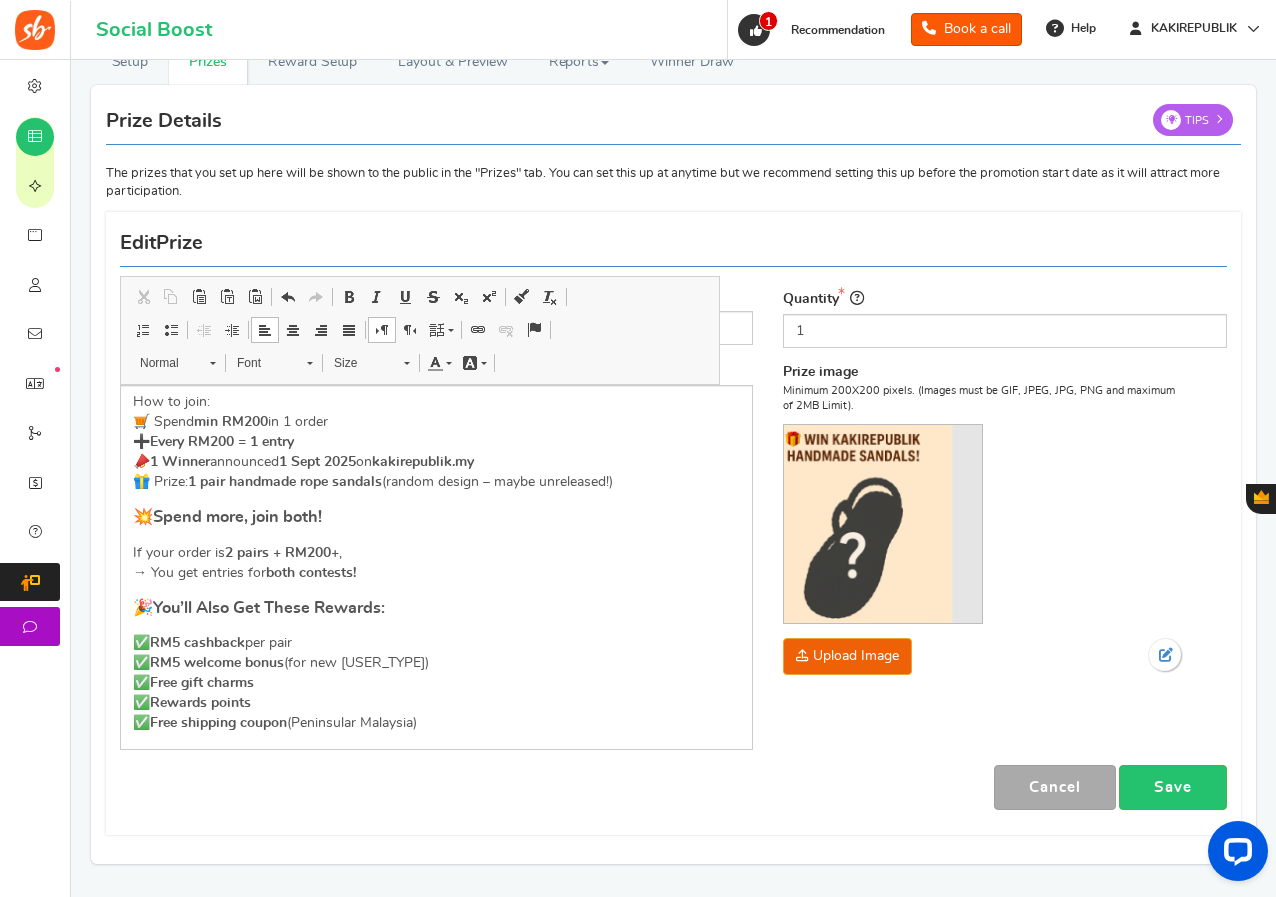 click on "Cancel
Save" at bounding box center [673, 787] 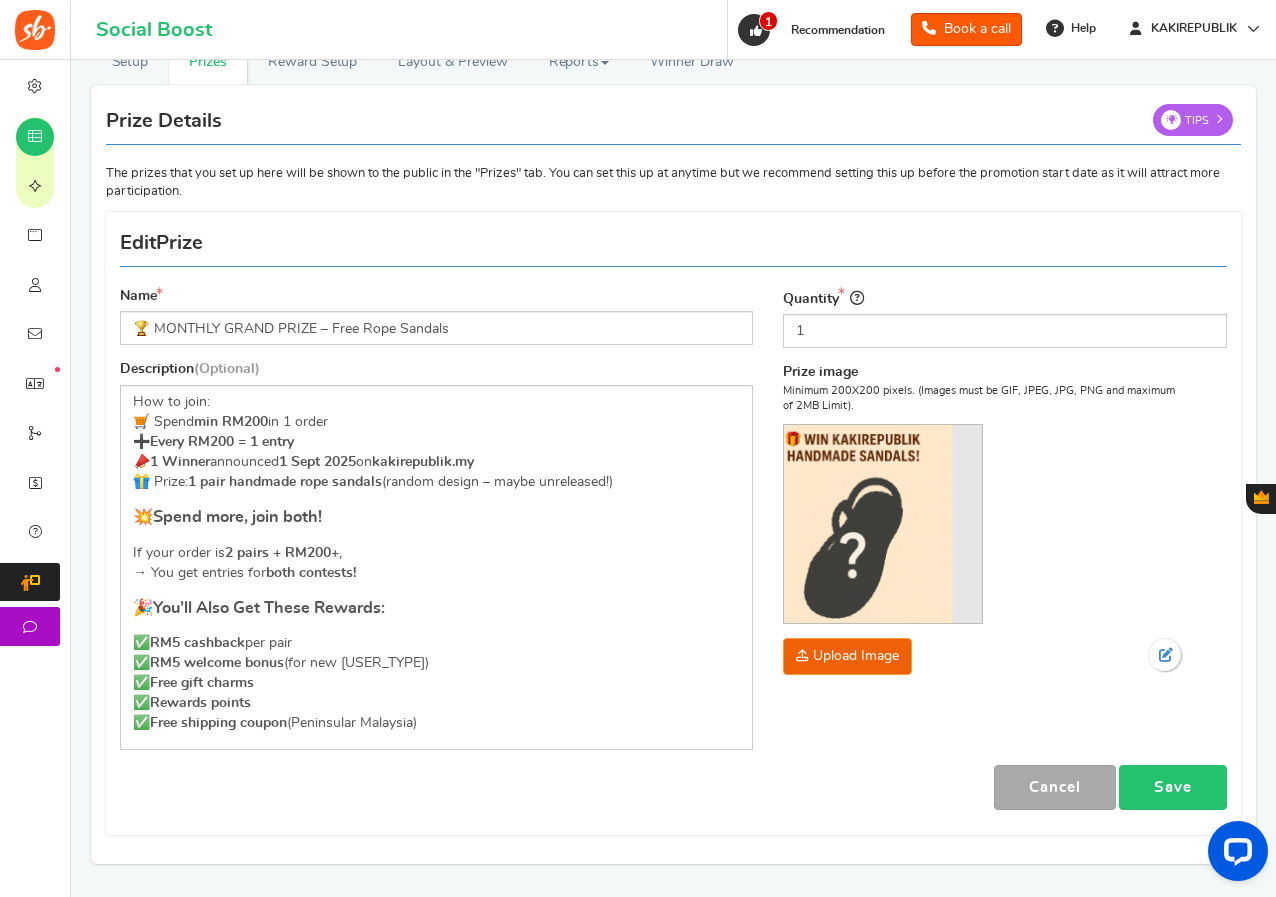 click on "Save" at bounding box center (1173, 787) 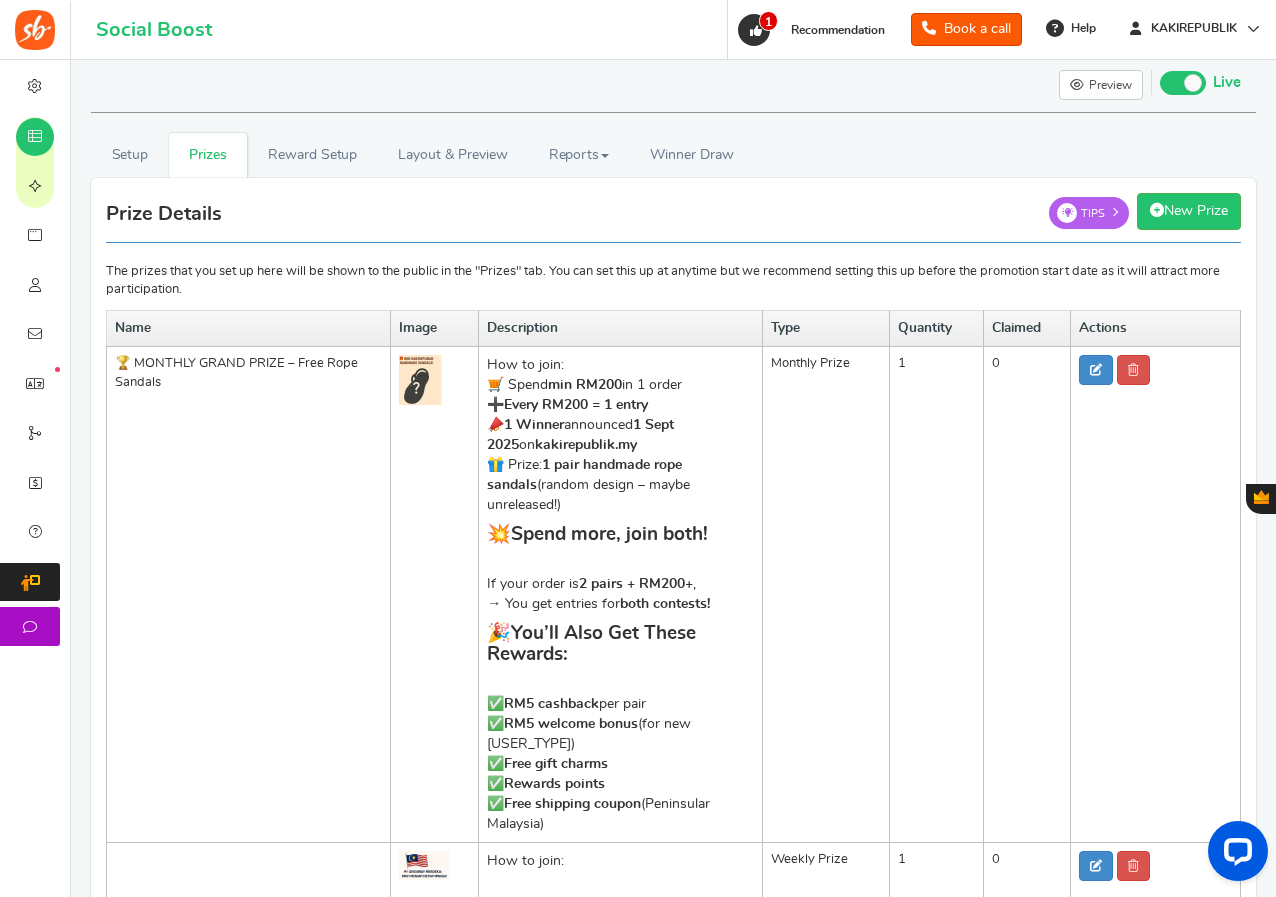 scroll, scrollTop: 0, scrollLeft: 0, axis: both 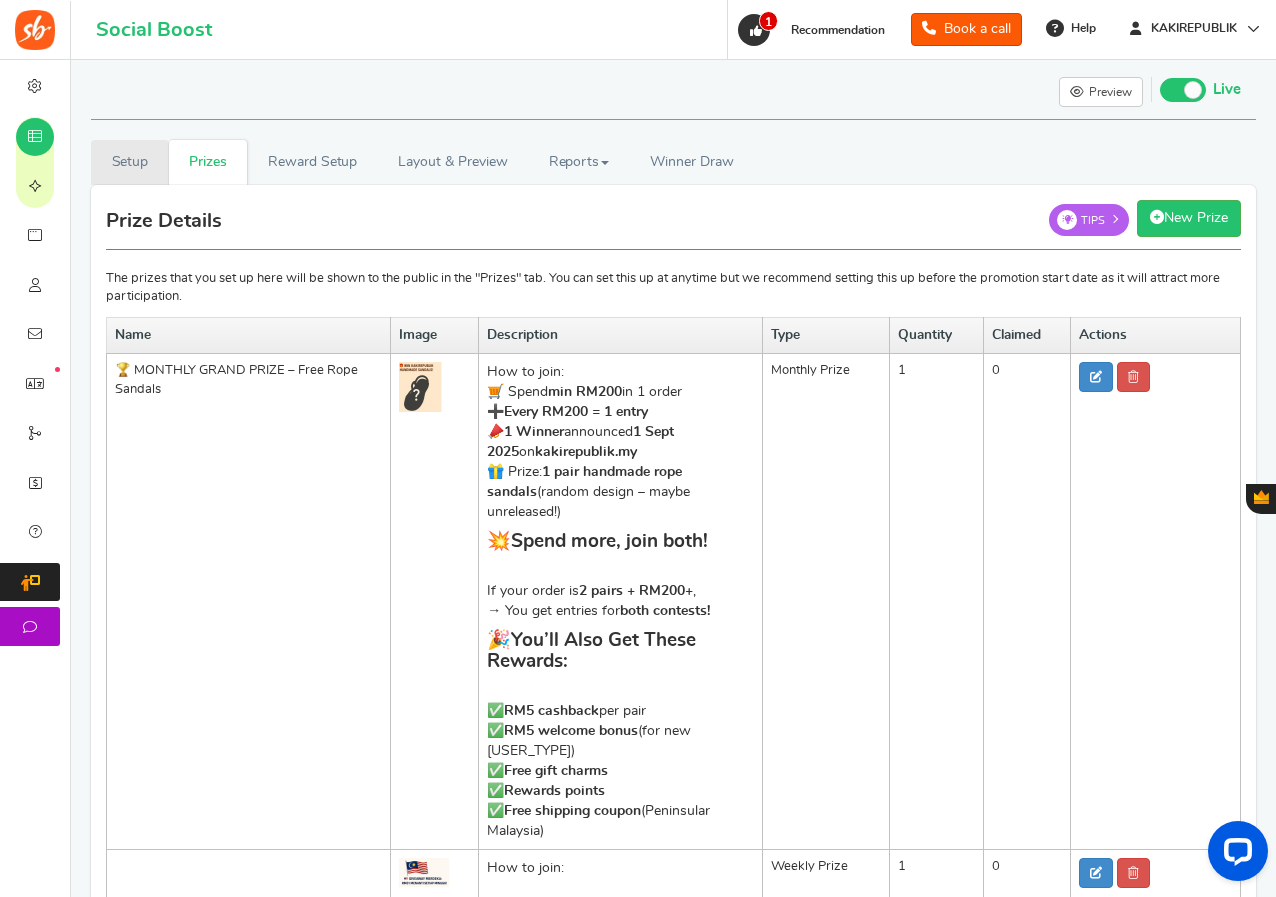 click on "Setup" at bounding box center (130, 162) 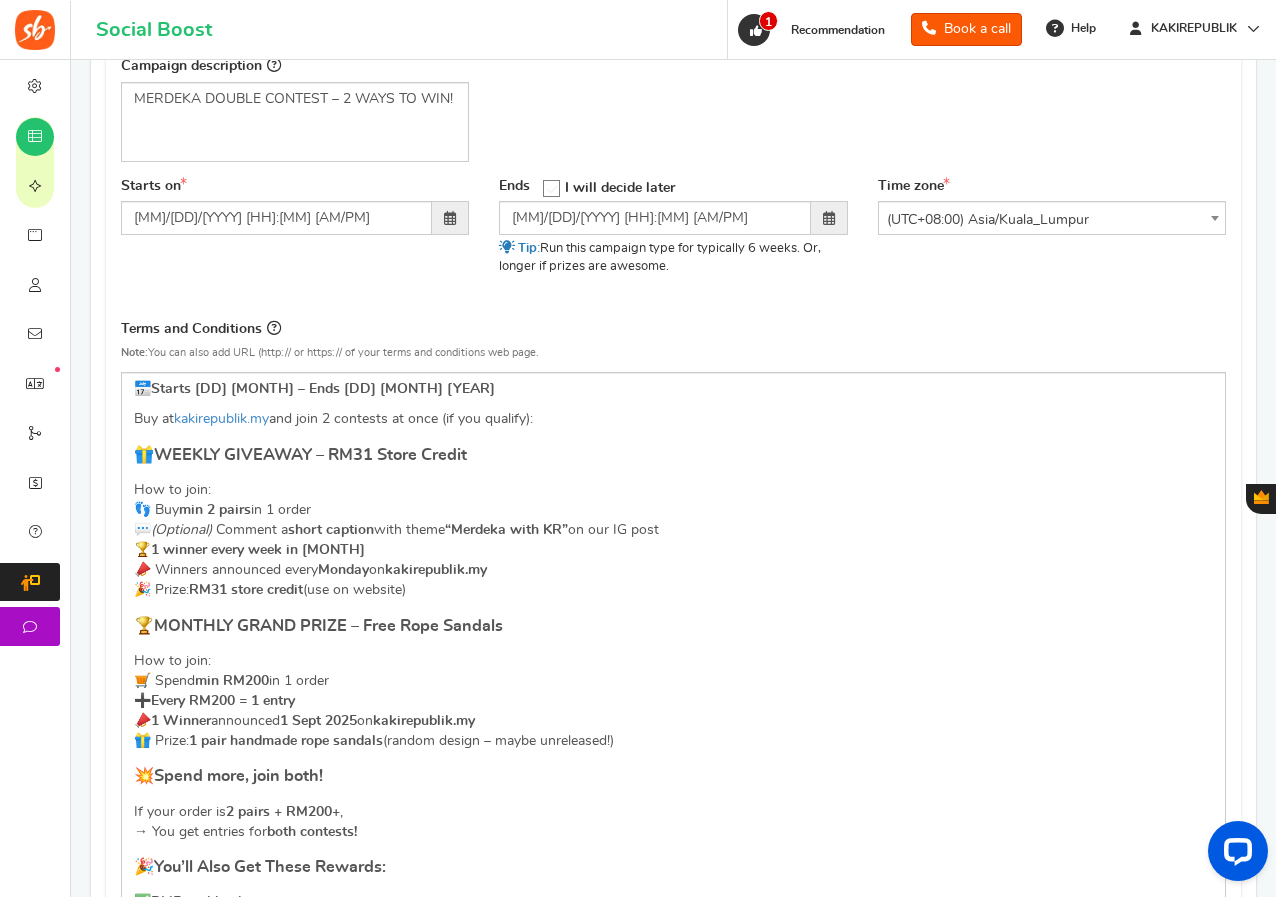scroll, scrollTop: 400, scrollLeft: 0, axis: vertical 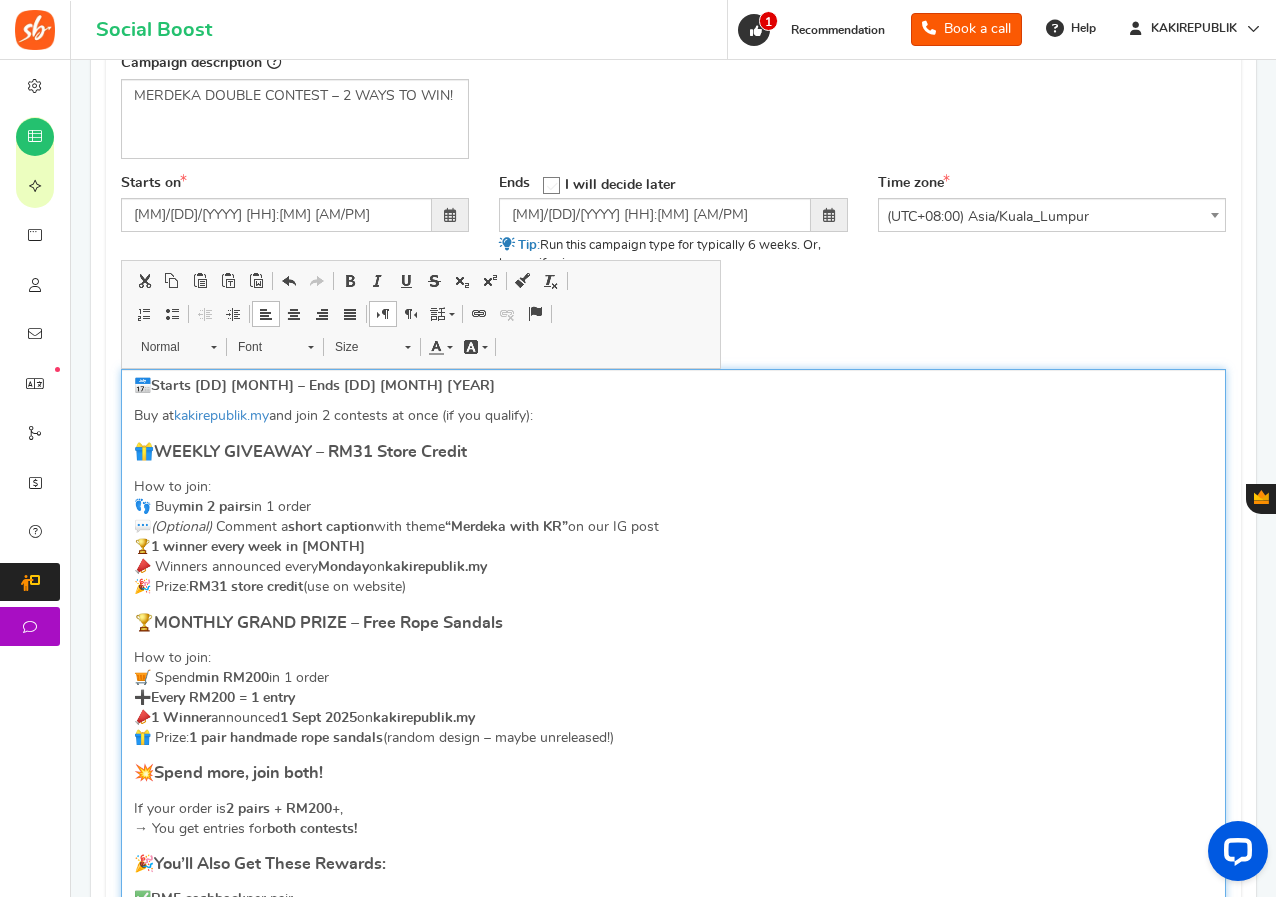 drag, startPoint x: 424, startPoint y: 590, endPoint x: 138, endPoint y: 446, distance: 320.20618 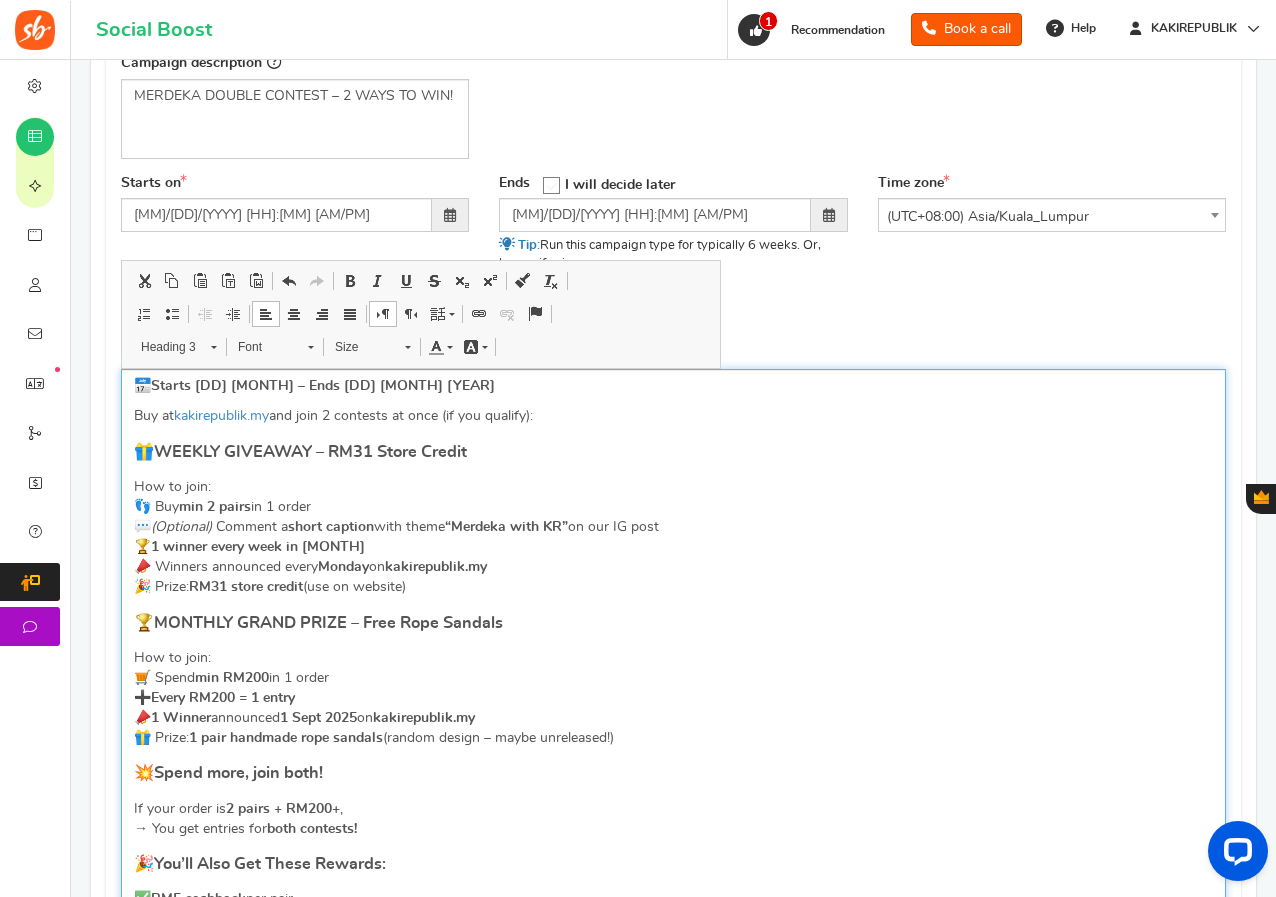 click on "How to join: 👣 Buy  min 2 pairs  in 1 order 💬  (Optional)   Comment a  short caption  with theme  “Merdeka with KR”  on our IG post 🏆  1 winner every week in [MONTH] 📣 Winners announced every  [DAY]  on  kakirepublik.my 🎉 Prize:  RM31 store credit  (use on website)" at bounding box center (673, 537) 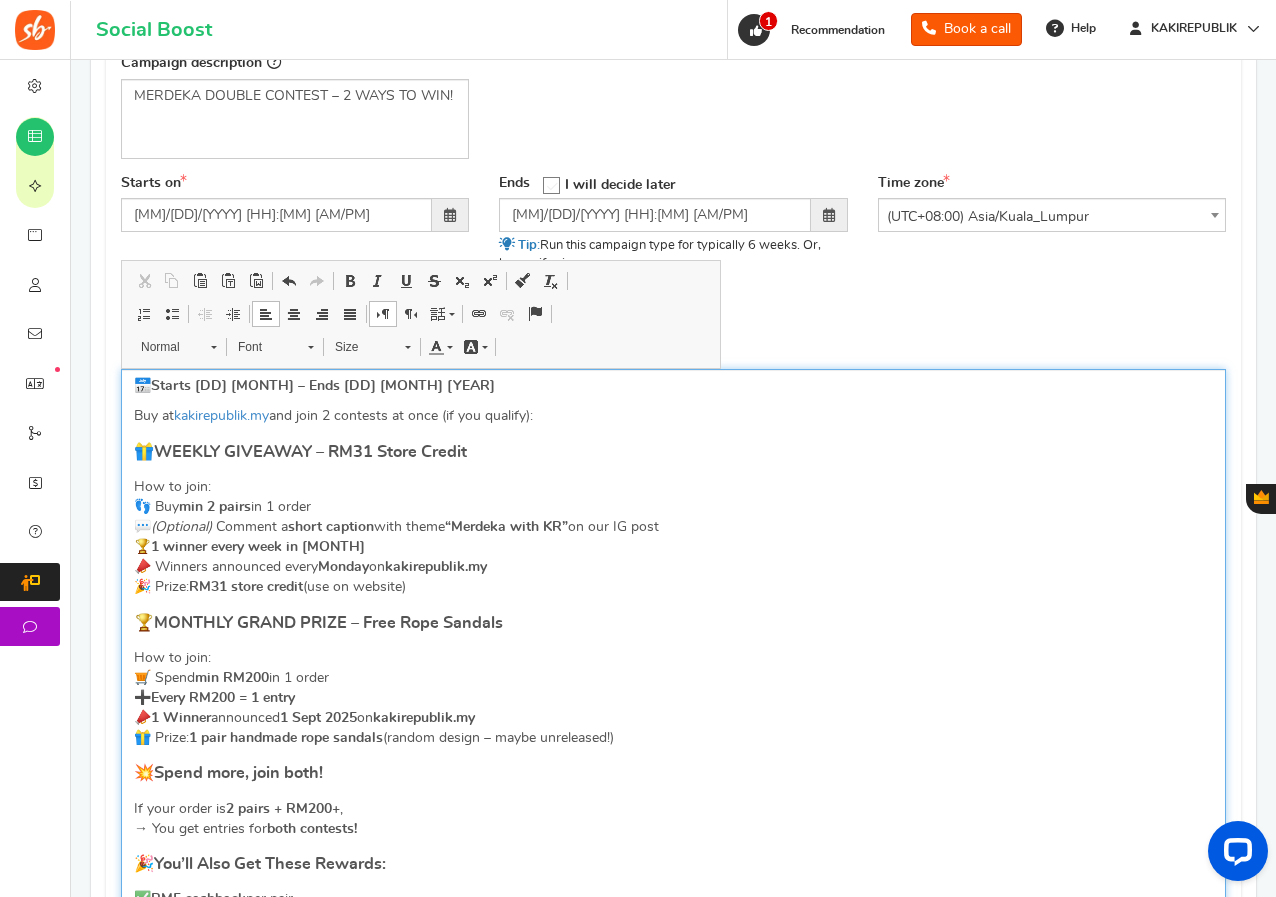drag, startPoint x: 437, startPoint y: 588, endPoint x: 135, endPoint y: 497, distance: 315.4124 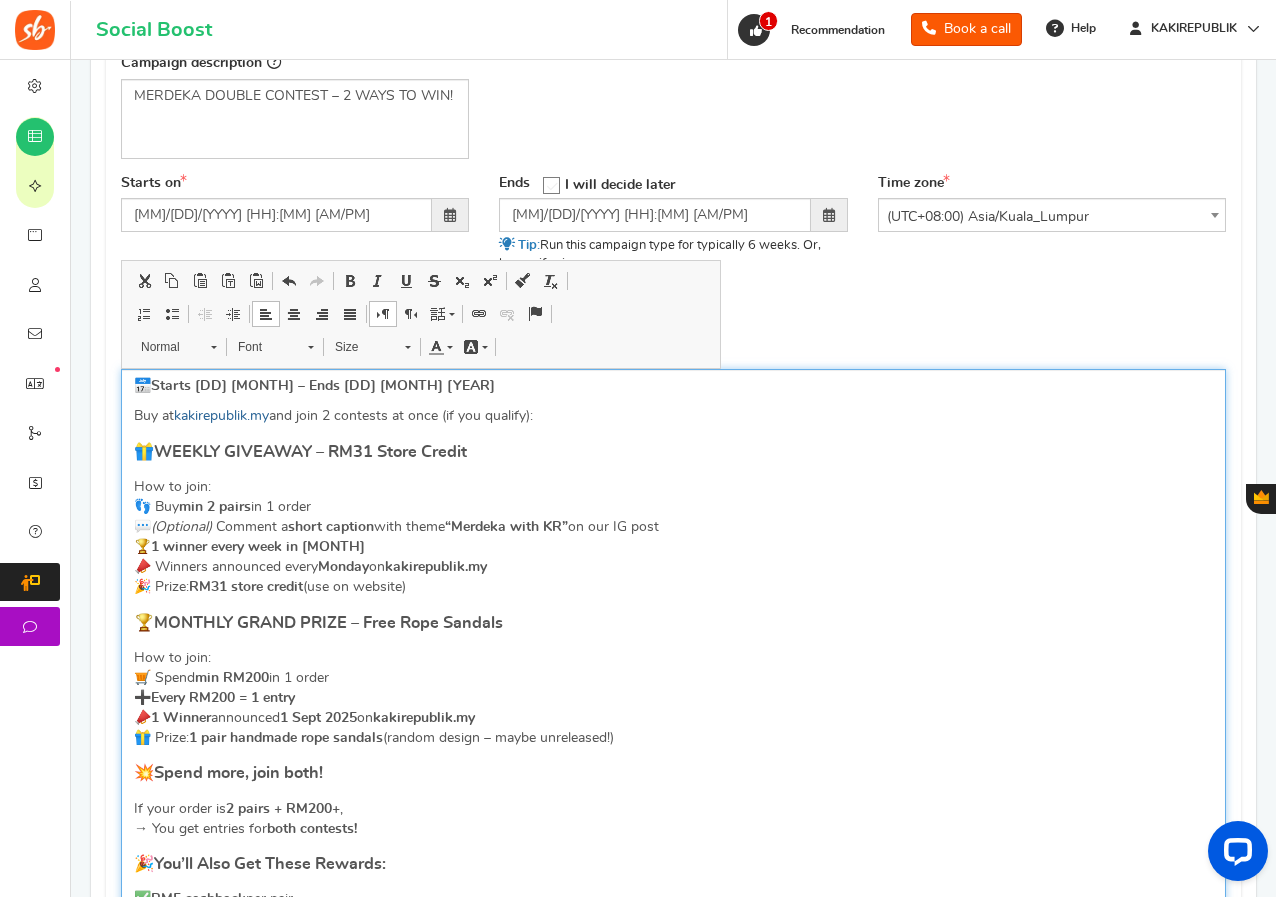 copy on "How to join: 👣 Buy  min 2 pairs  in 1 order 💬  (Optional)   Comment a  short caption  with theme  “Merdeka with KR”  on our IG post 🏆  1 winner every week in [MONTH] 📣 Winners announced every  [DAY]  on  kakirepublik.my 🎉 Prize:  RM31 store credit  (use on website)" 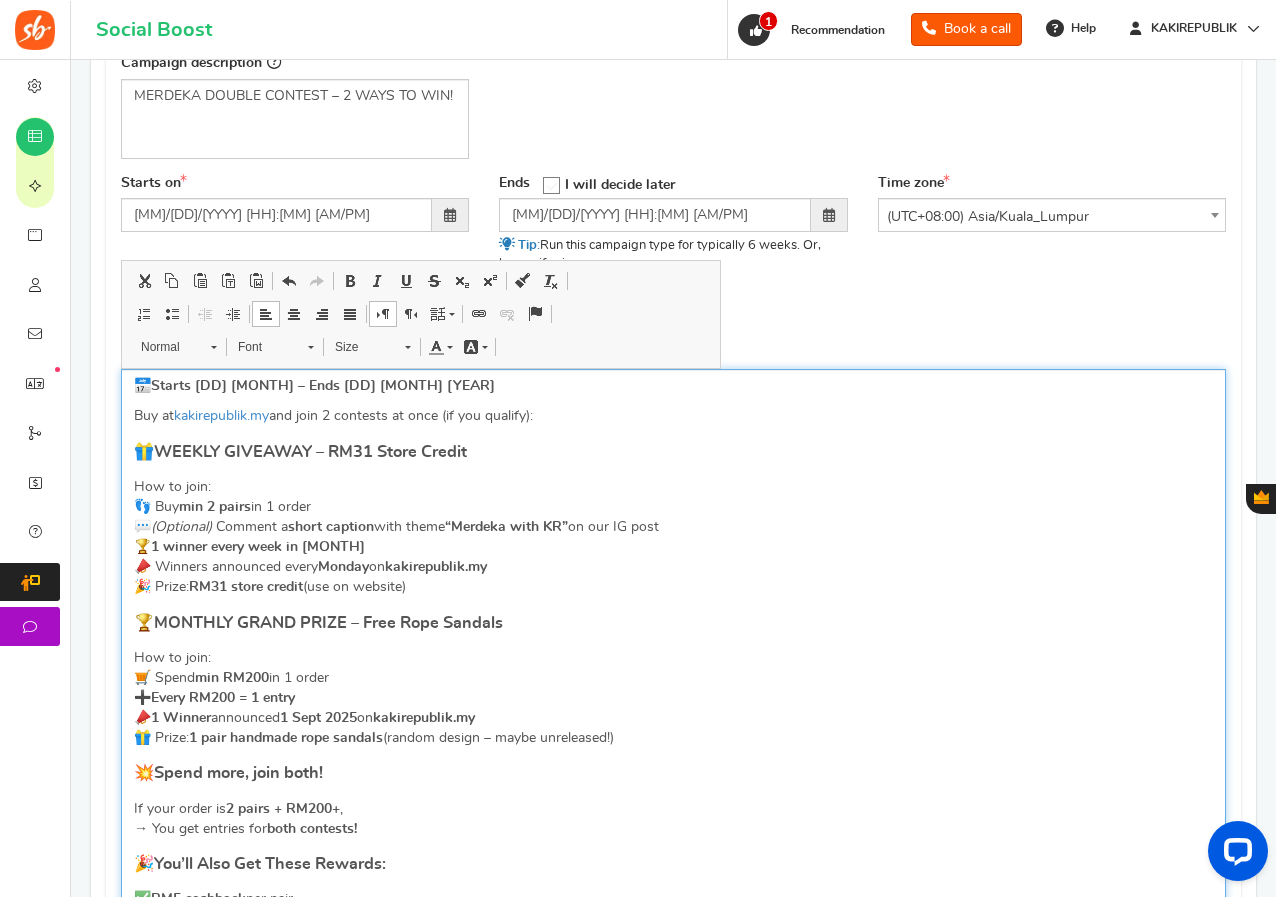 scroll, scrollTop: 100, scrollLeft: 0, axis: vertical 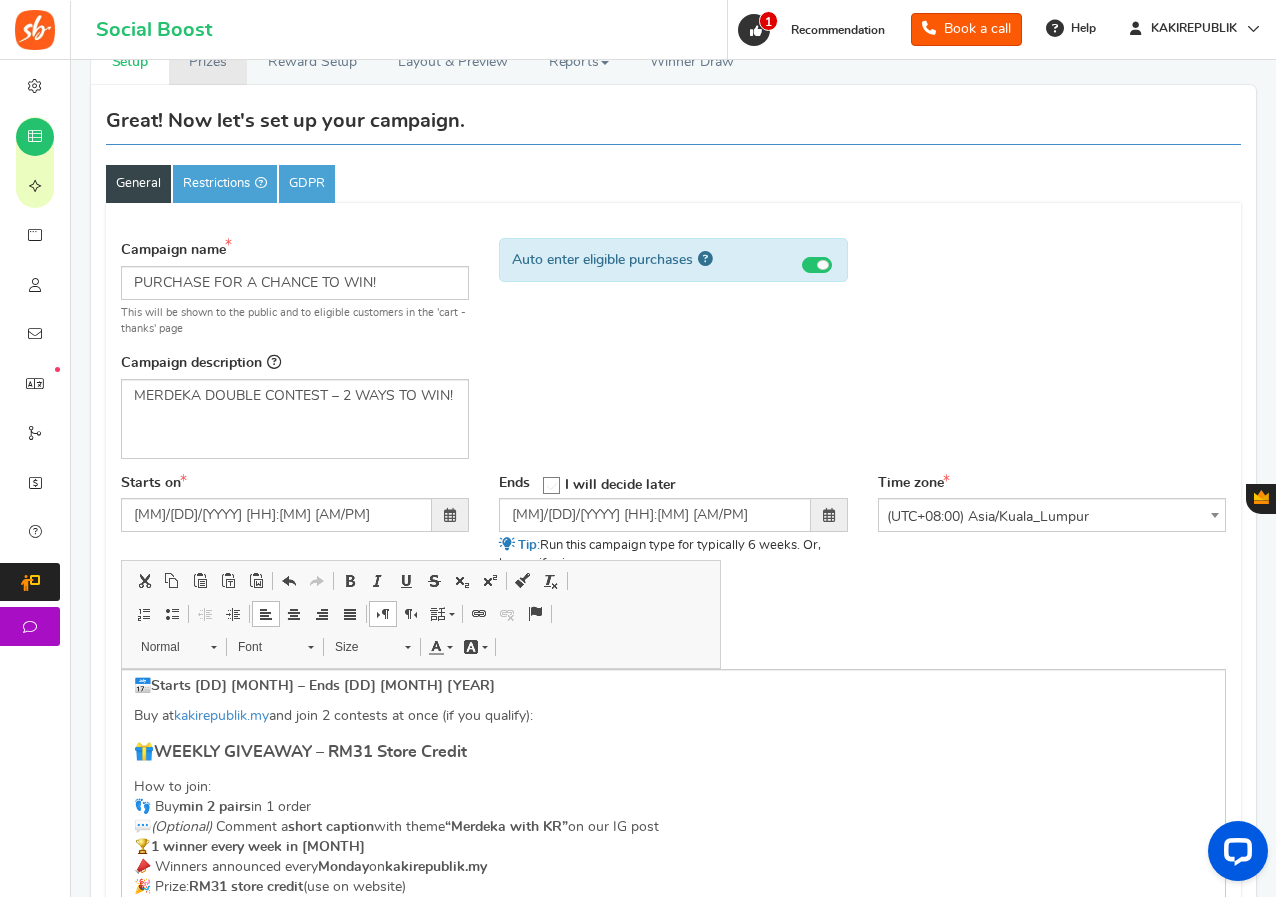 click on "Prizes" at bounding box center (208, 62) 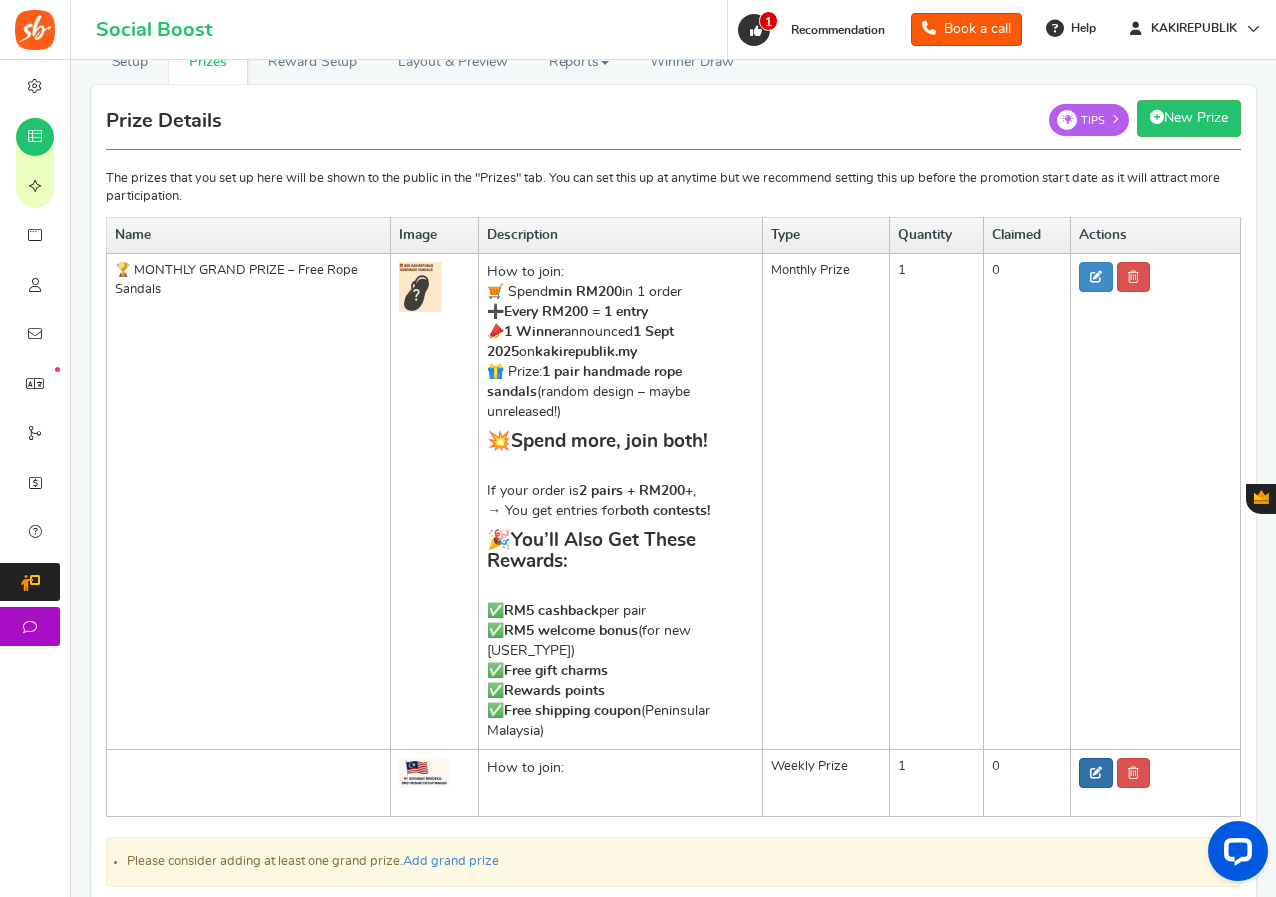 click at bounding box center (1096, 773) 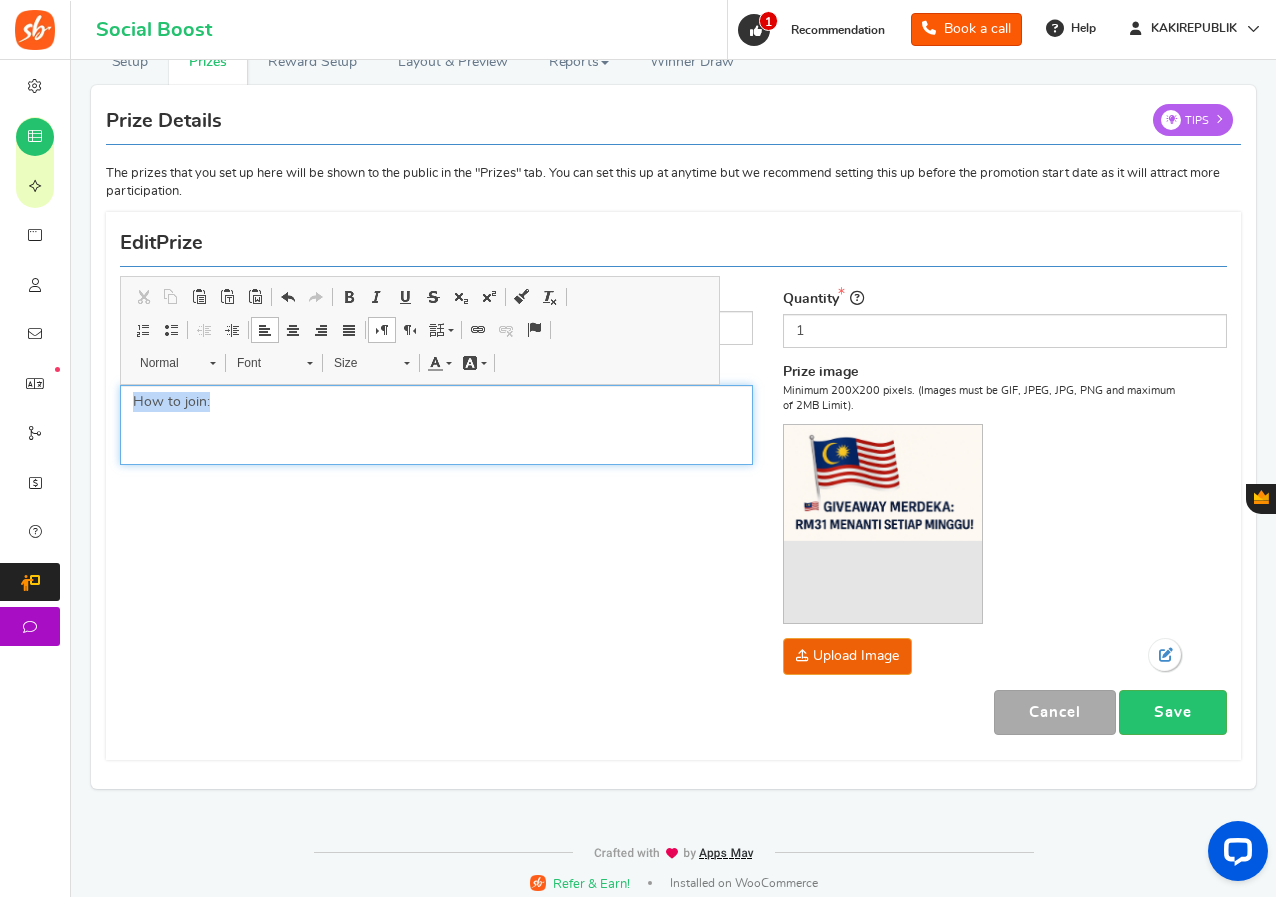 drag, startPoint x: 252, startPoint y: 403, endPoint x: 124, endPoint y: 399, distance: 128.06248 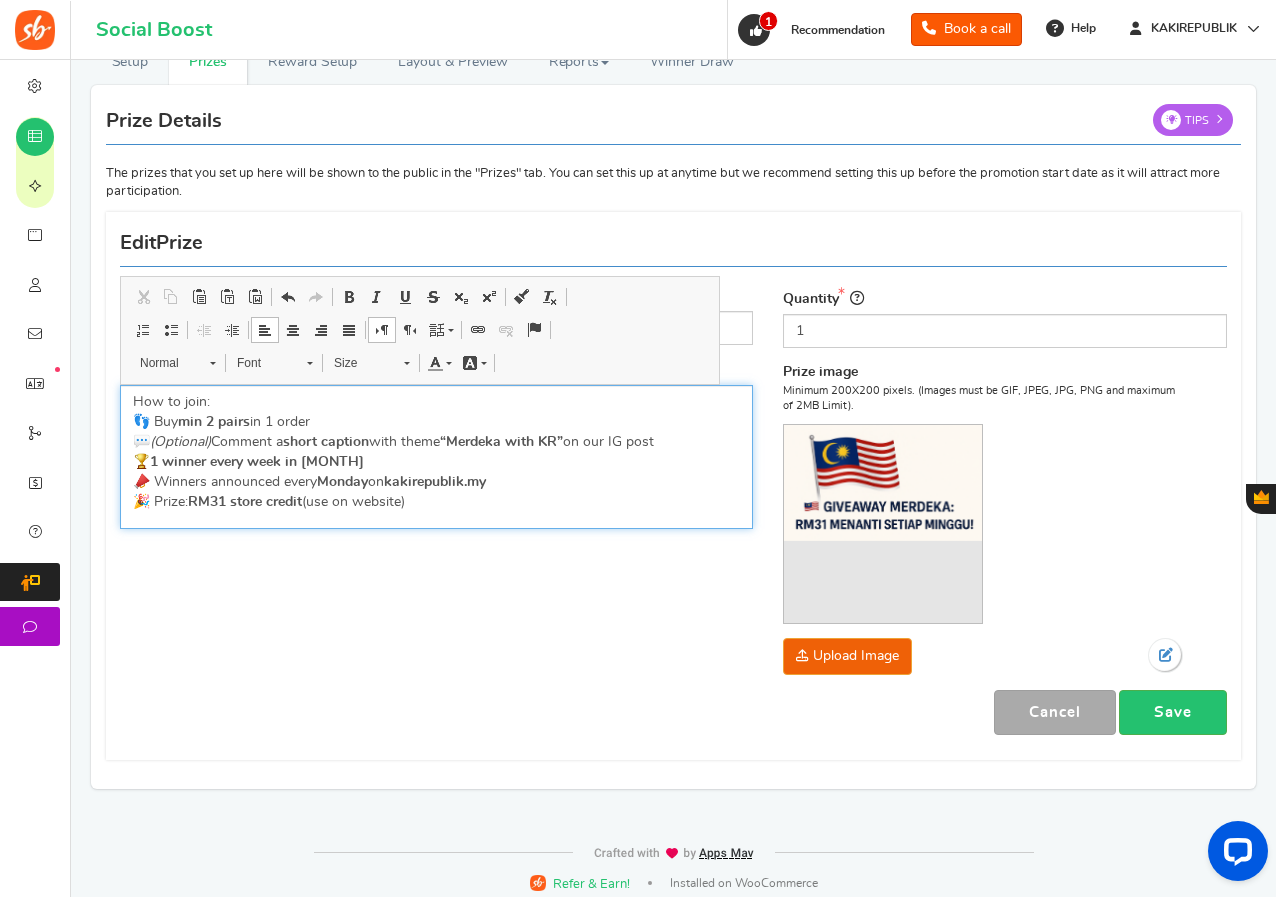 scroll, scrollTop: 0, scrollLeft: 0, axis: both 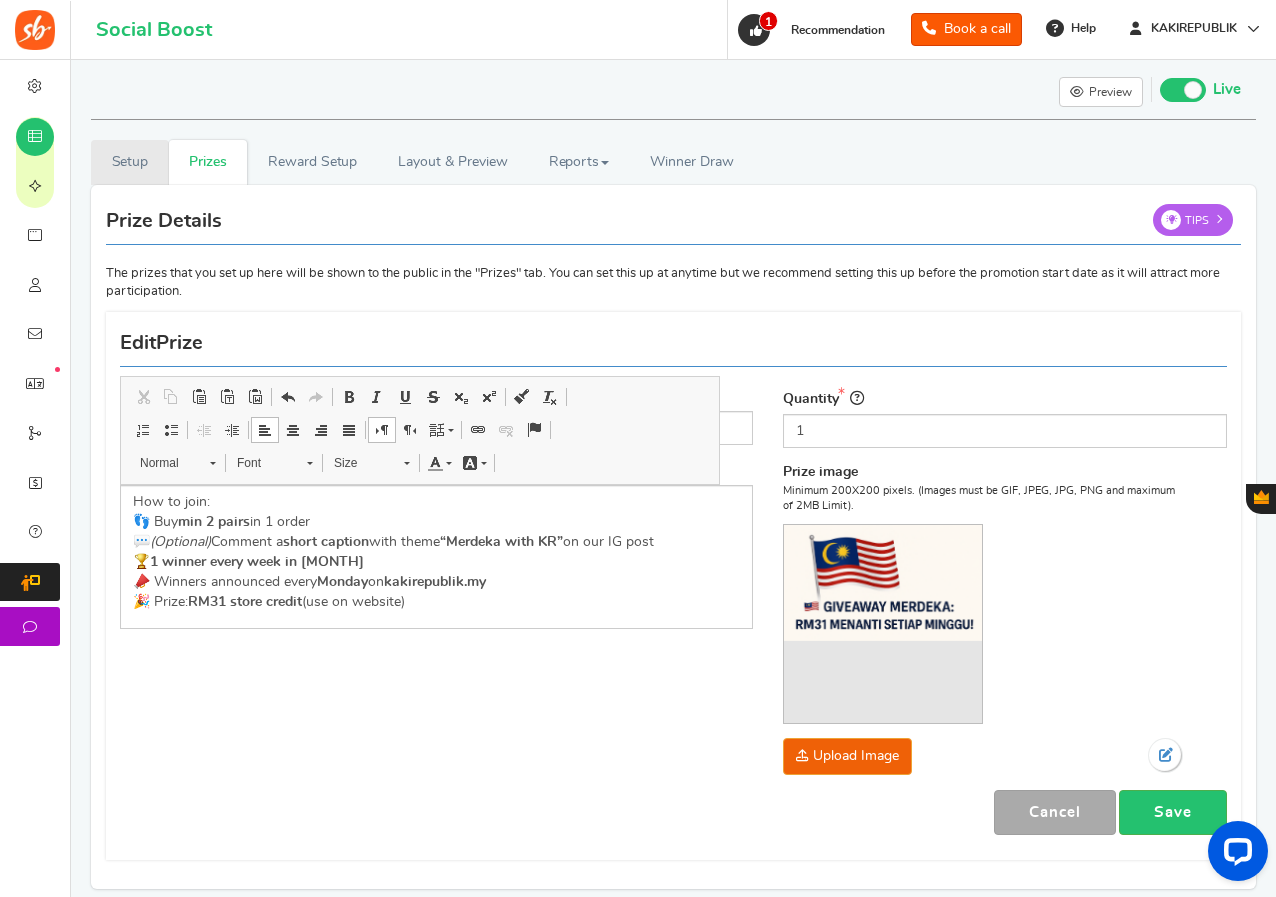 click on "Setup" at bounding box center [130, 162] 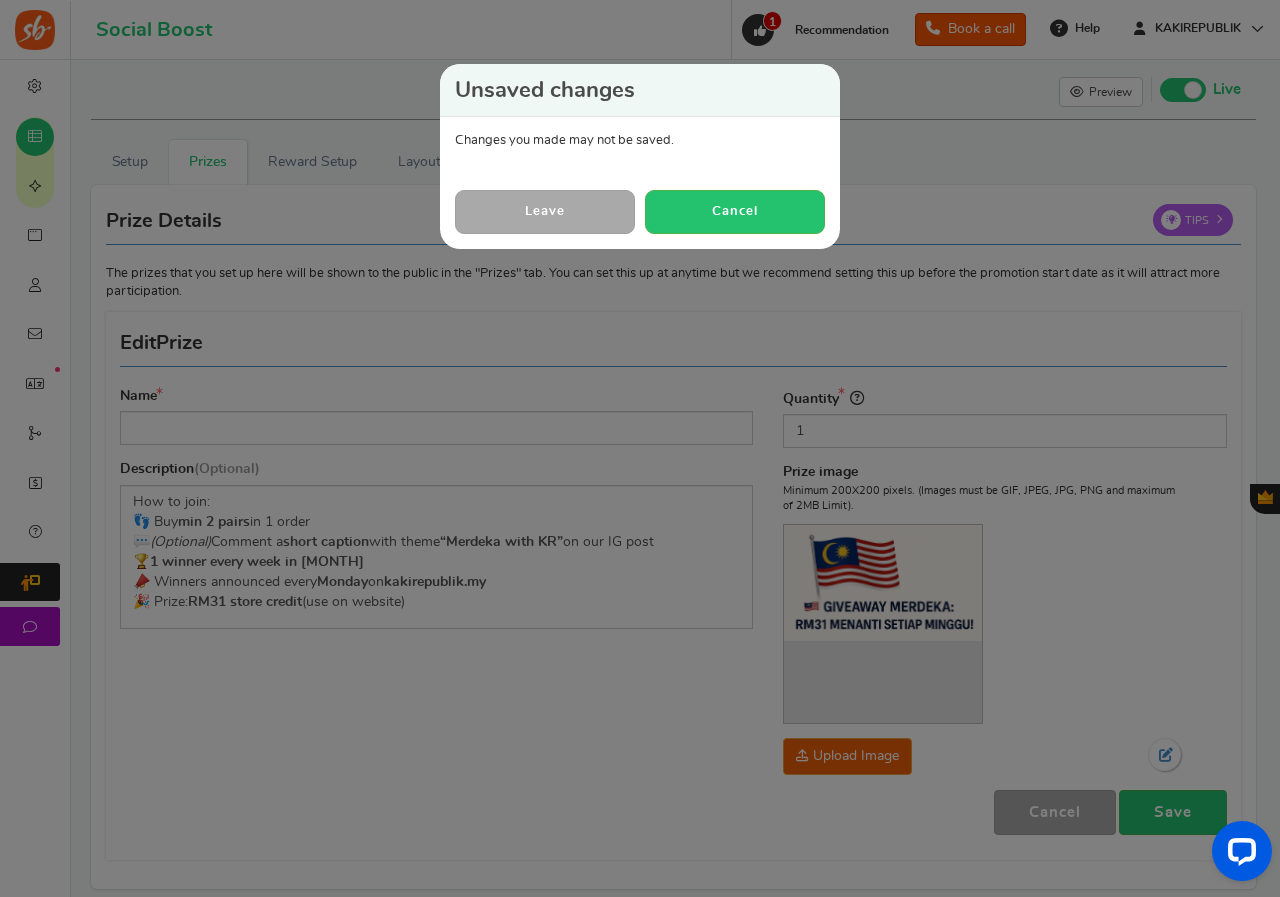 click on "Leave" at bounding box center [545, 211] 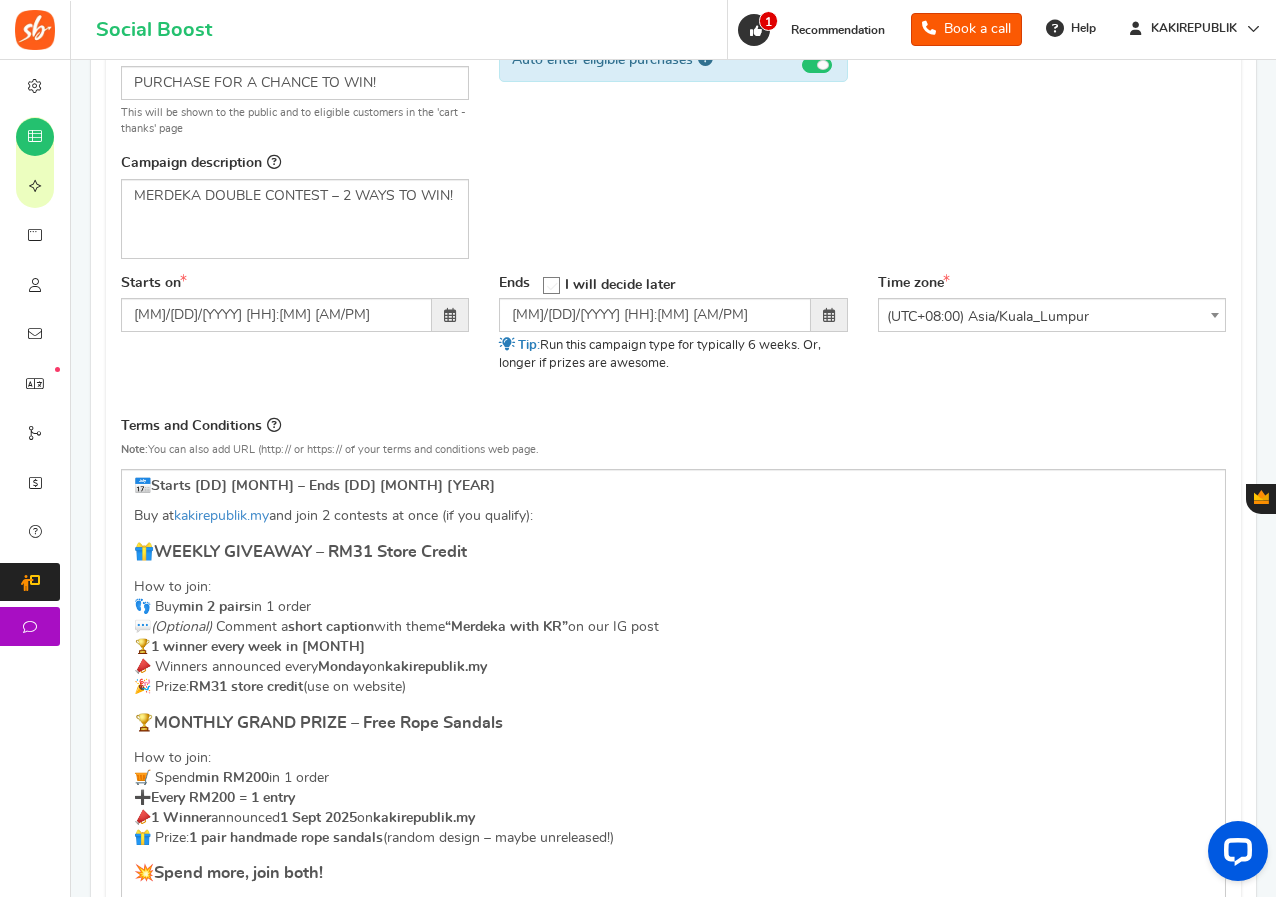 scroll, scrollTop: 500, scrollLeft: 0, axis: vertical 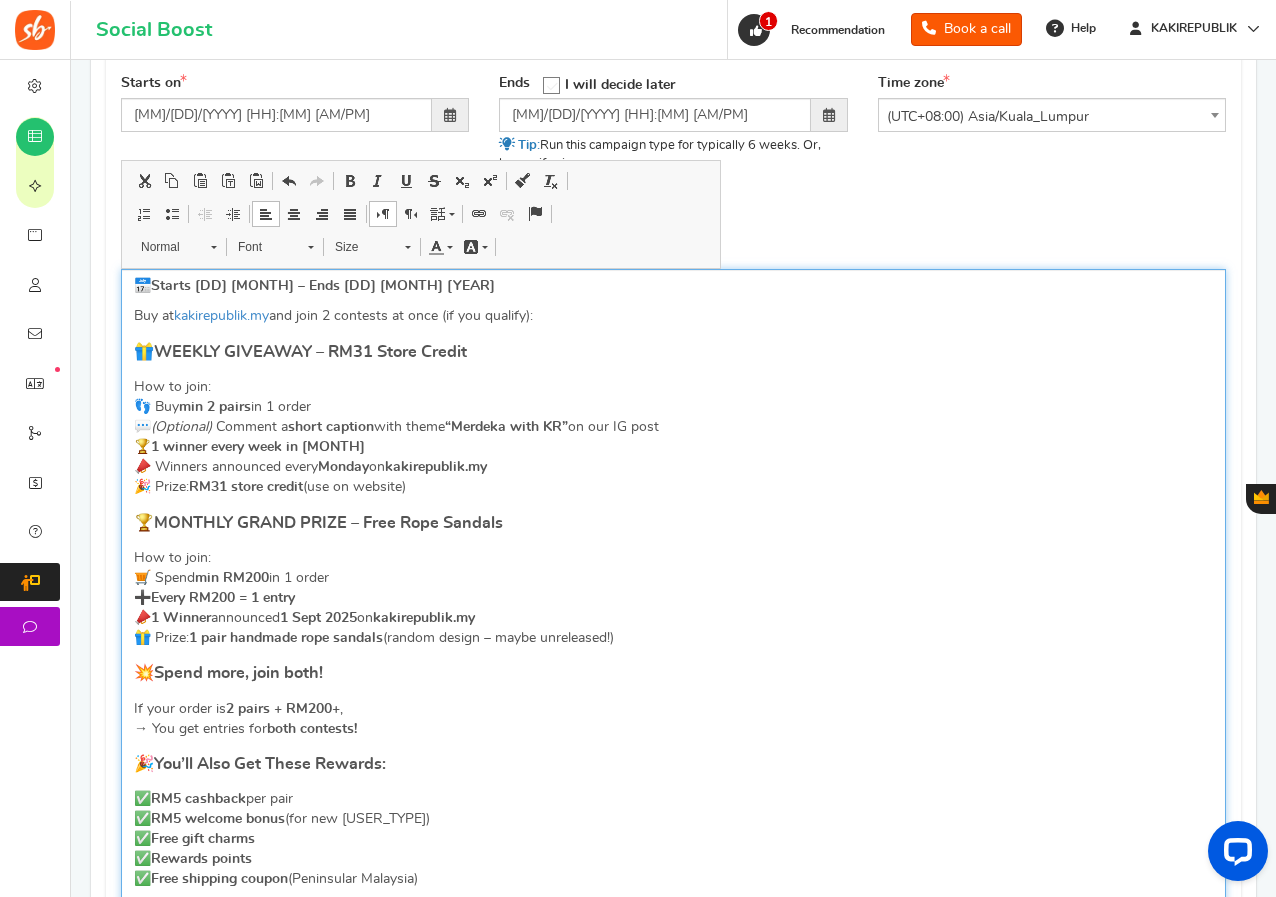 click on "WEEKLY GIVEAWAY – RM31 Store Credit" at bounding box center [310, 352] 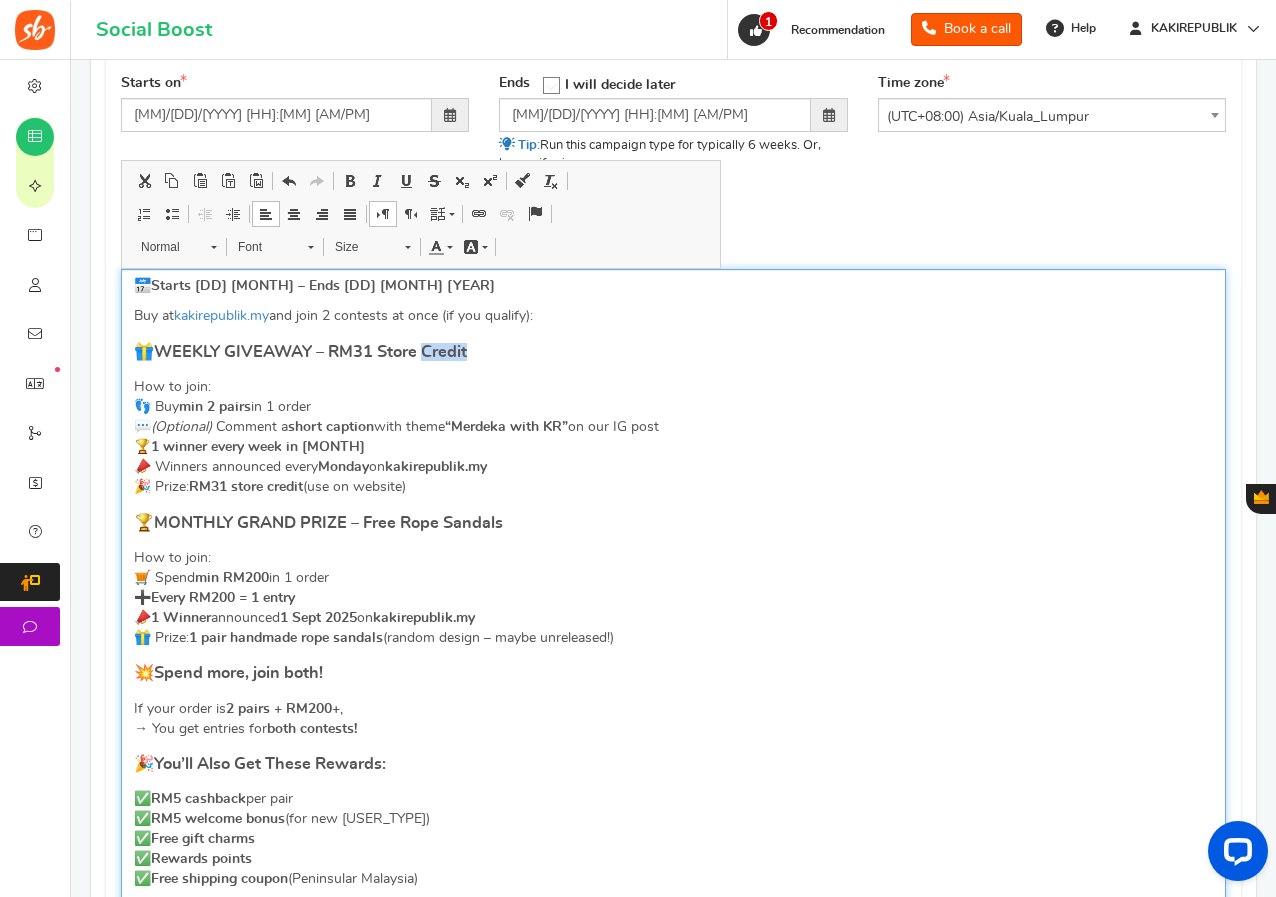click on "WEEKLY GIVEAWAY – RM31 Store Credit" at bounding box center [310, 352] 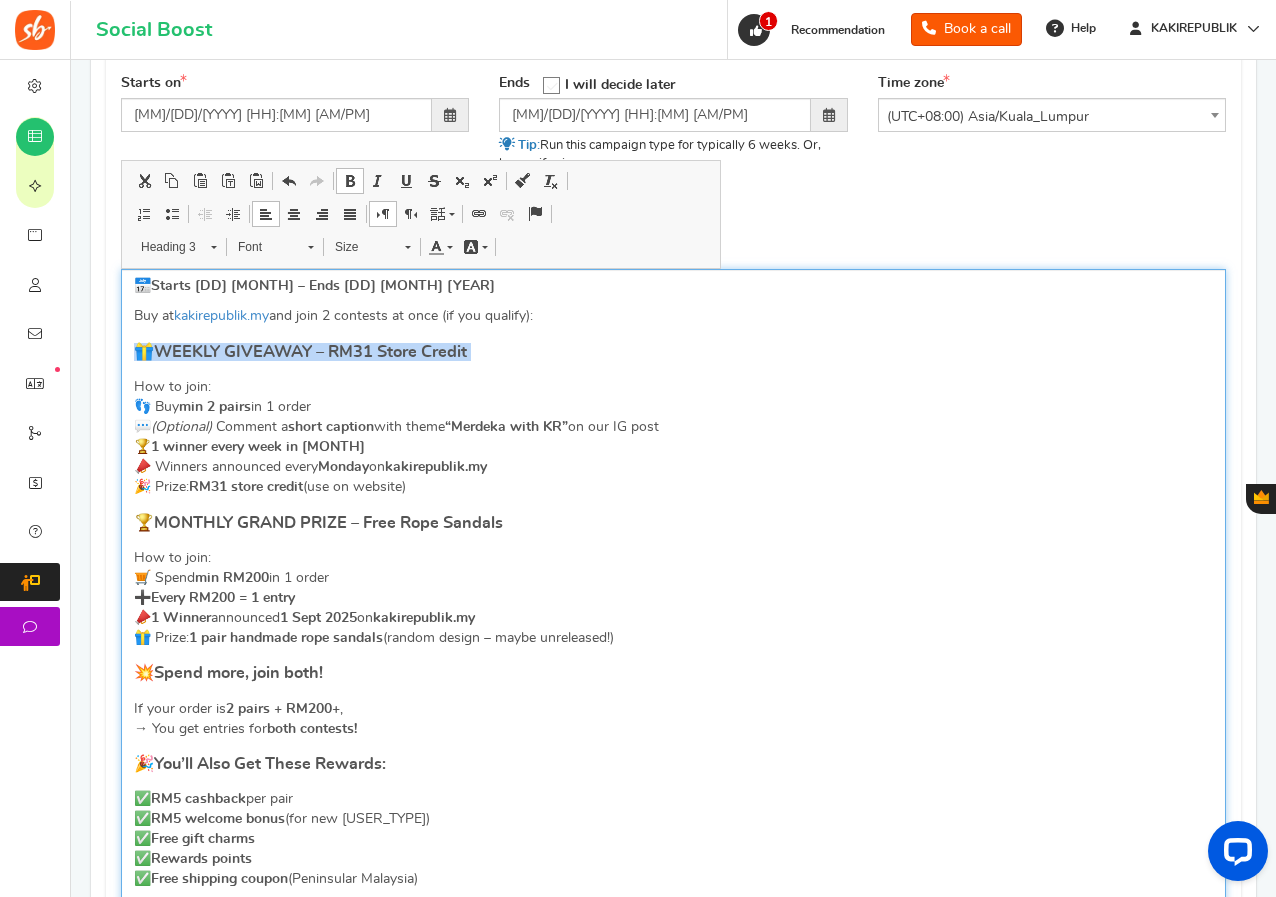 click on "WEEKLY GIVEAWAY – RM31 Store Credit" at bounding box center (310, 352) 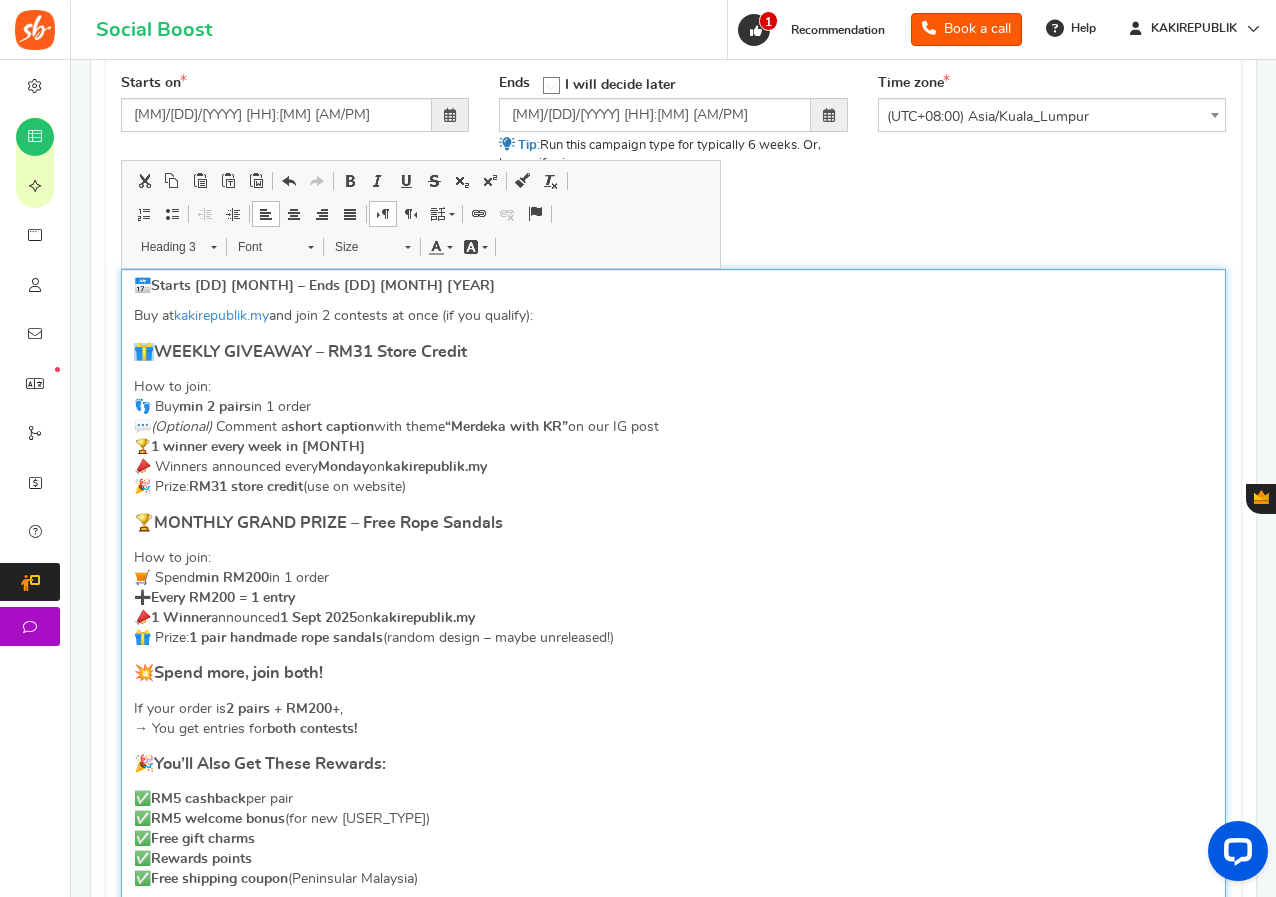 copy on "🎁" 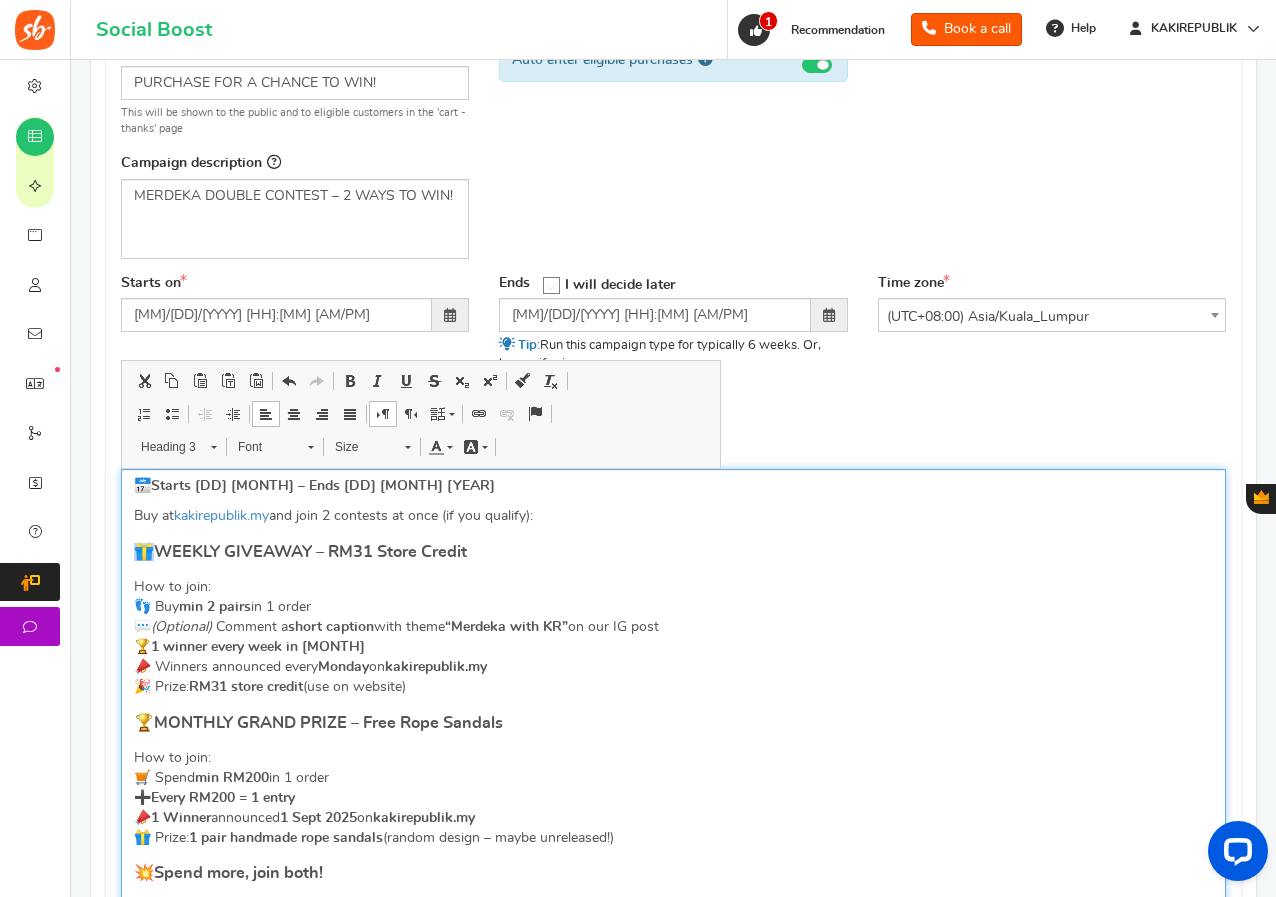 scroll, scrollTop: 0, scrollLeft: 0, axis: both 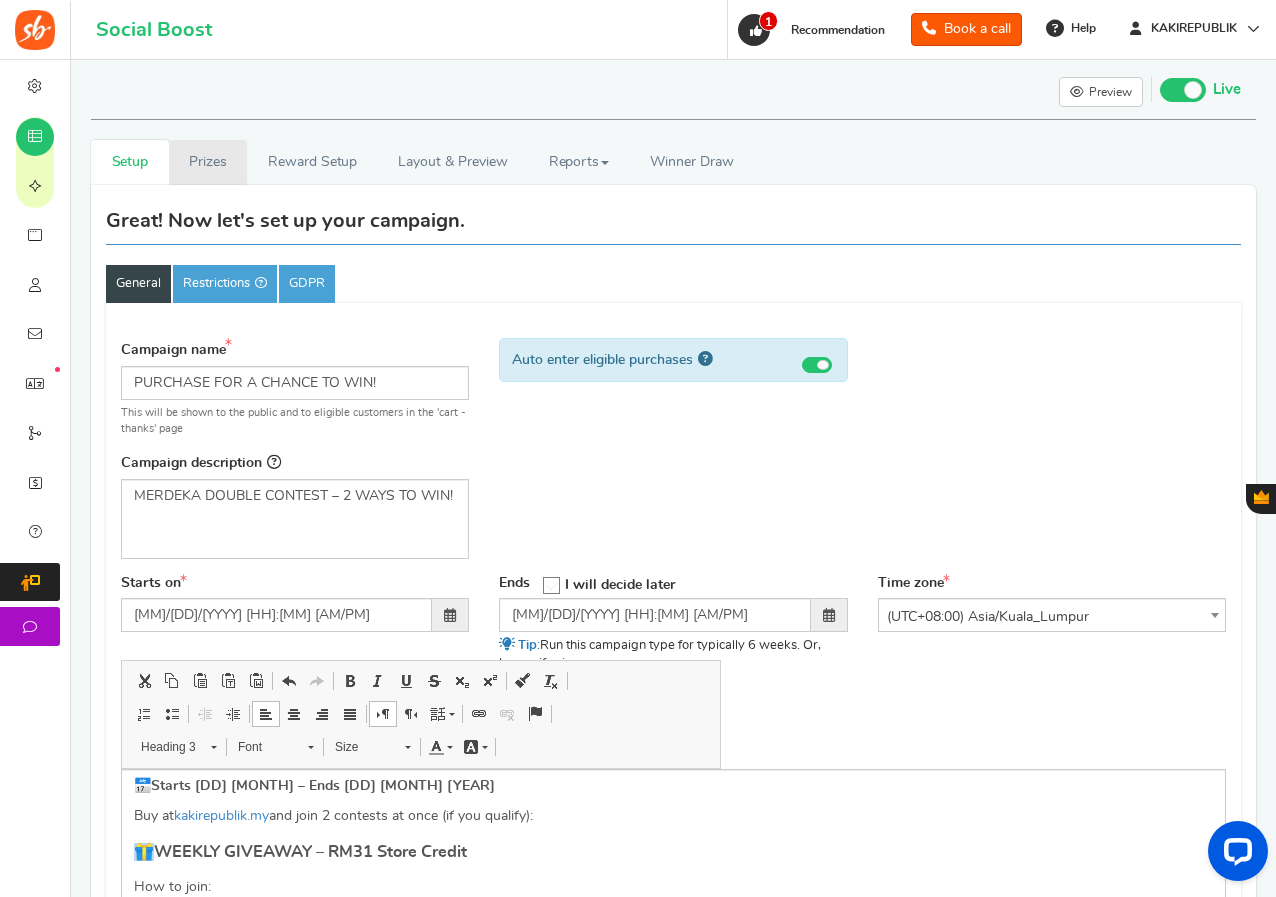 click on "Prizes" at bounding box center [208, 162] 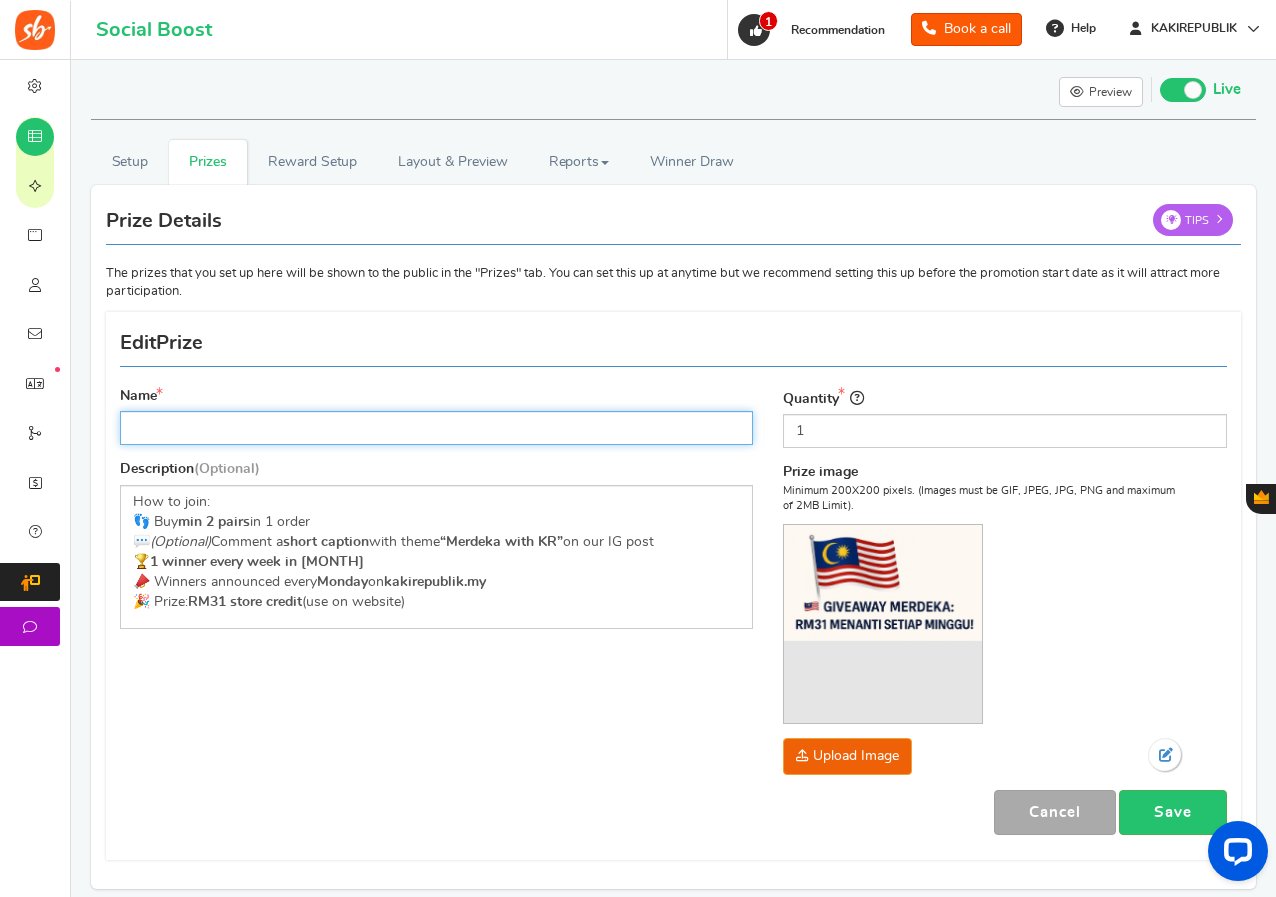 click on "Name" at bounding box center [436, 428] 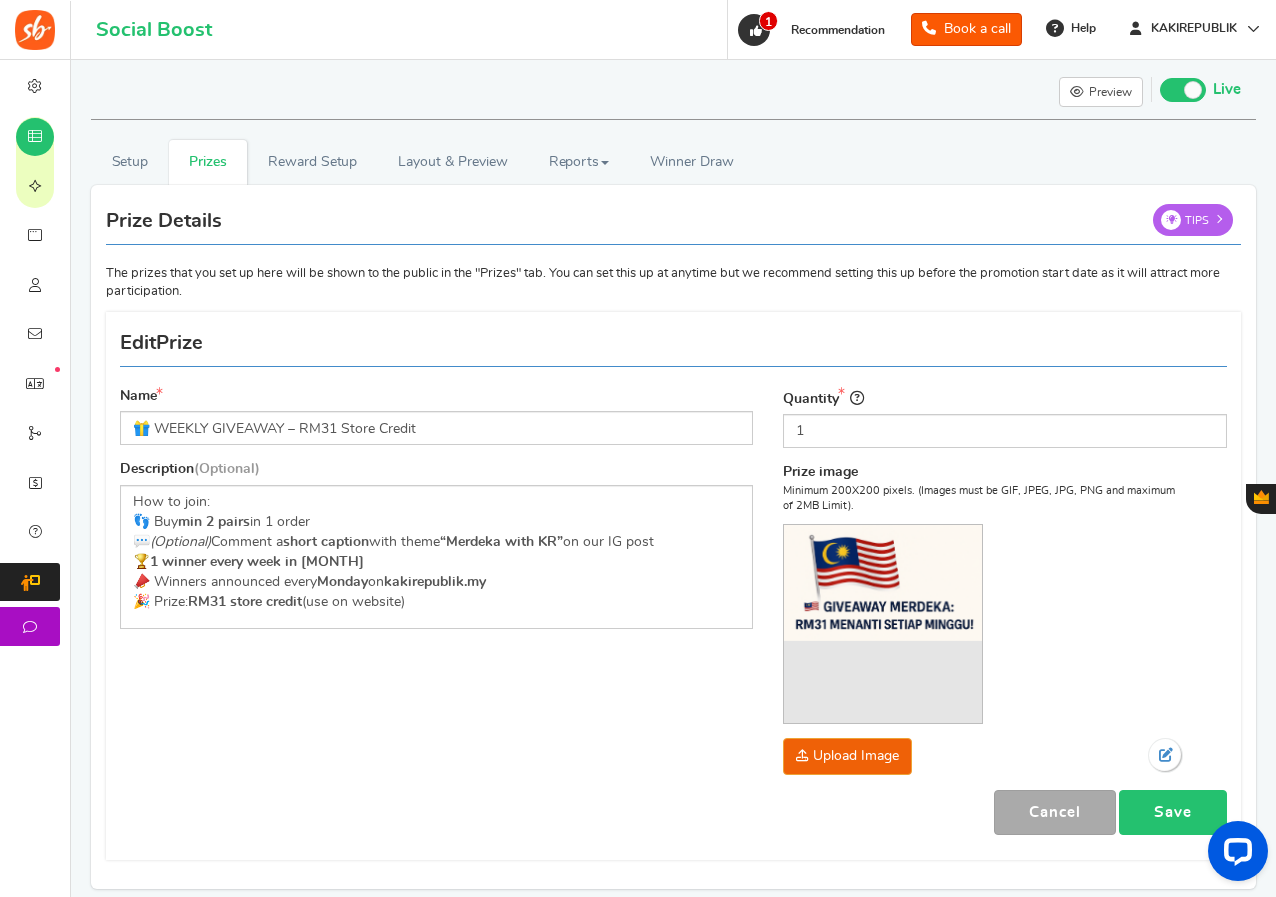 click on "Save" at bounding box center (1173, 812) 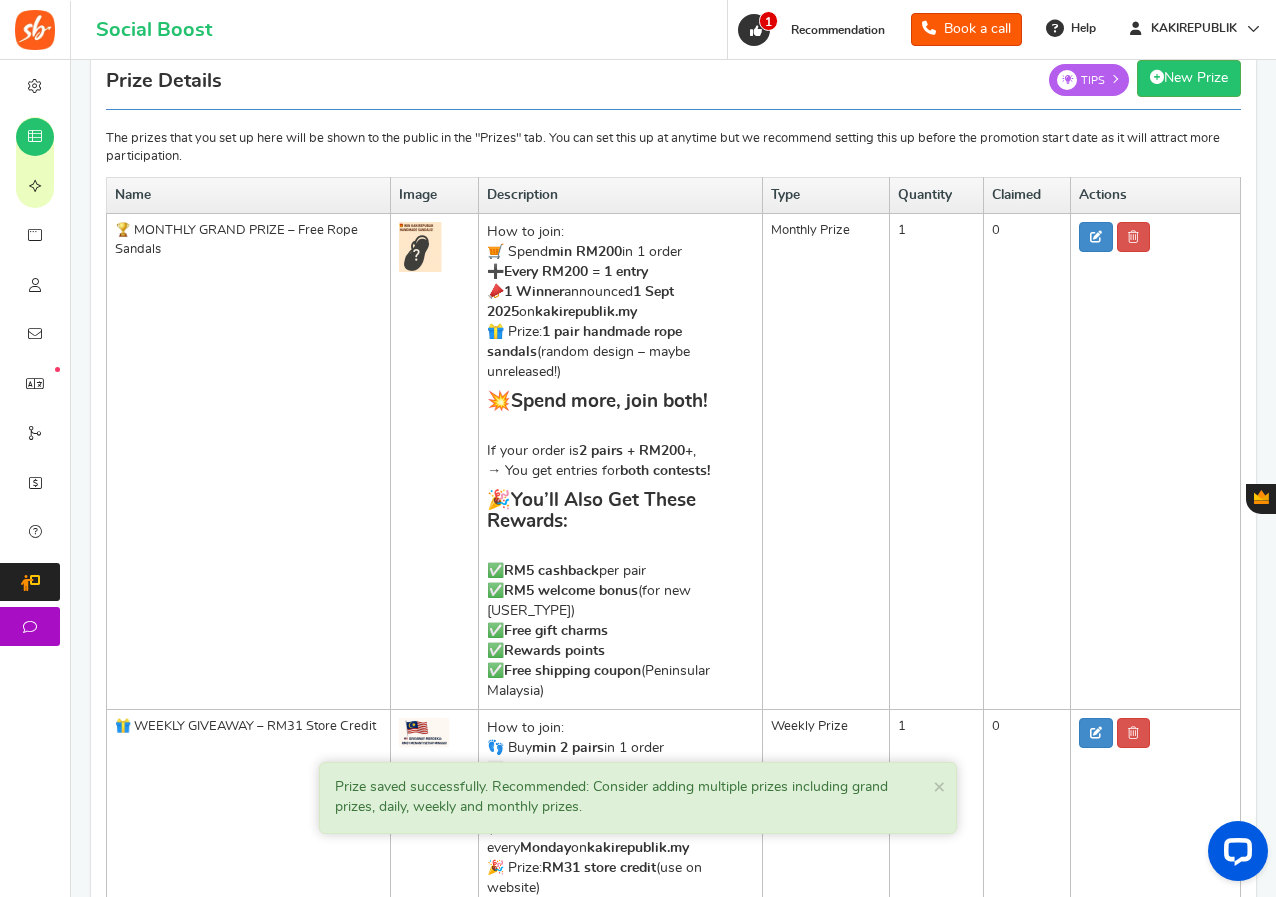 scroll, scrollTop: 112, scrollLeft: 0, axis: vertical 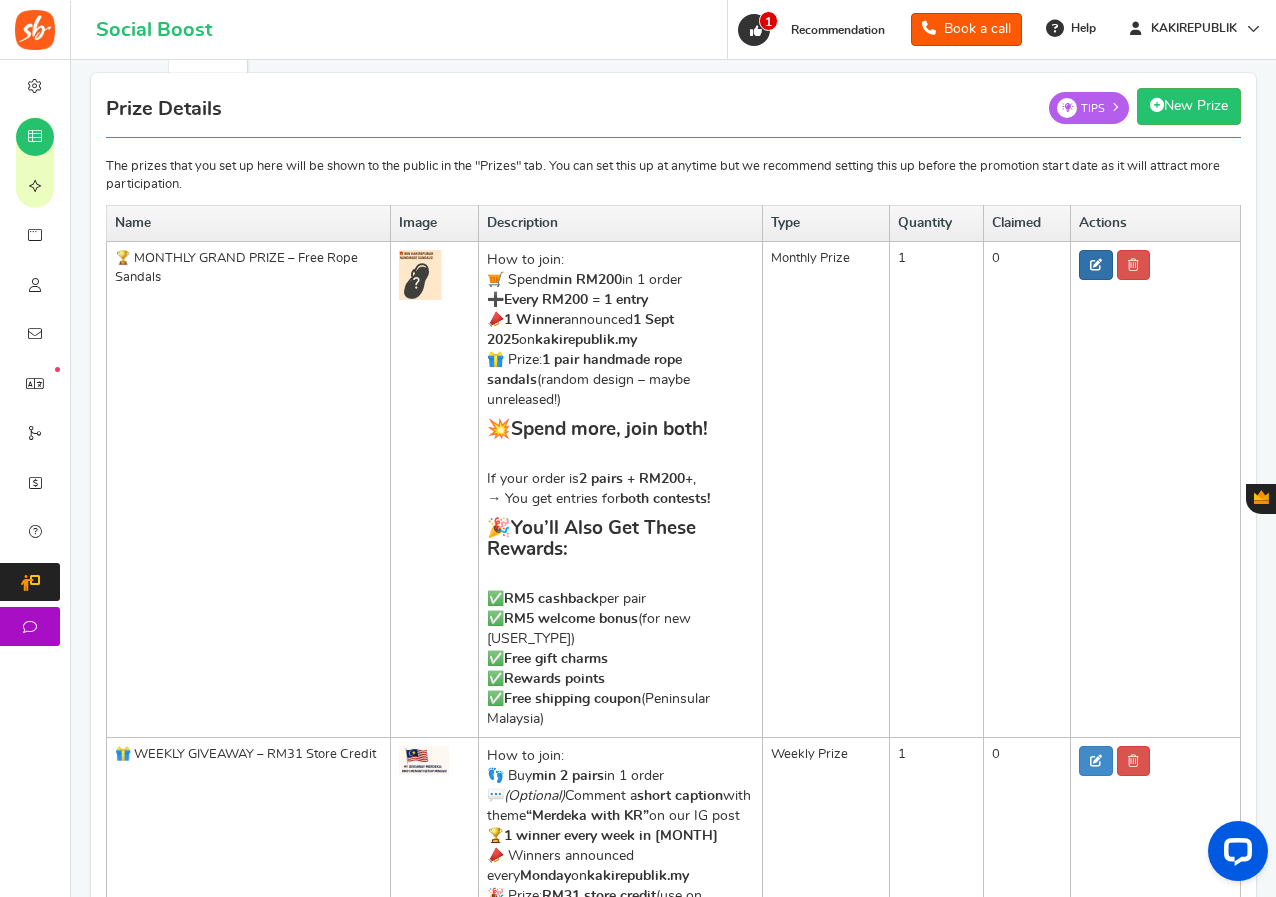 click at bounding box center [1096, 265] 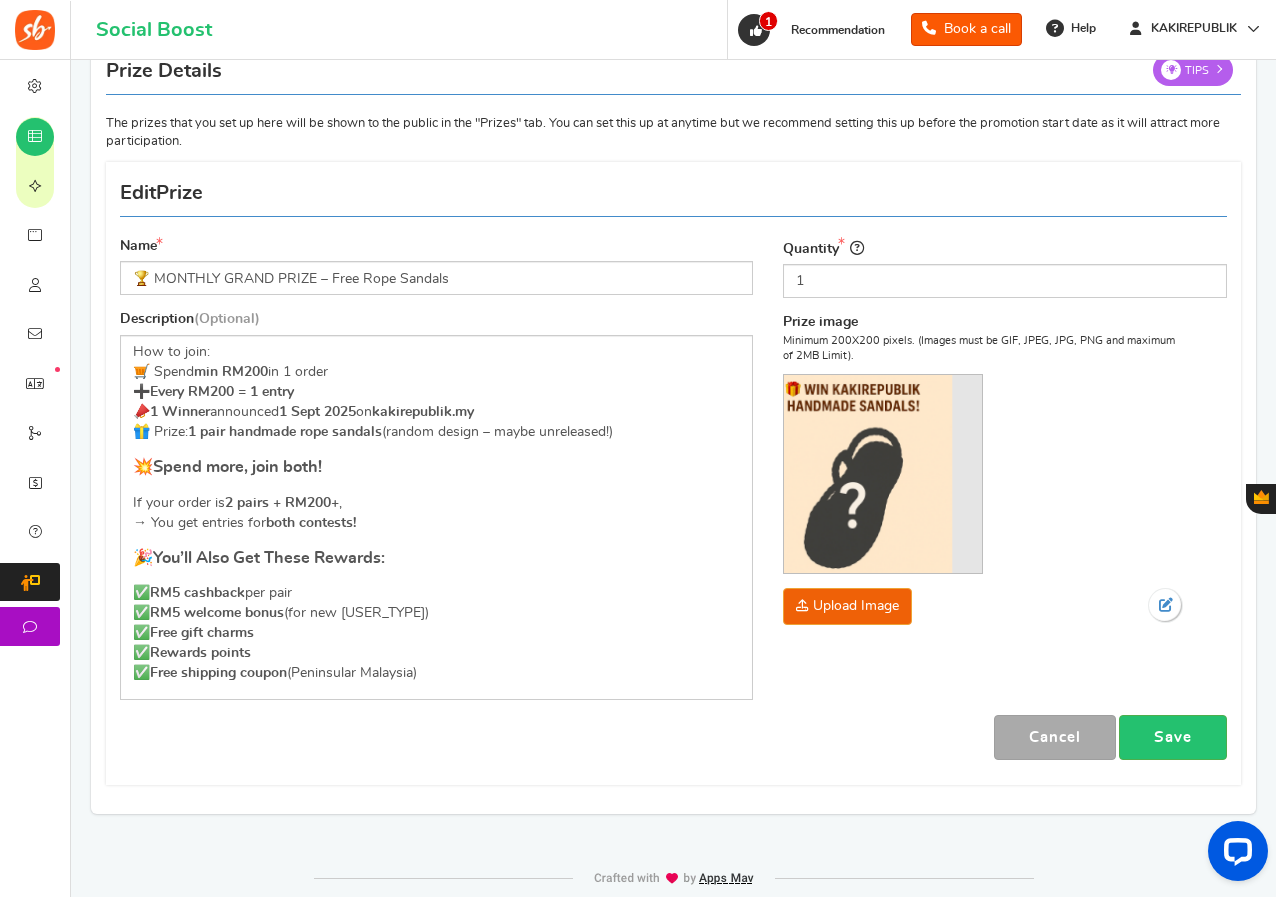 scroll, scrollTop: 187, scrollLeft: 0, axis: vertical 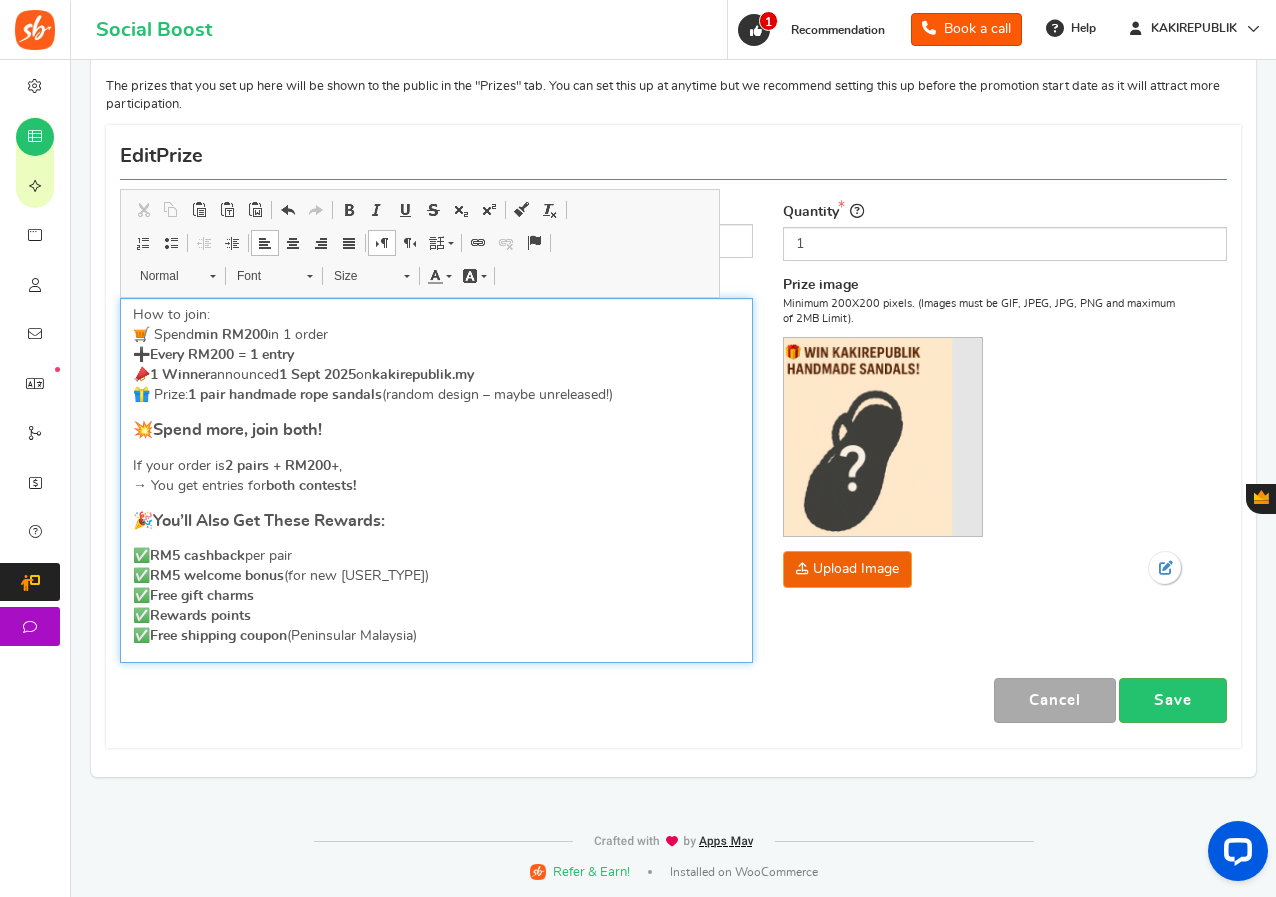 drag, startPoint x: 445, startPoint y: 636, endPoint x: 139, endPoint y: 511, distance: 330.5465 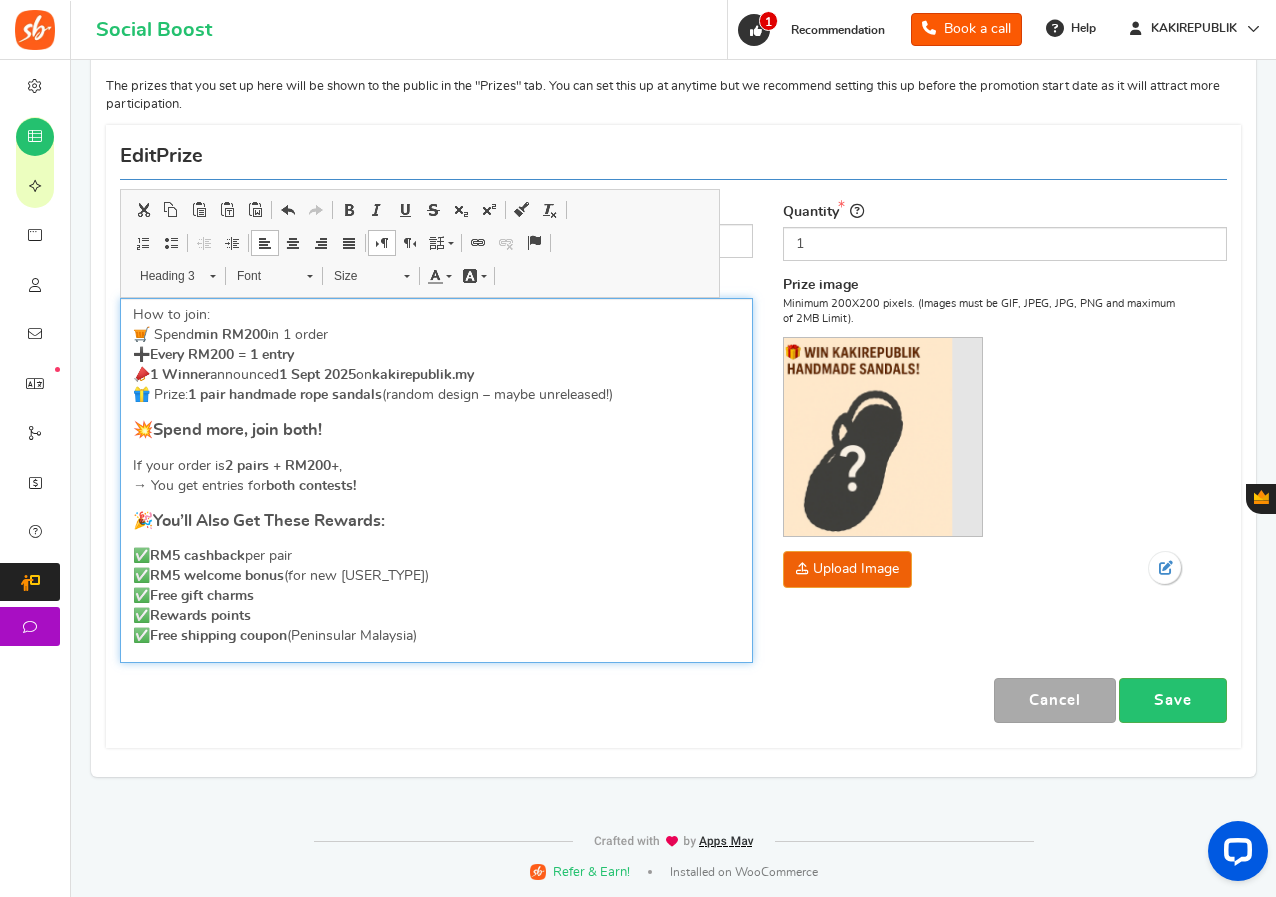 copy on "✅  RM5 cashback  per pair ✅  RM5 welcome bonus  (for new user) ✅  Free gift charms ✅  Rewards points ✅  Free shipping coupon  (Peninsular Malaysia)" 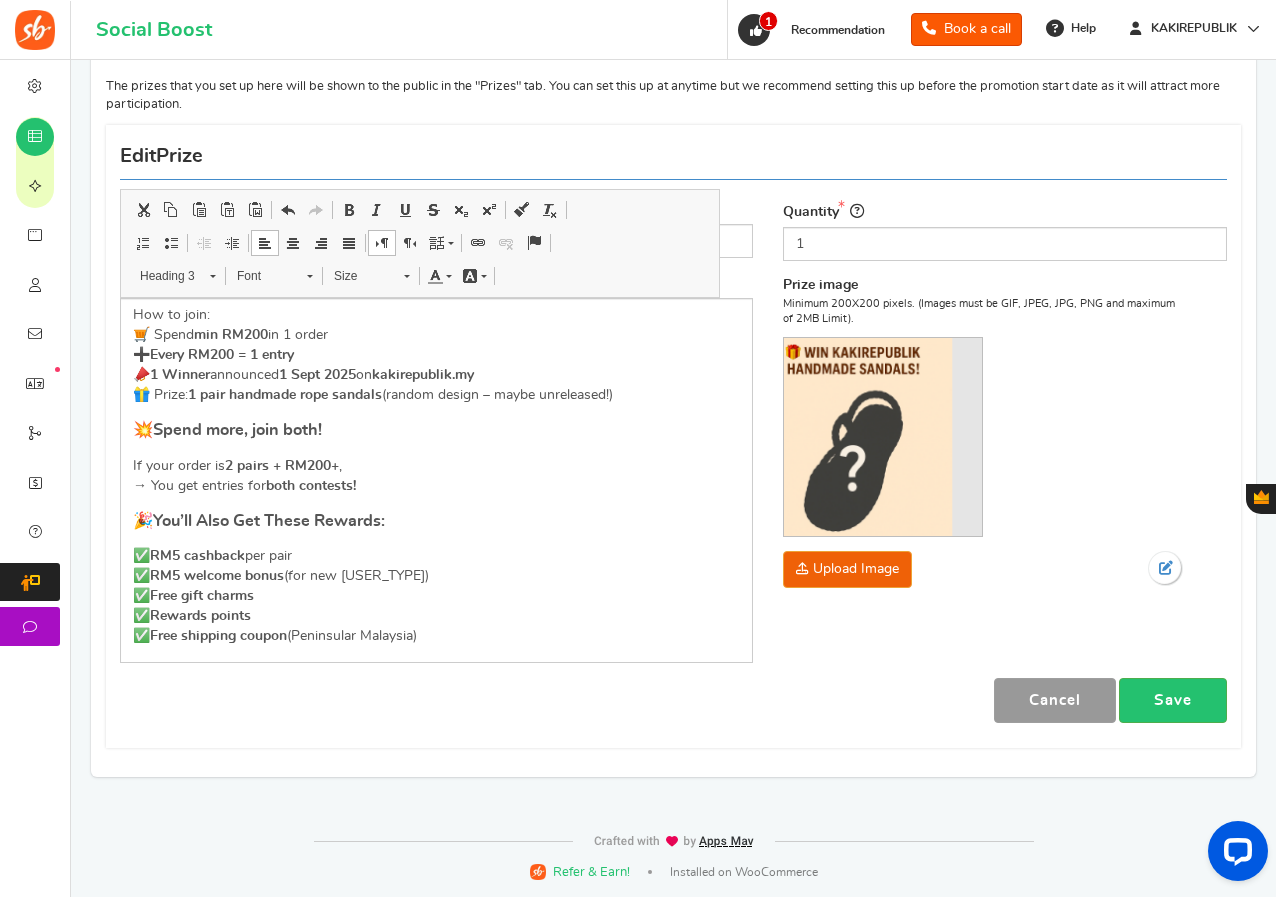 click on "Cancel" at bounding box center [1055, 700] 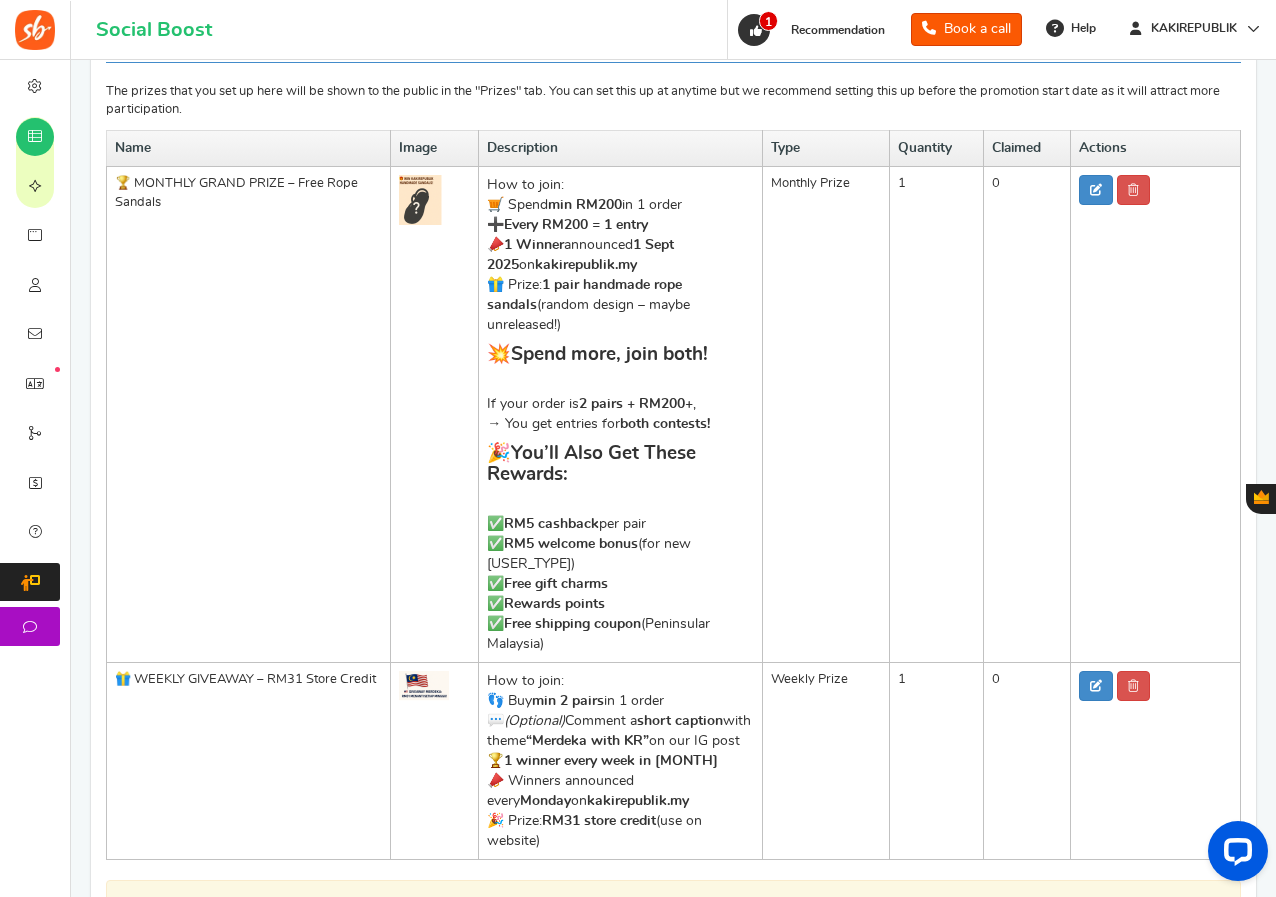 scroll, scrollTop: 355, scrollLeft: 0, axis: vertical 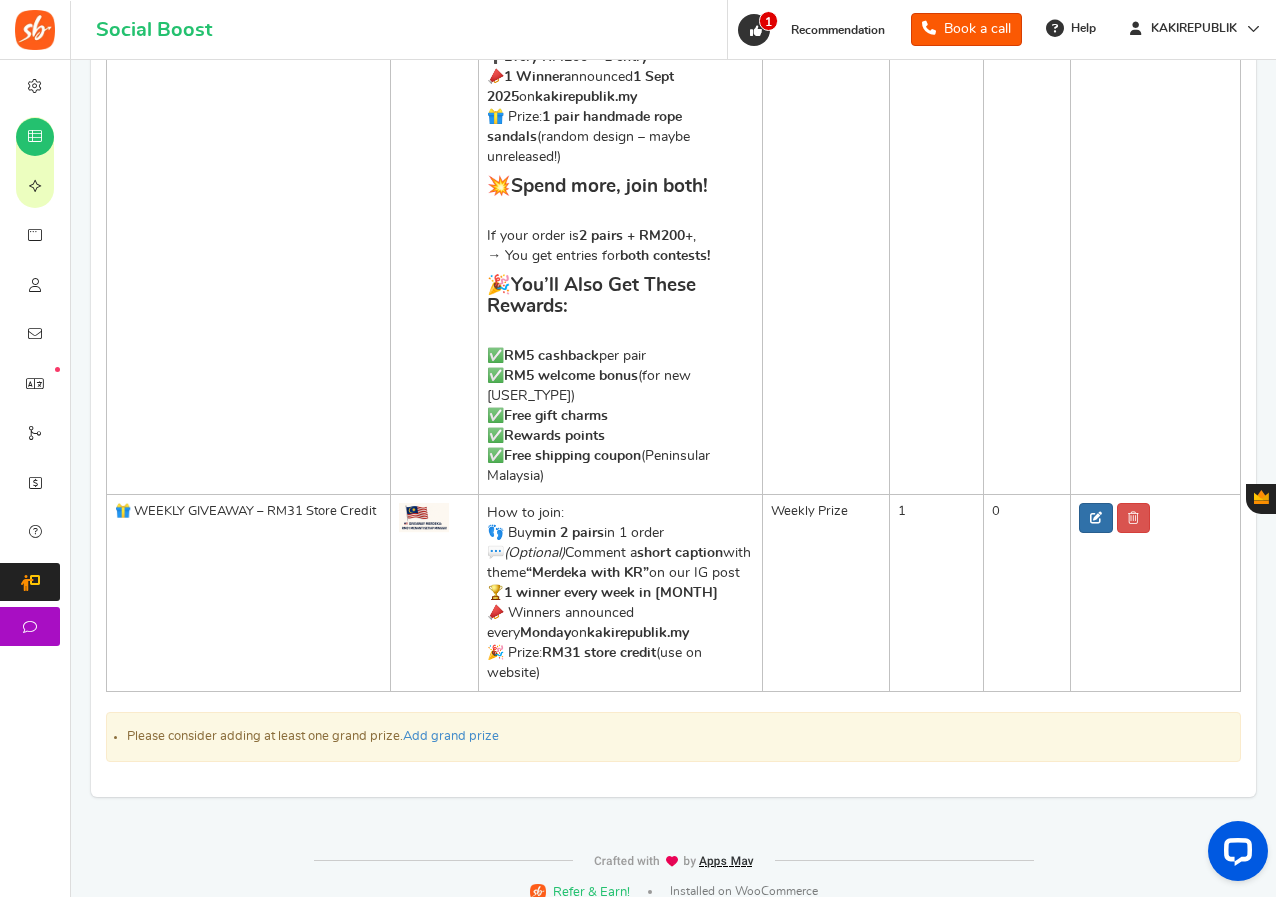click at bounding box center (1096, 518) 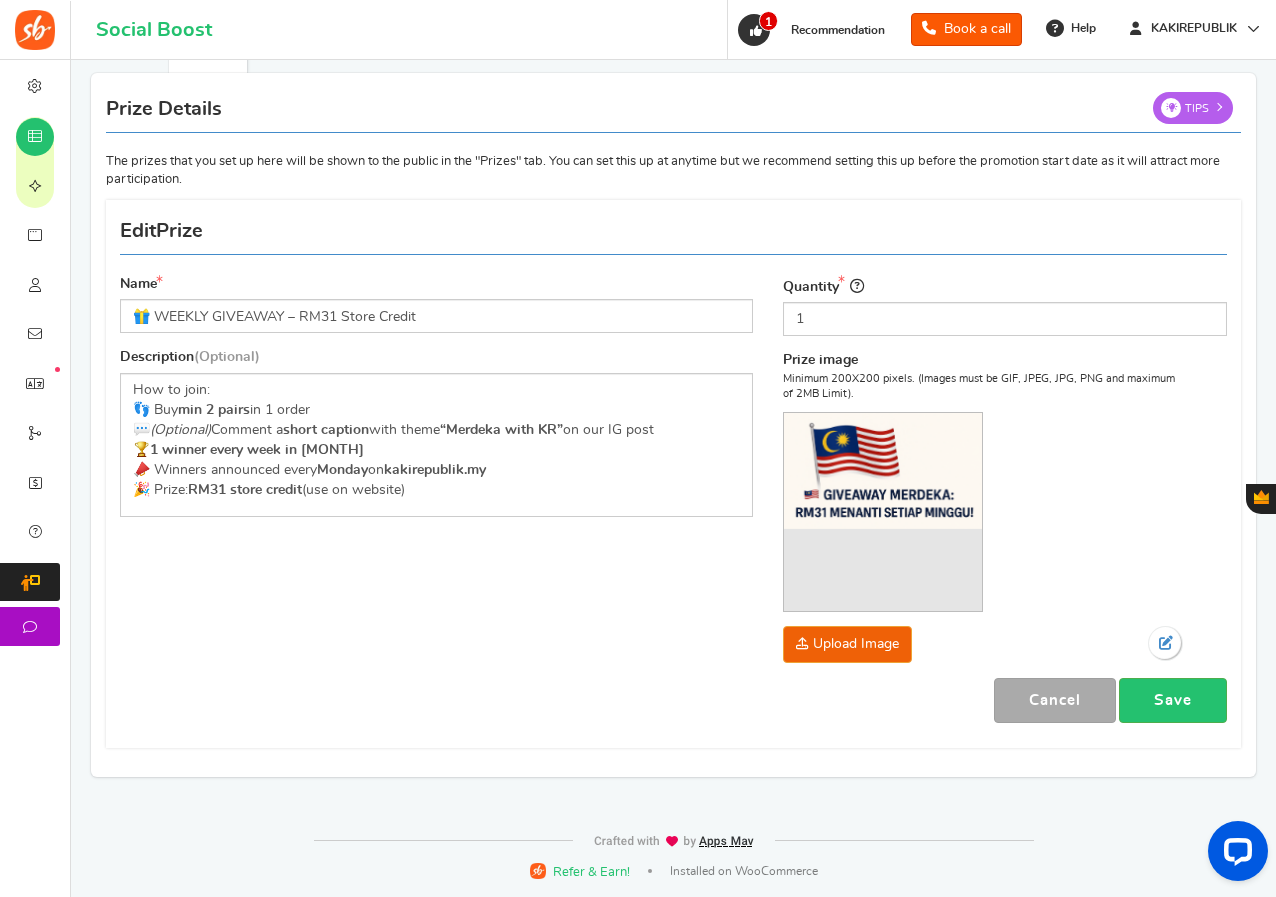 scroll, scrollTop: 112, scrollLeft: 0, axis: vertical 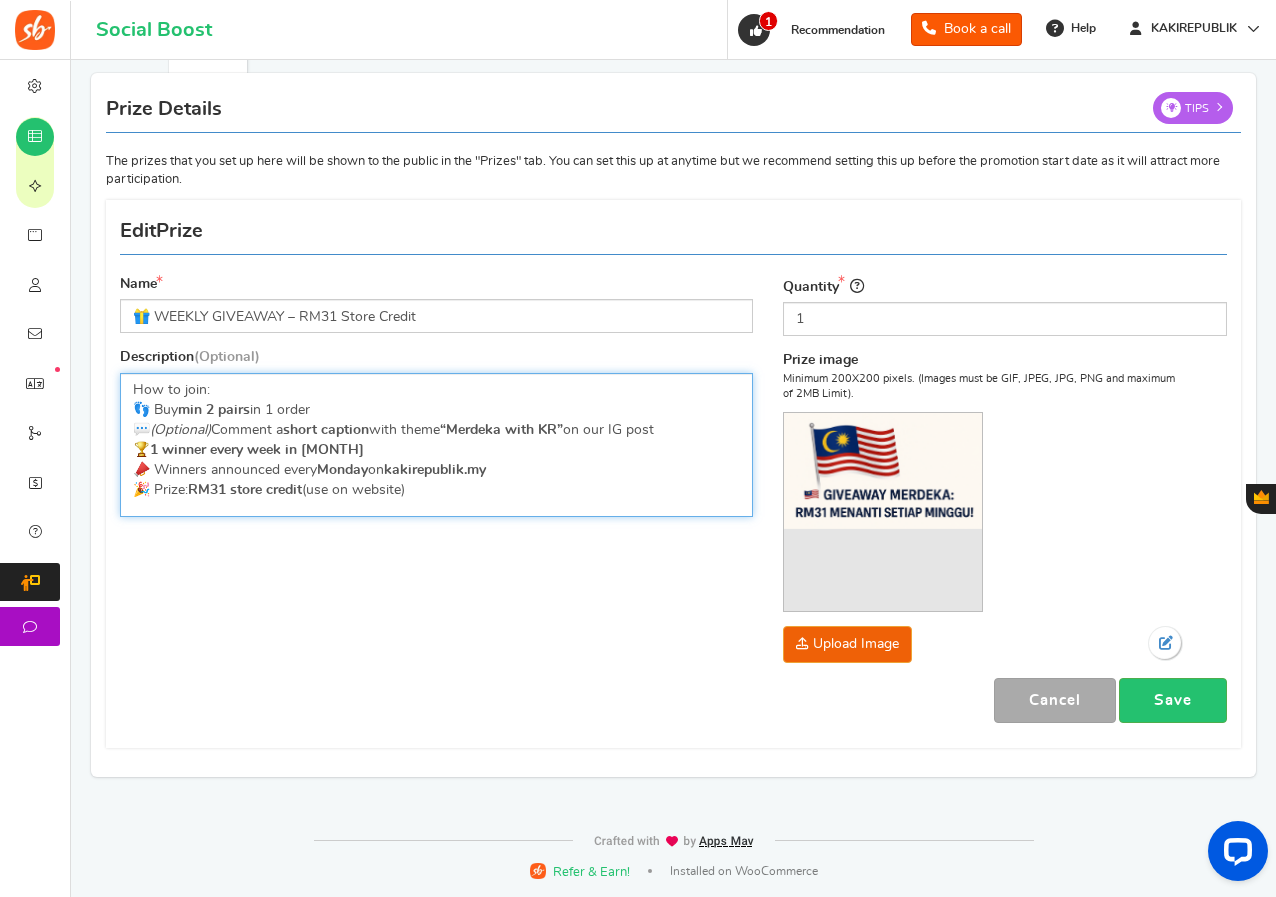 click on "How to join: 👣 Buy  min 2 pairs  in 1 order 💬  (Optional)  Comment a  short caption  with theme  “Merdeka with KR”  on our IG post 🏆  1 winner every week in [MONTH] 📣 Winners announced every  [DAY]  on  kakirepublik.my 🎉 Prize:  RM31 store credit  (use on website)" at bounding box center [436, 440] 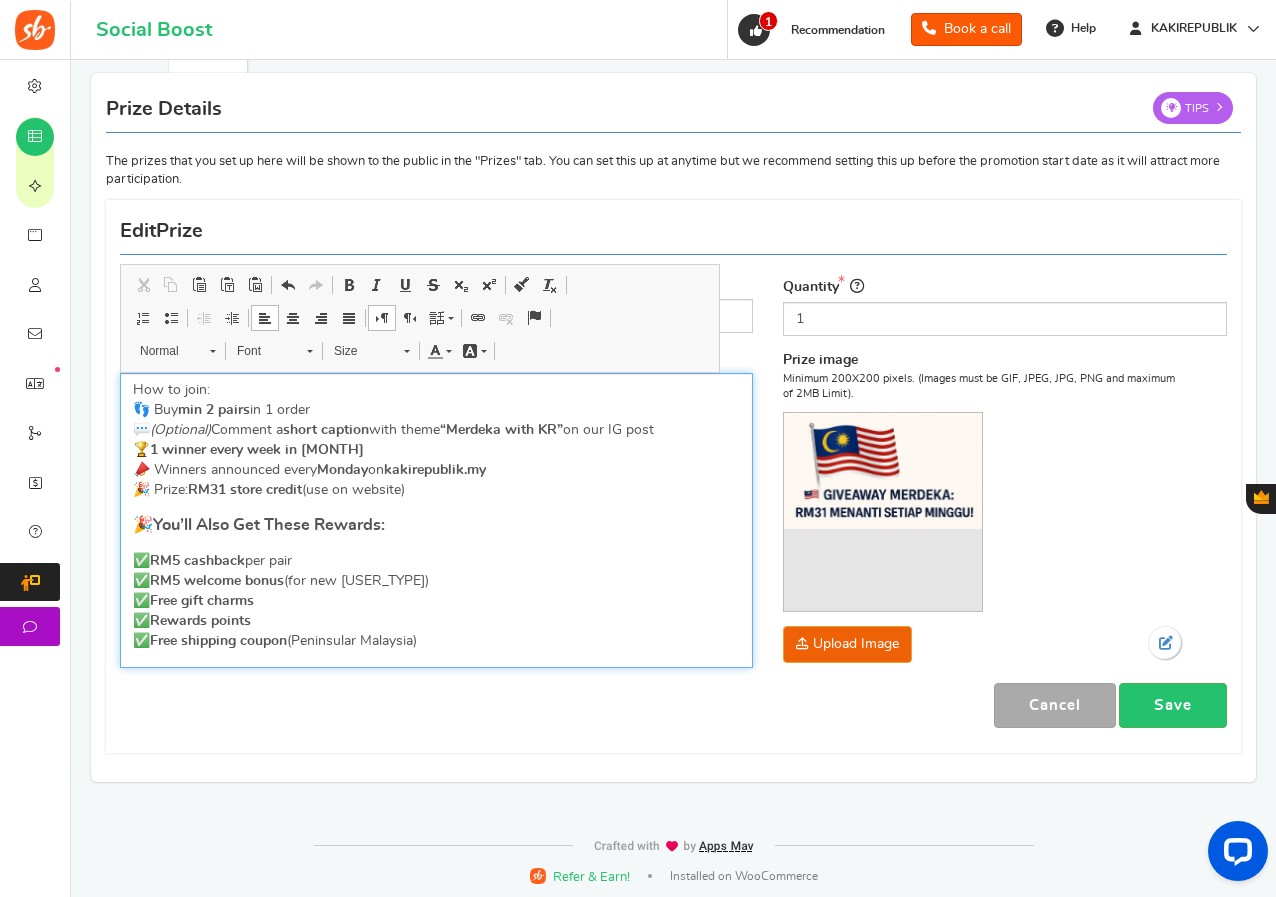 click on "How to join: 👣 Buy  min 2 pairs  in 1 order 💬  (Optional)  Comment a  short caption  with theme  “Merdeka with KR”  on our IG post 🏆  1 winner every week in [MONTH] 📣 Winners announced every  [DAY]  on  kakirepublik.my 🎉 Prize:  RM31 store credit  (use on website)" at bounding box center (436, 440) 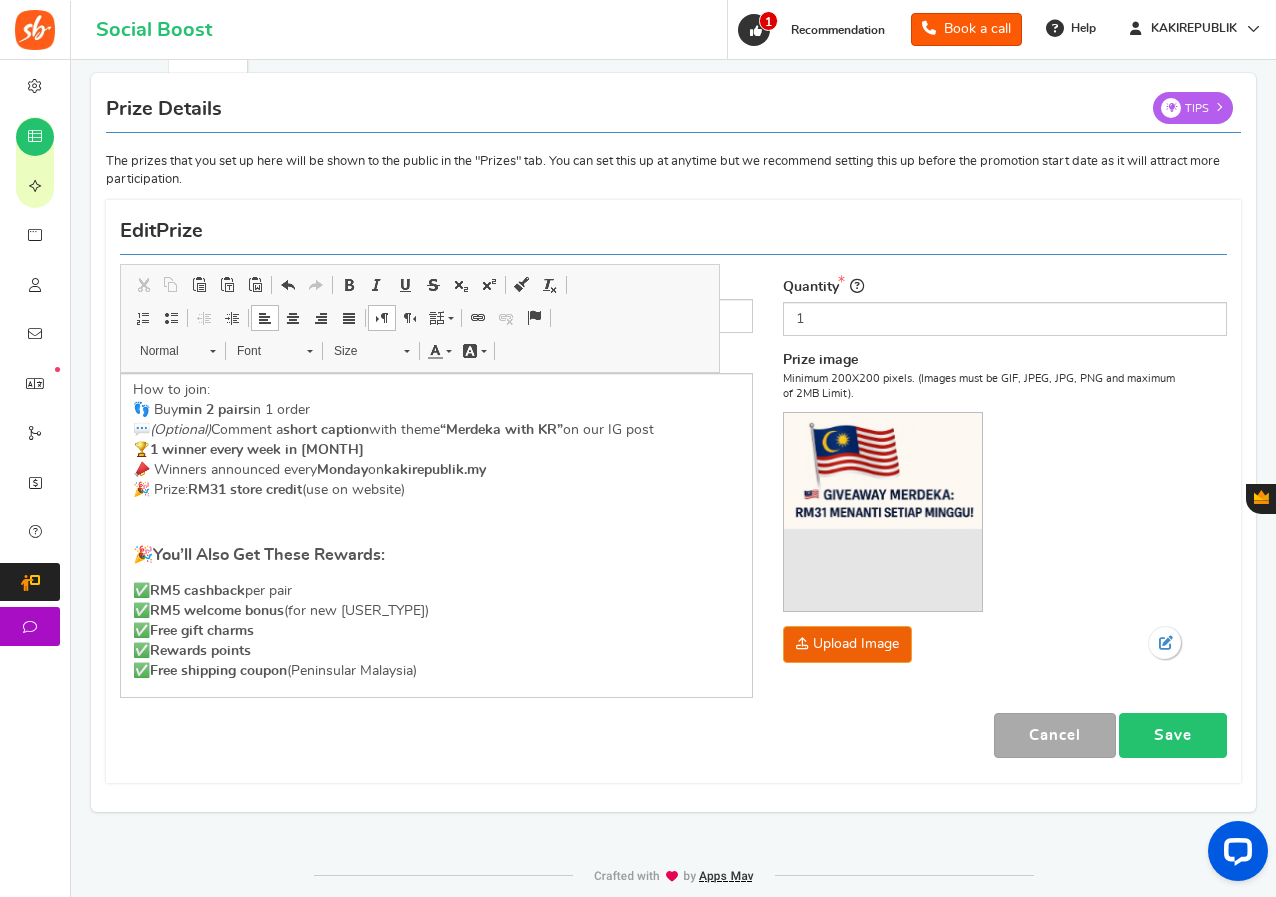 click on "Save" at bounding box center (1173, 735) 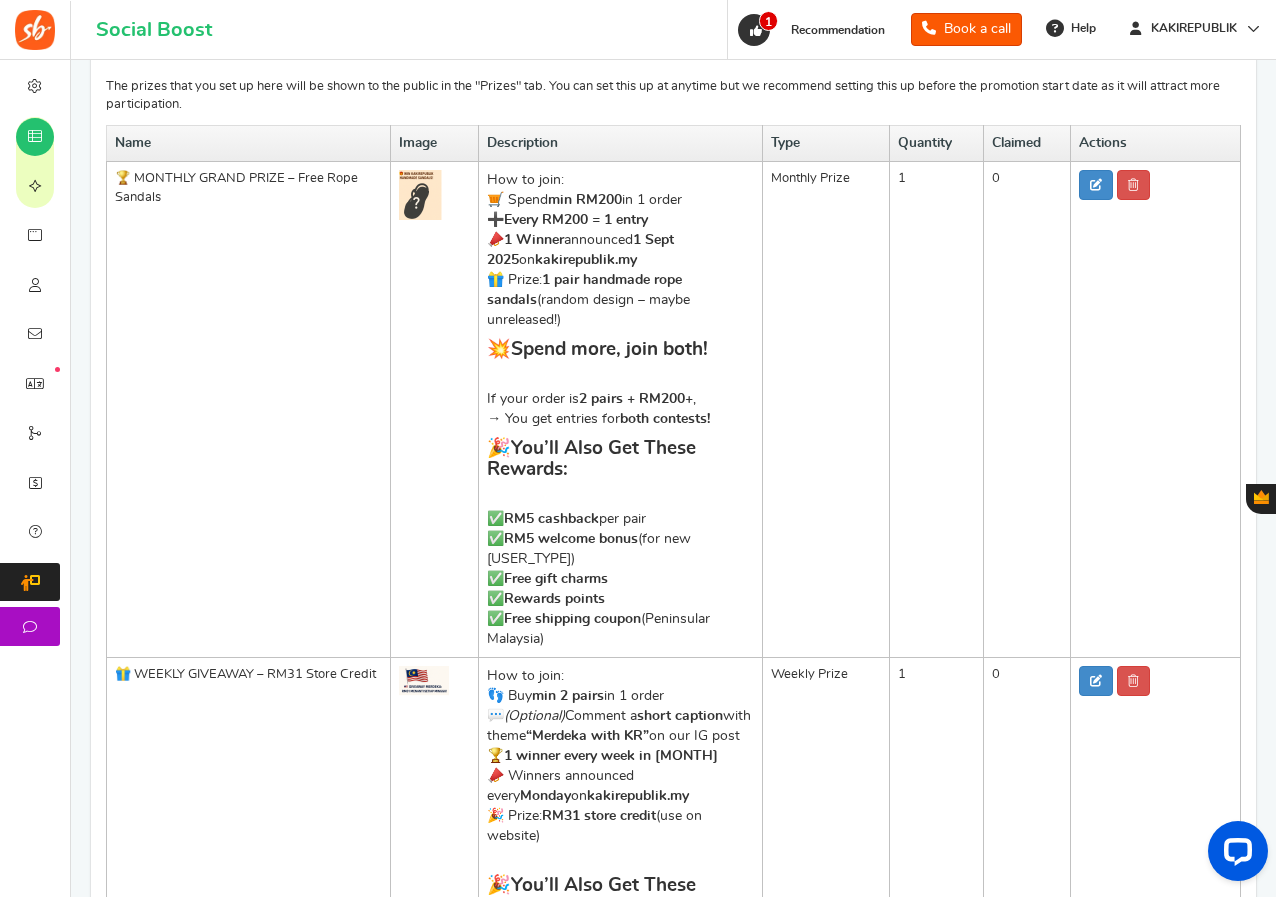 scroll, scrollTop: 175, scrollLeft: 0, axis: vertical 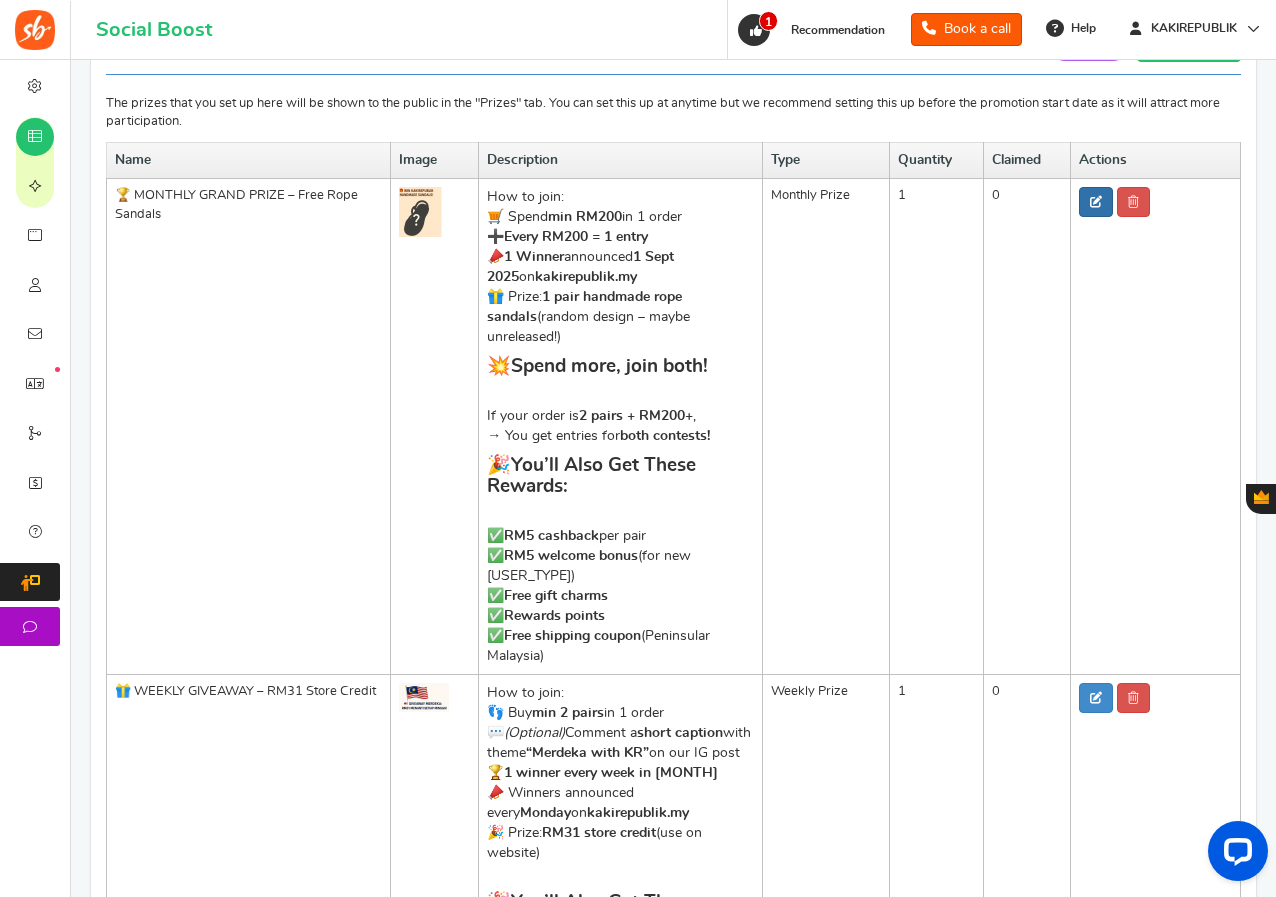 click at bounding box center [1096, 202] 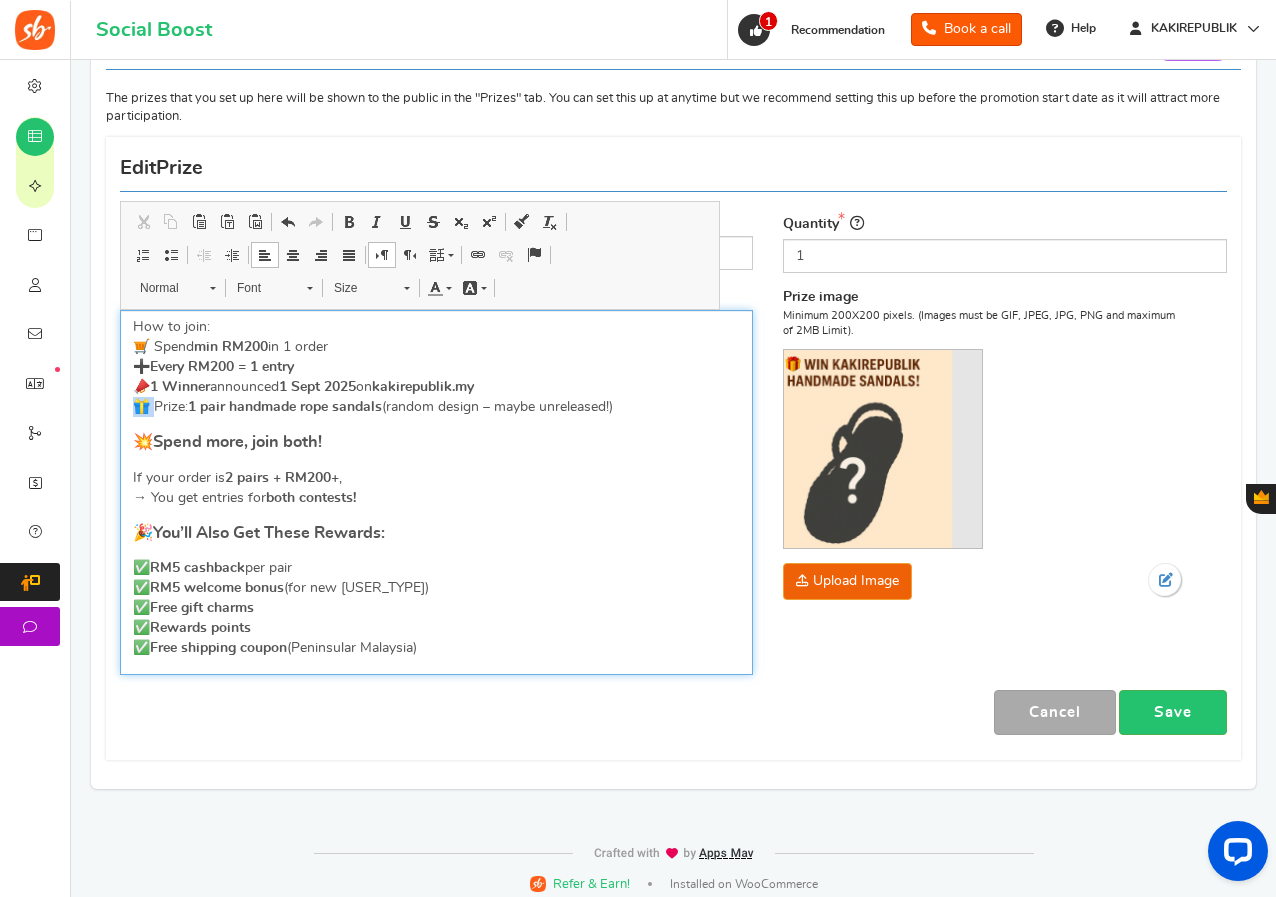 drag, startPoint x: 153, startPoint y: 404, endPoint x: 139, endPoint y: 402, distance: 14.142136 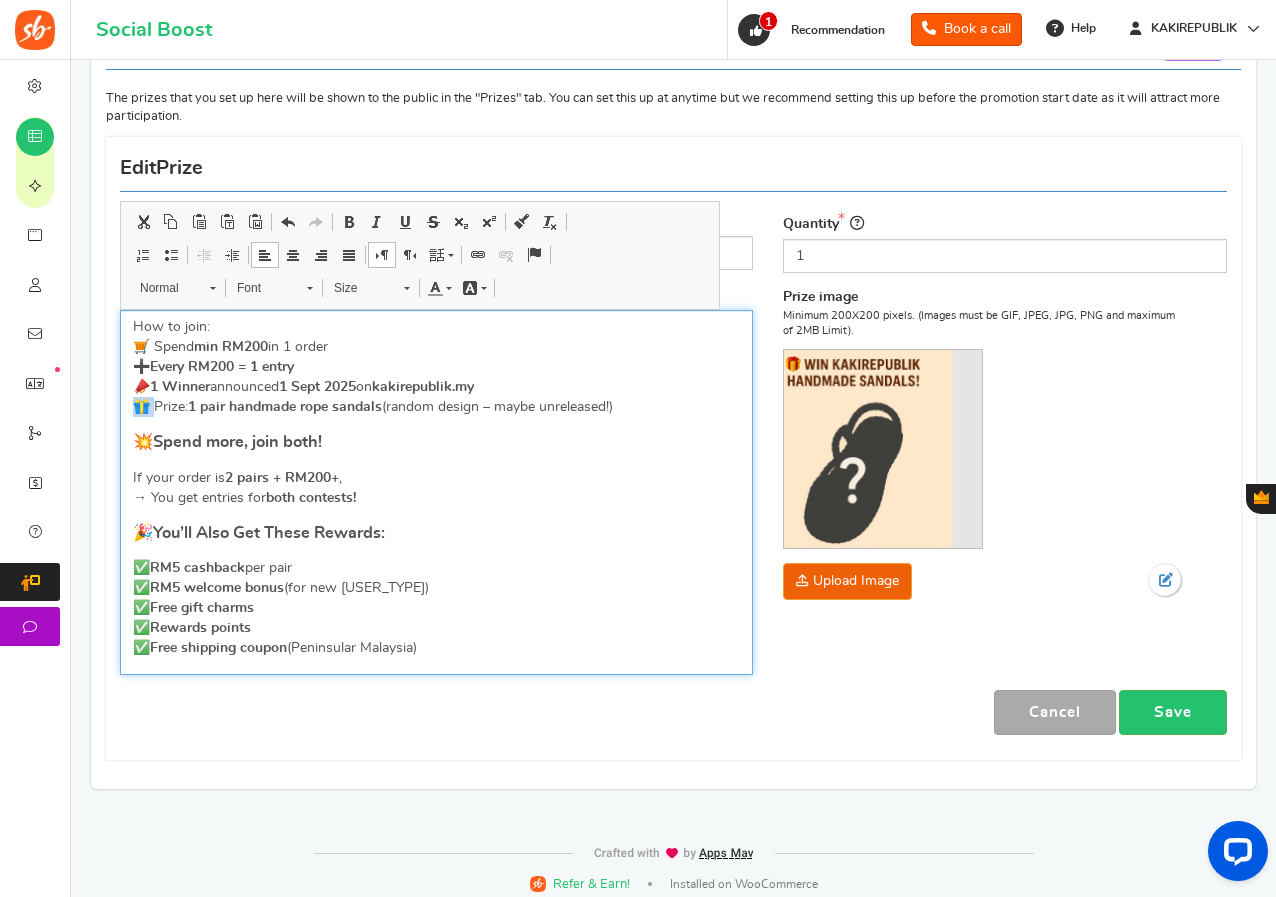 copy on "🎁 P" 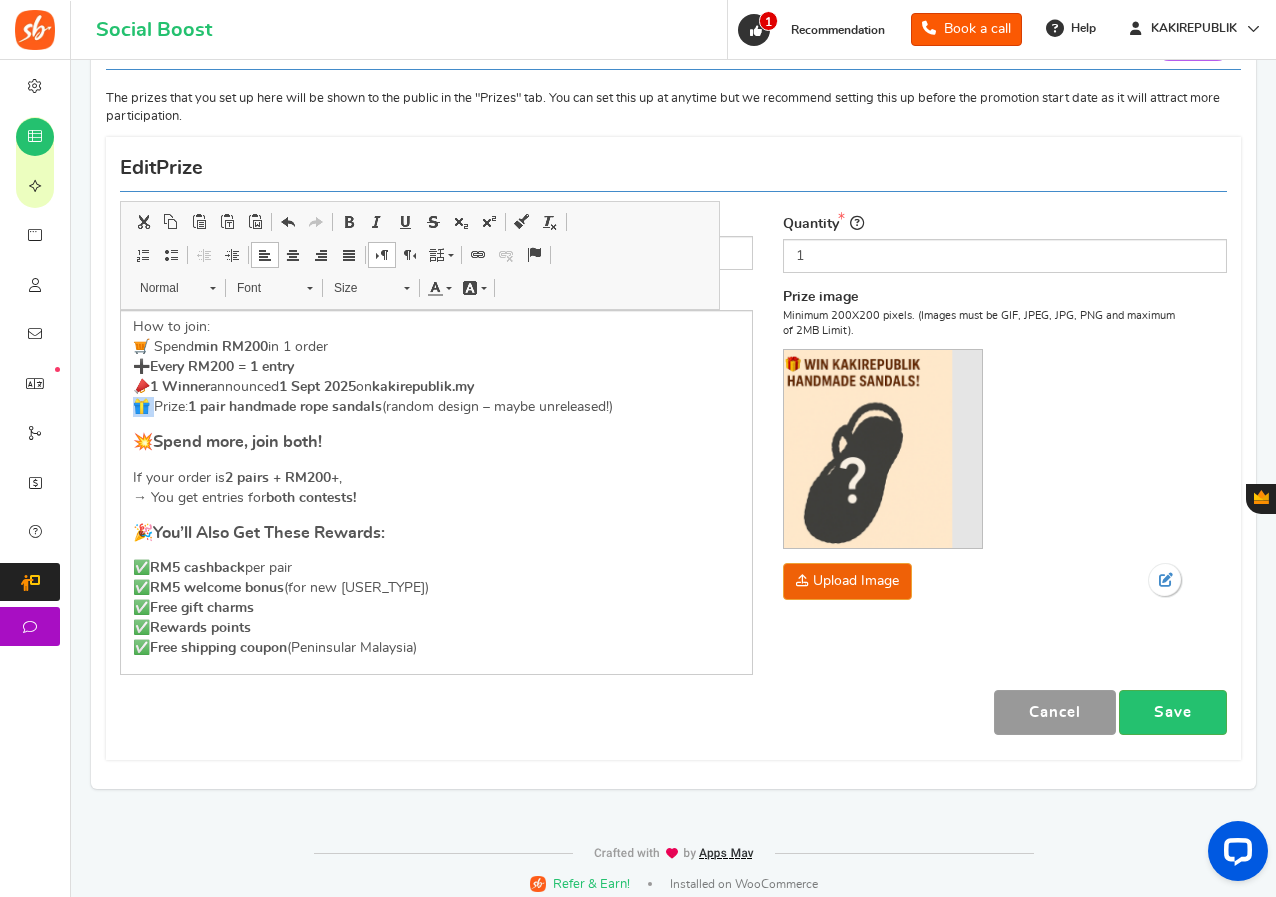 click on "Cancel" at bounding box center [1055, 712] 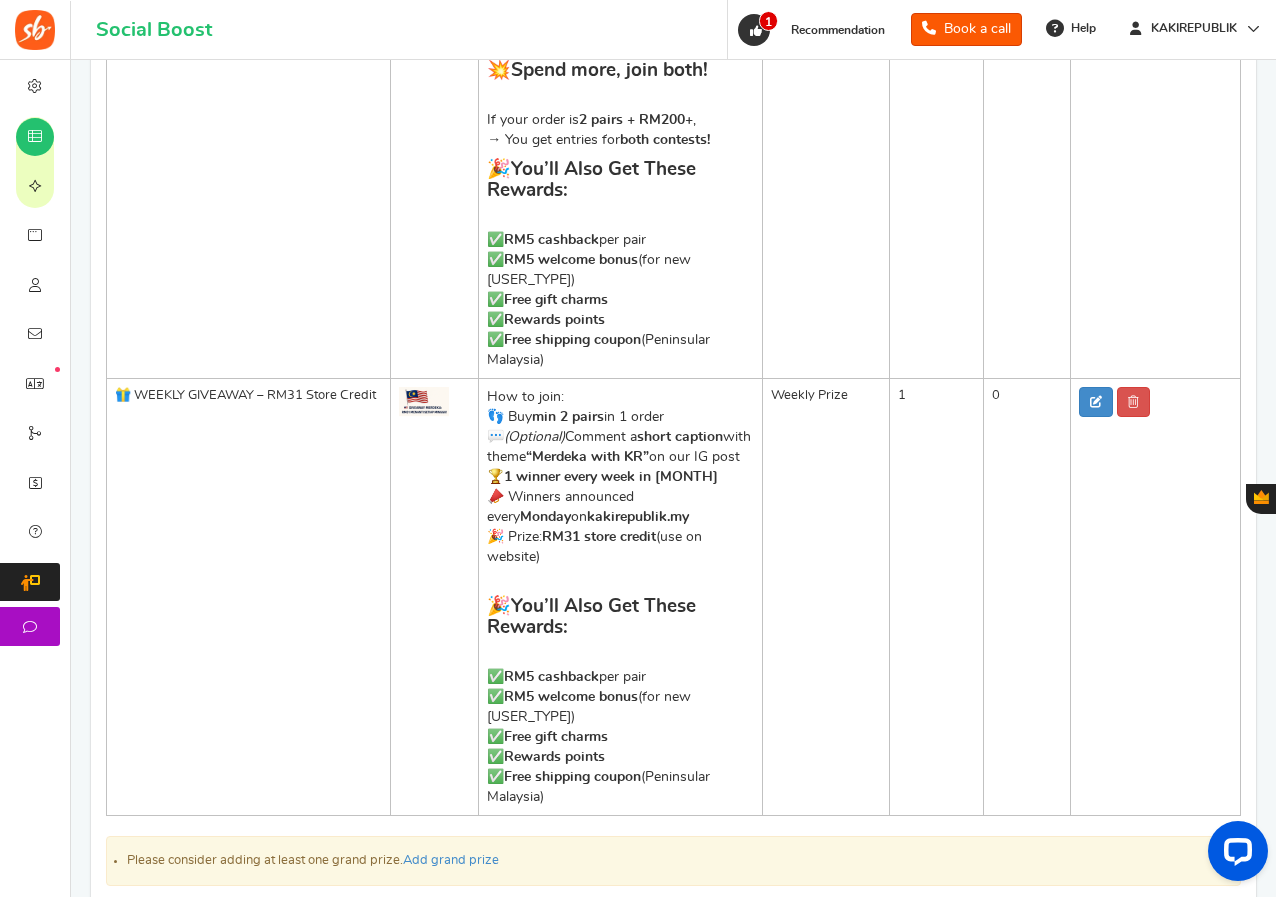 scroll, scrollTop: 475, scrollLeft: 0, axis: vertical 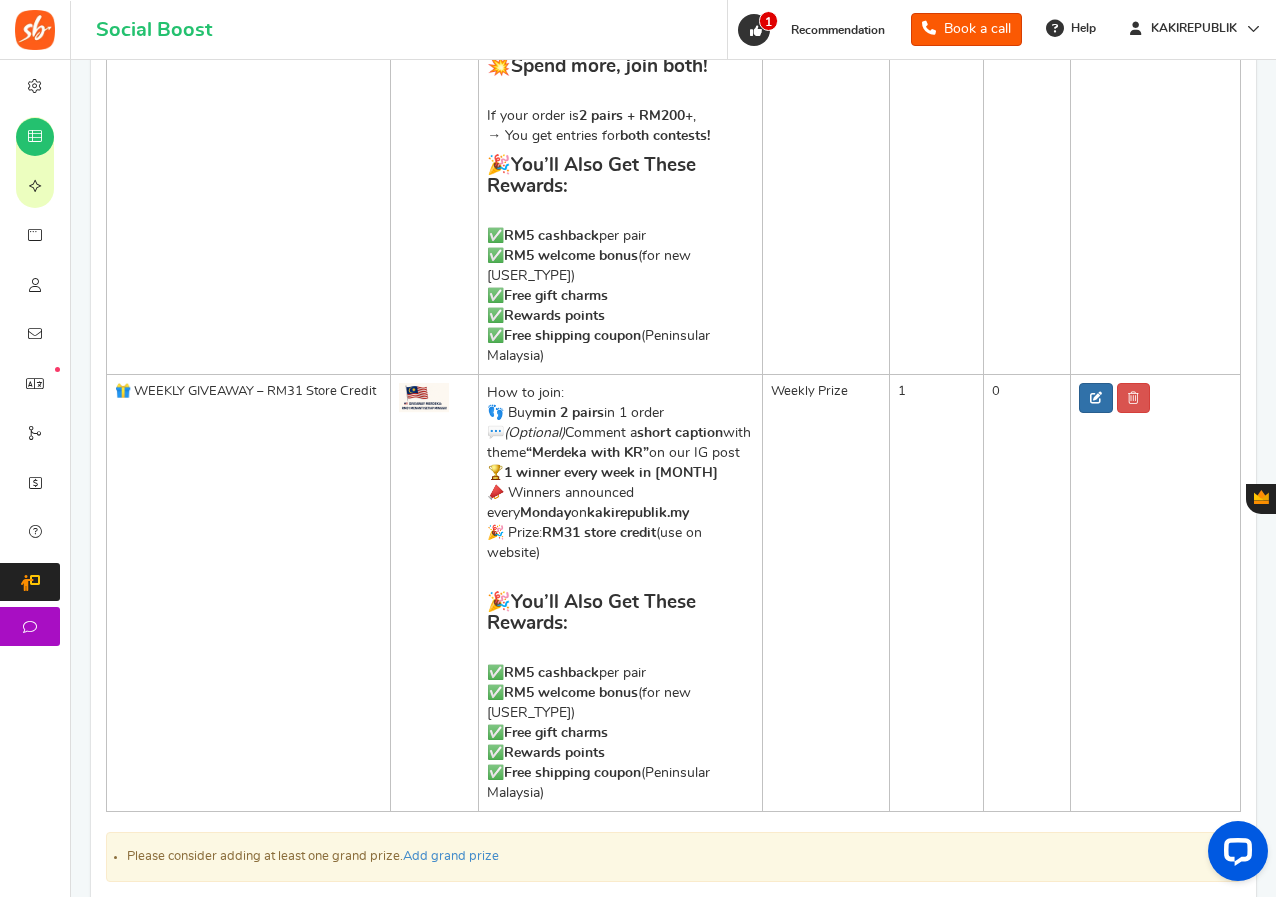 click at bounding box center [1096, 398] 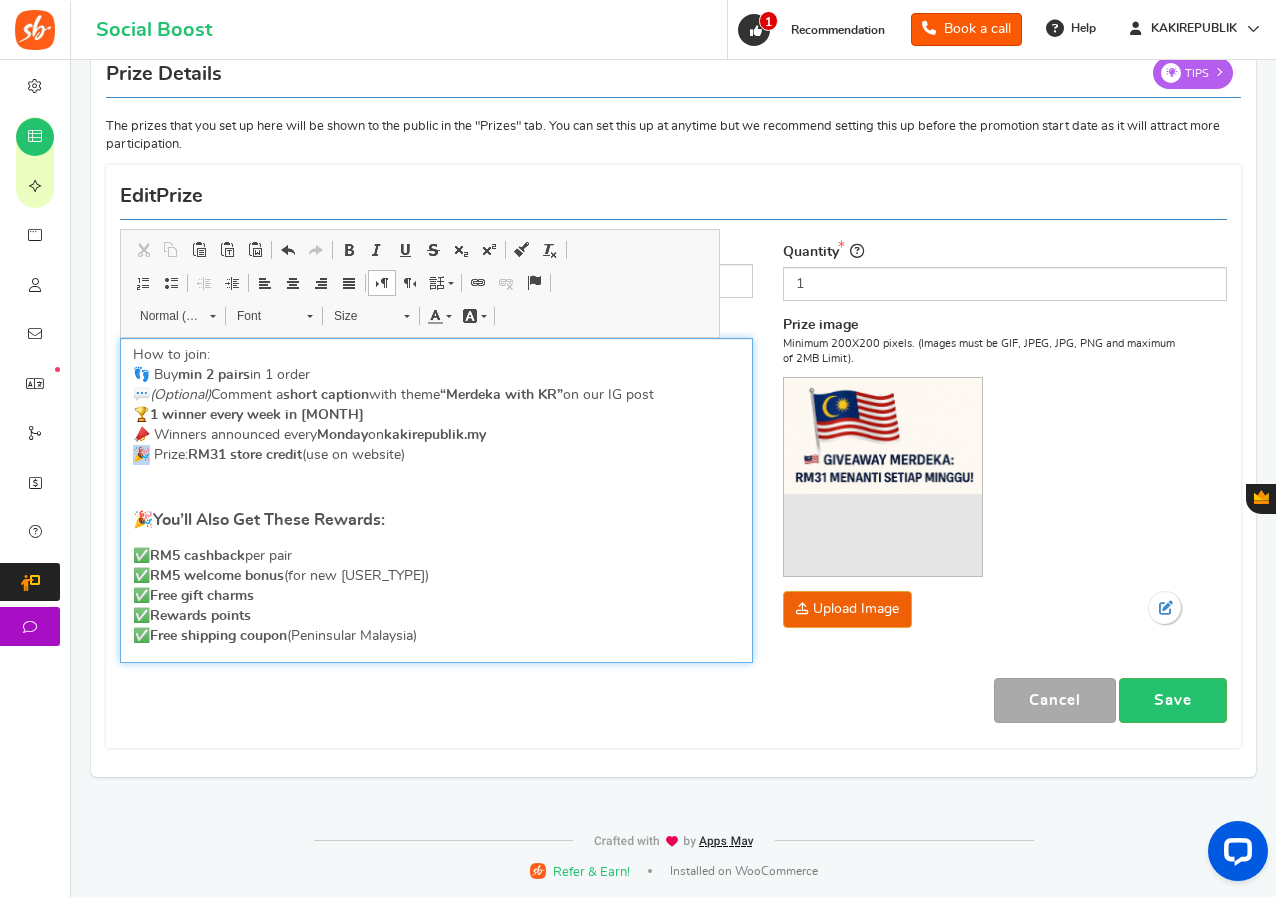 drag, startPoint x: 150, startPoint y: 448, endPoint x: 137, endPoint y: 447, distance: 13.038404 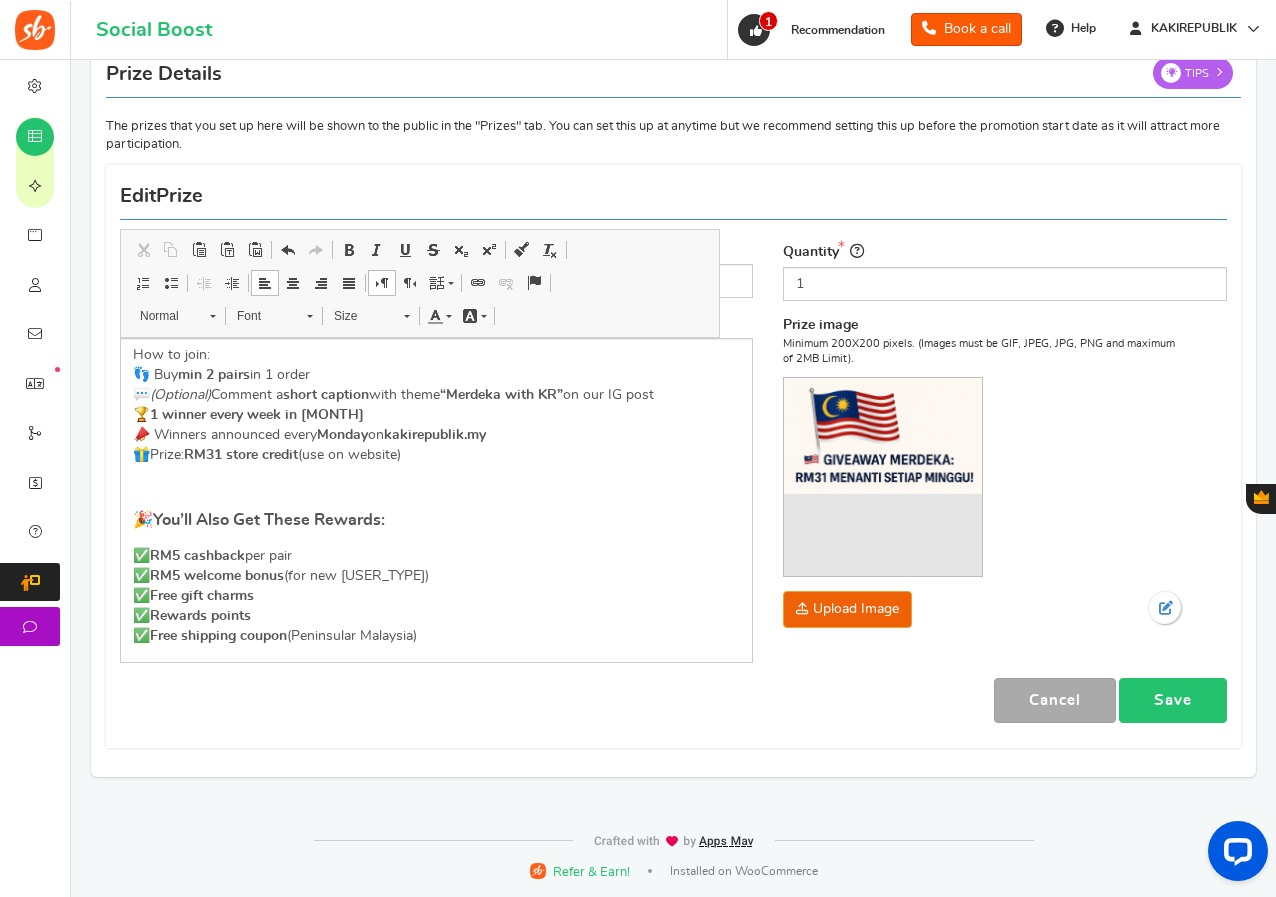 click on "Save" at bounding box center (1173, 700) 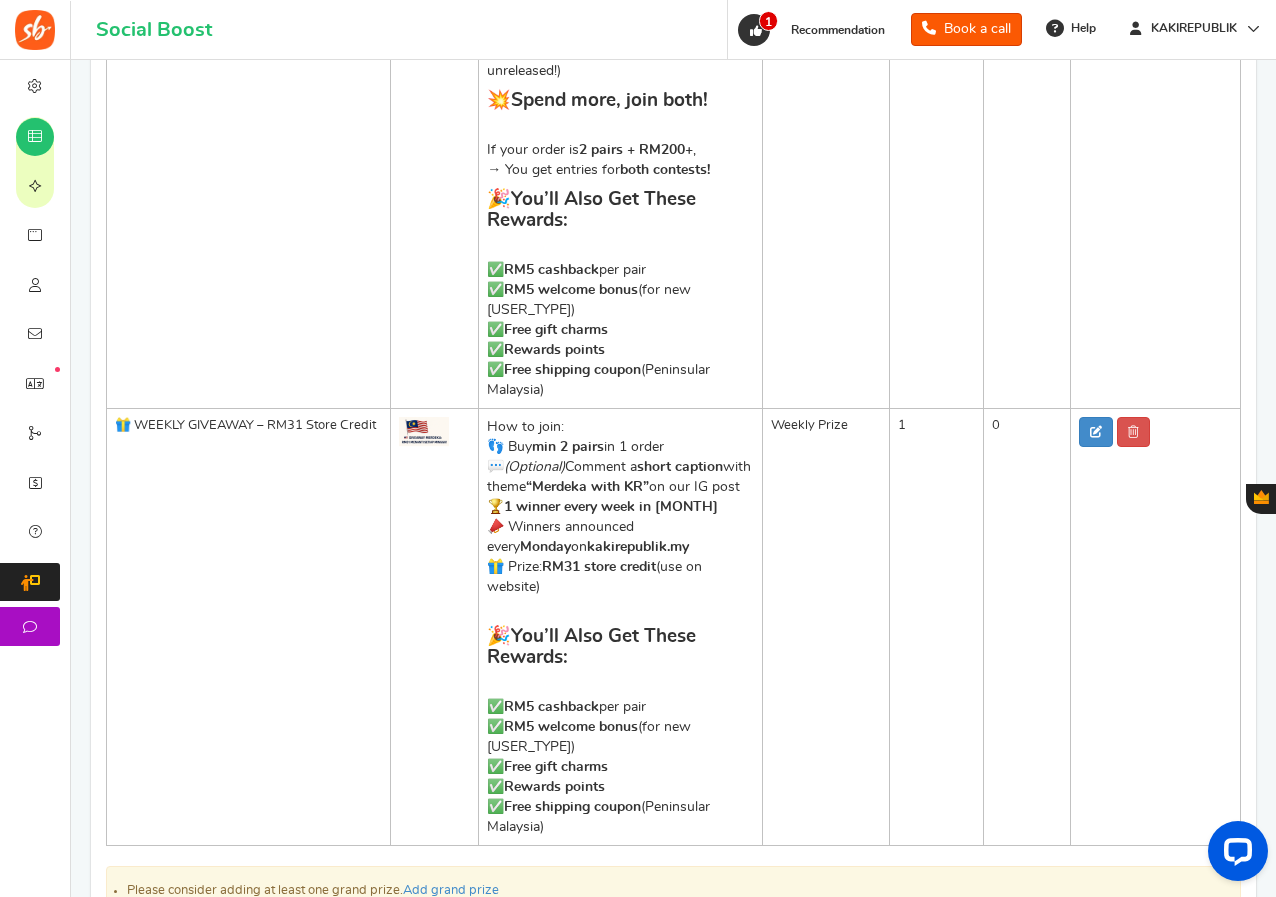 scroll, scrollTop: 447, scrollLeft: 0, axis: vertical 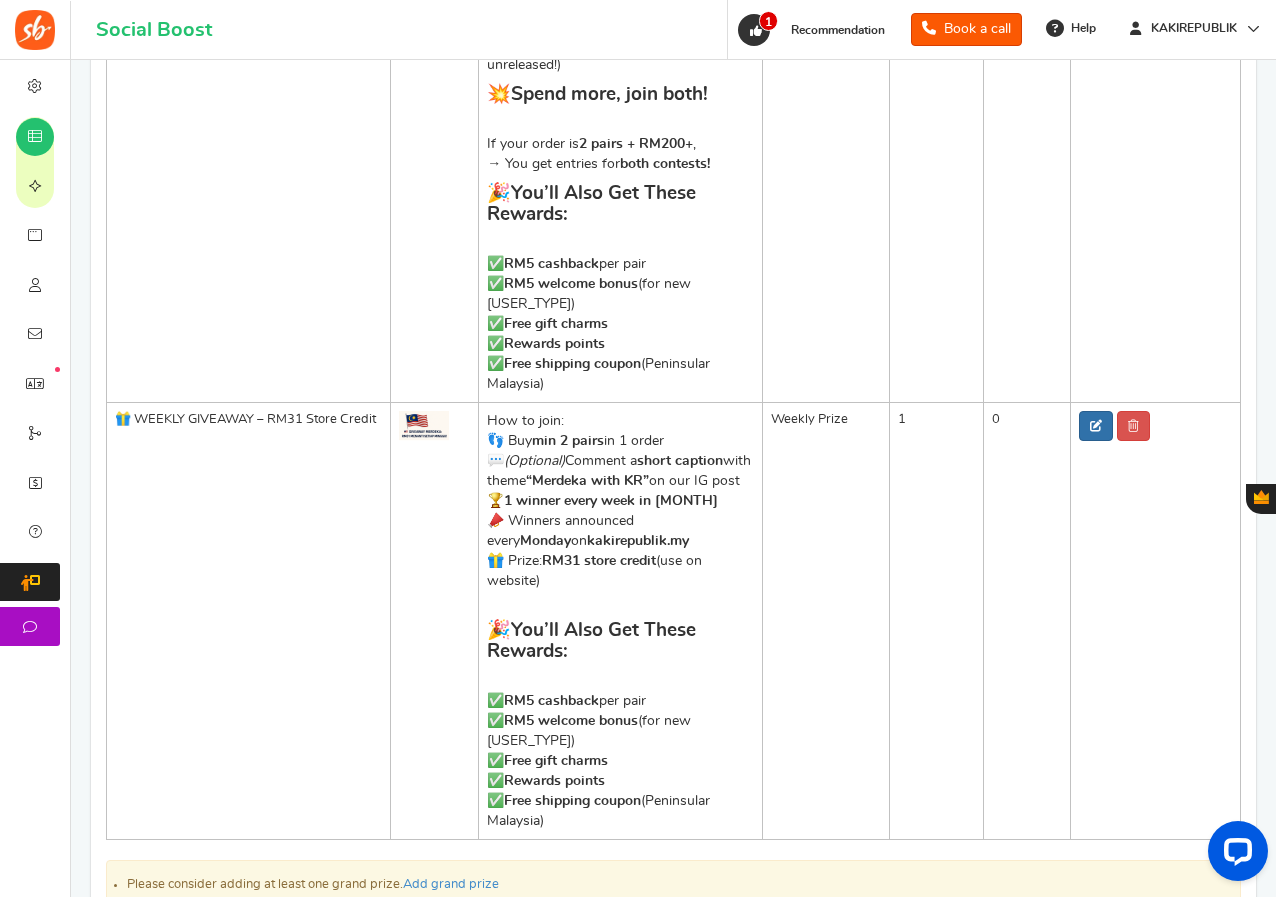 click at bounding box center (1096, 426) 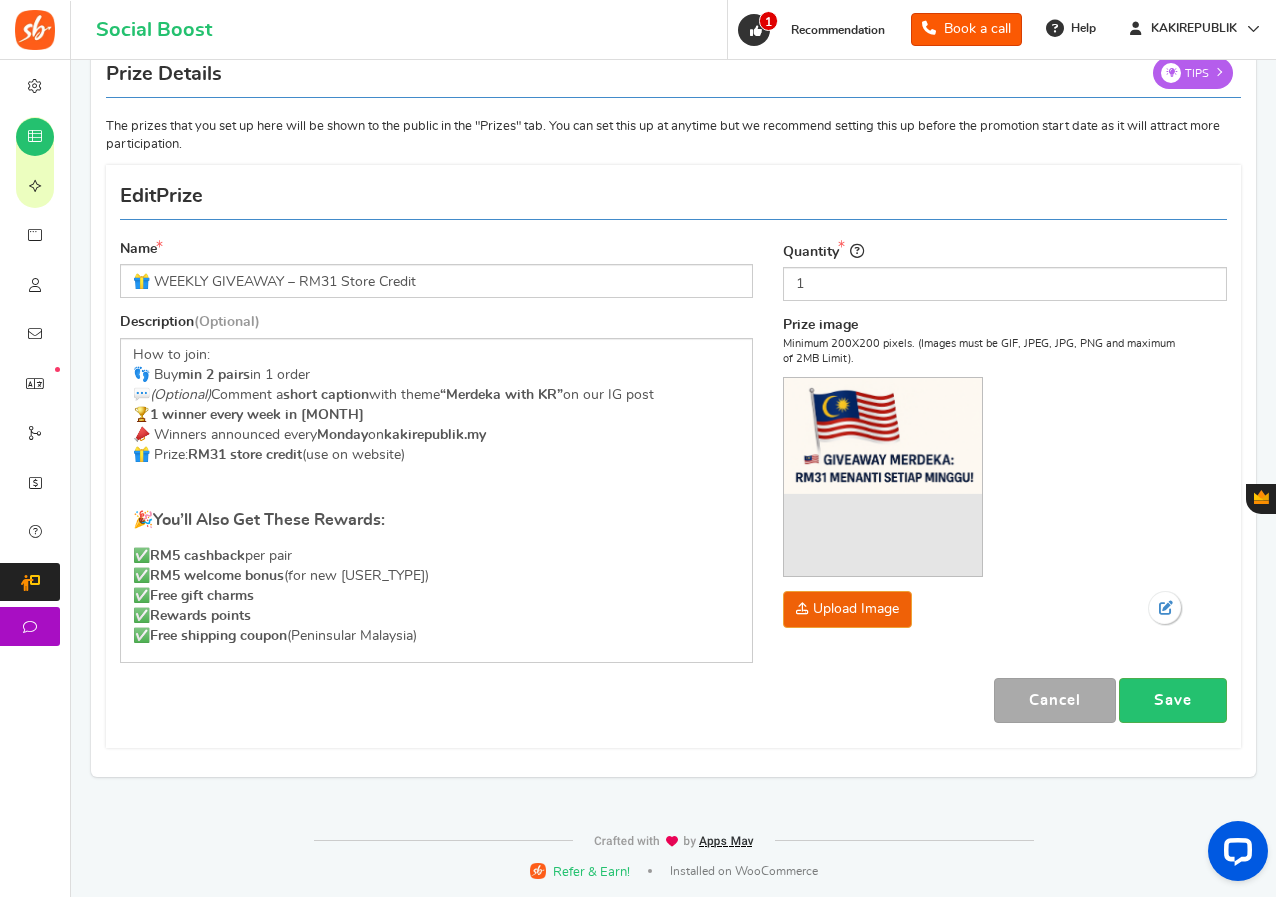 scroll, scrollTop: 147, scrollLeft: 0, axis: vertical 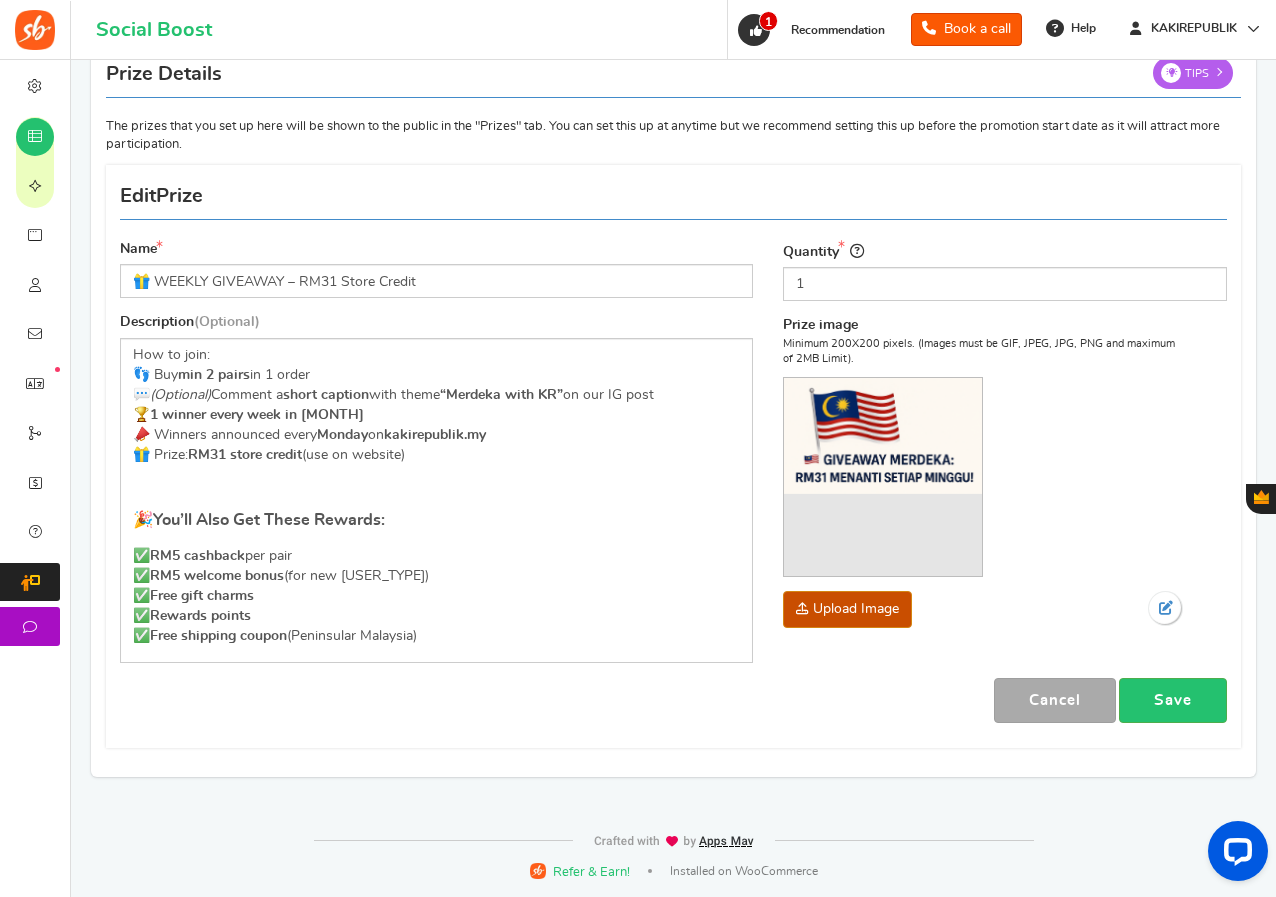 click at bounding box center [-1129, 735] 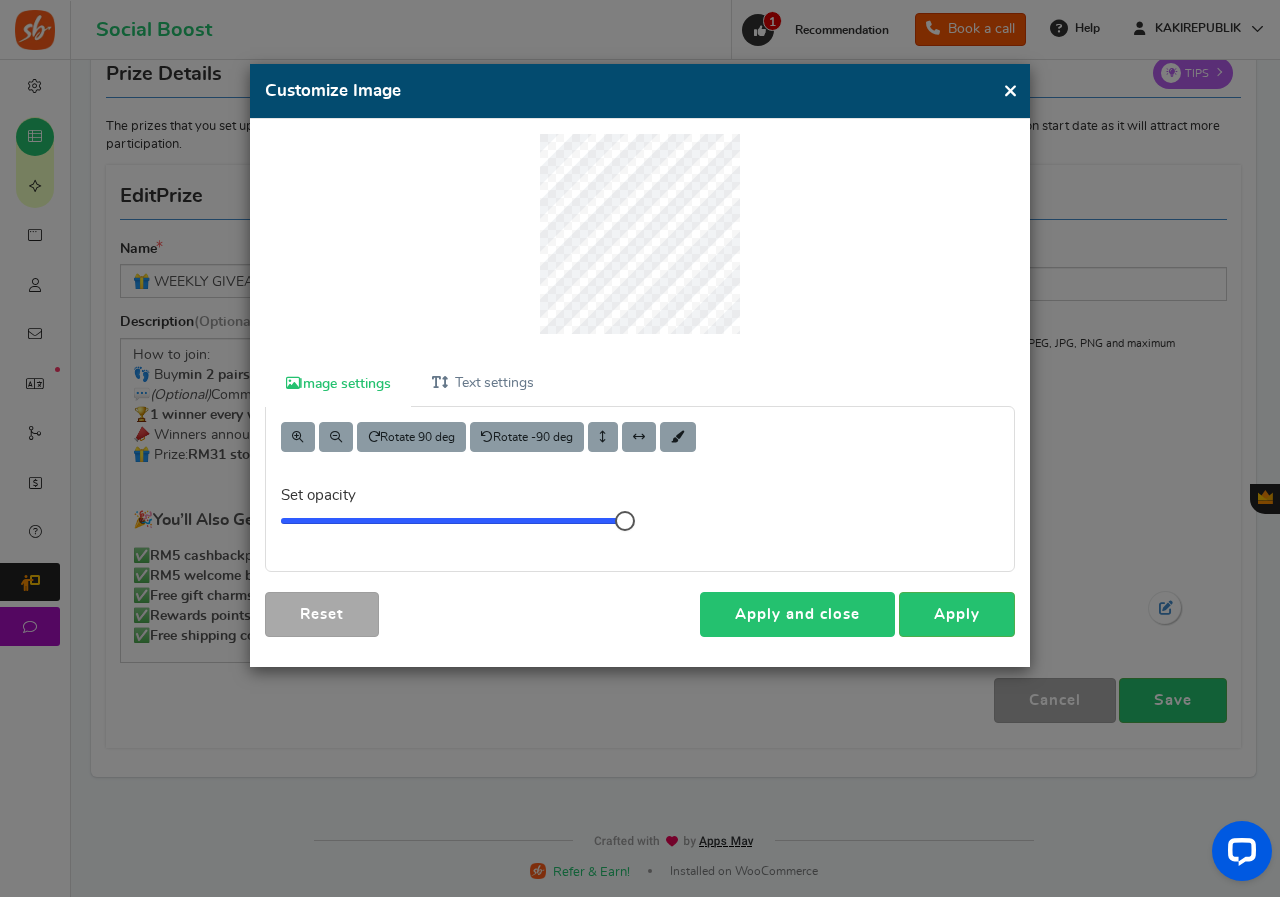 click on "Apply and close" at bounding box center (797, 614) 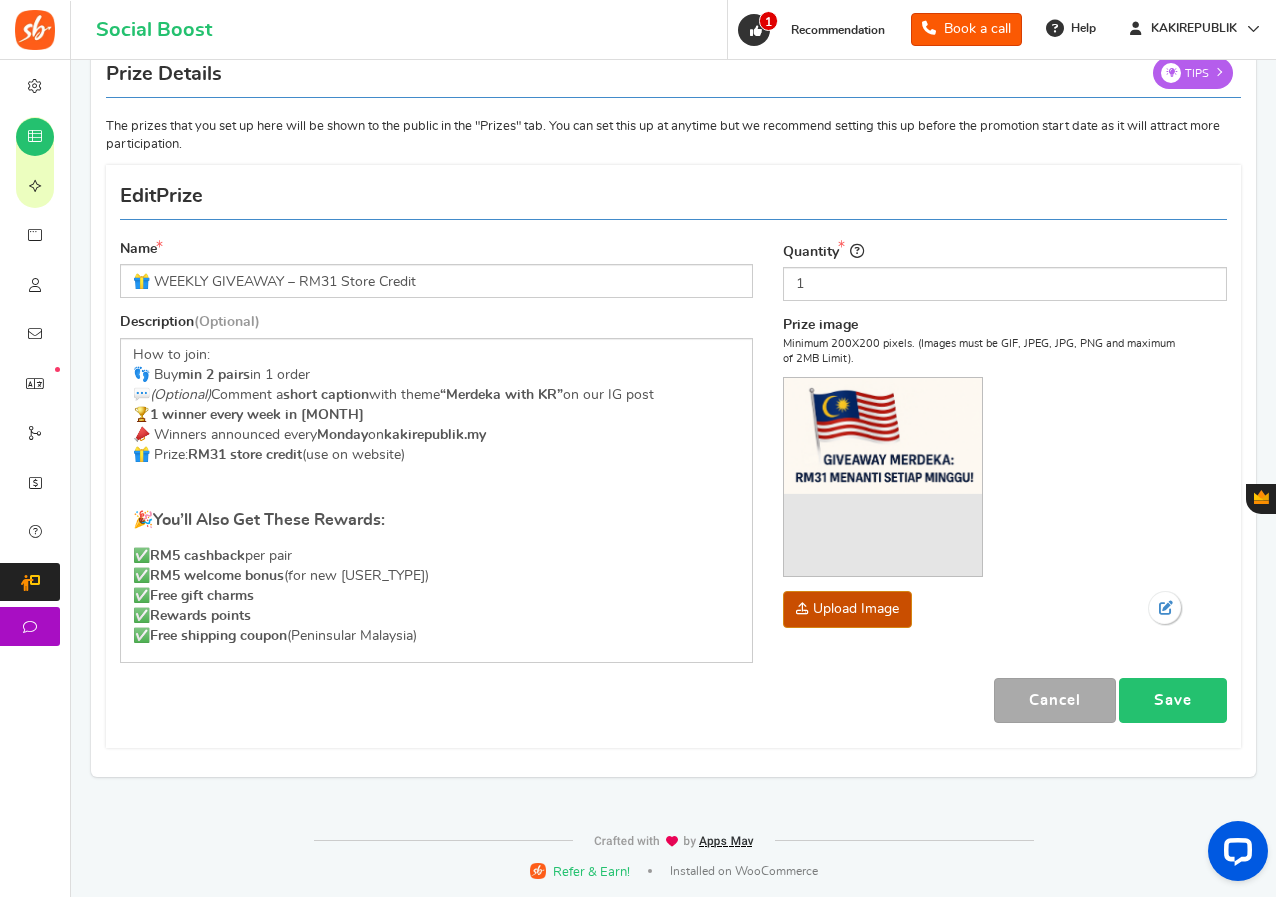 click on "Save" at bounding box center [1173, 700] 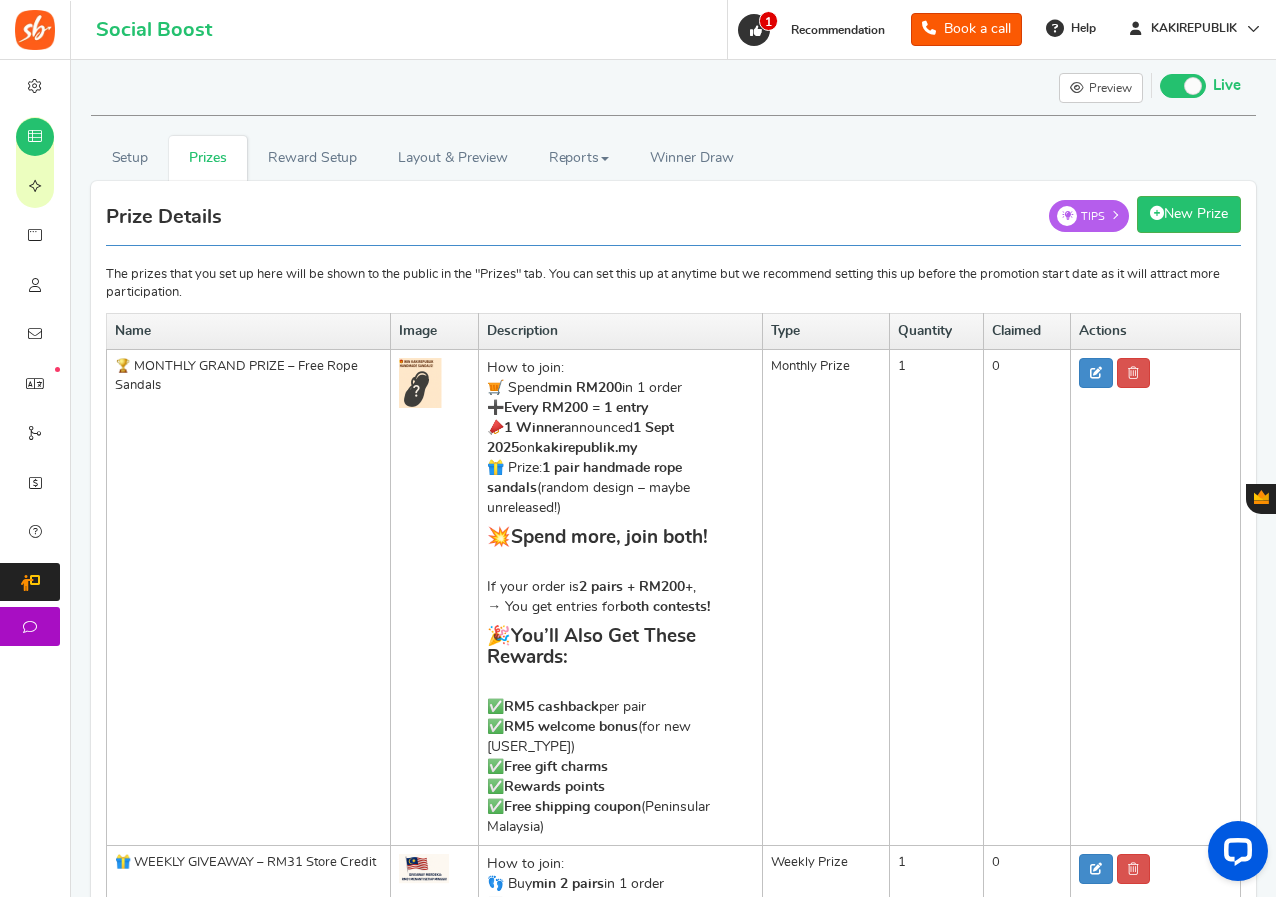 scroll, scrollTop: 0, scrollLeft: 0, axis: both 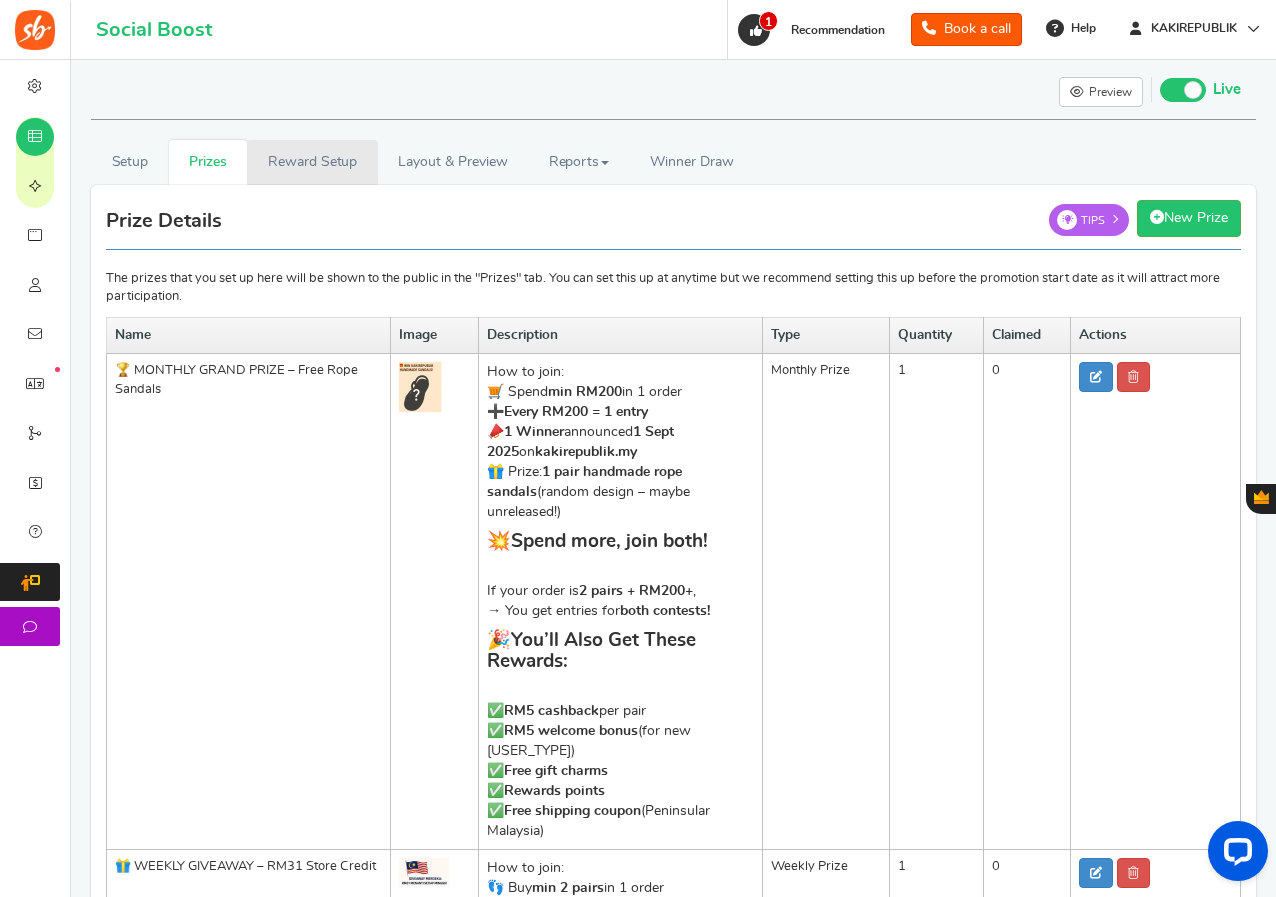 click on "Reward Setup" at bounding box center [312, 162] 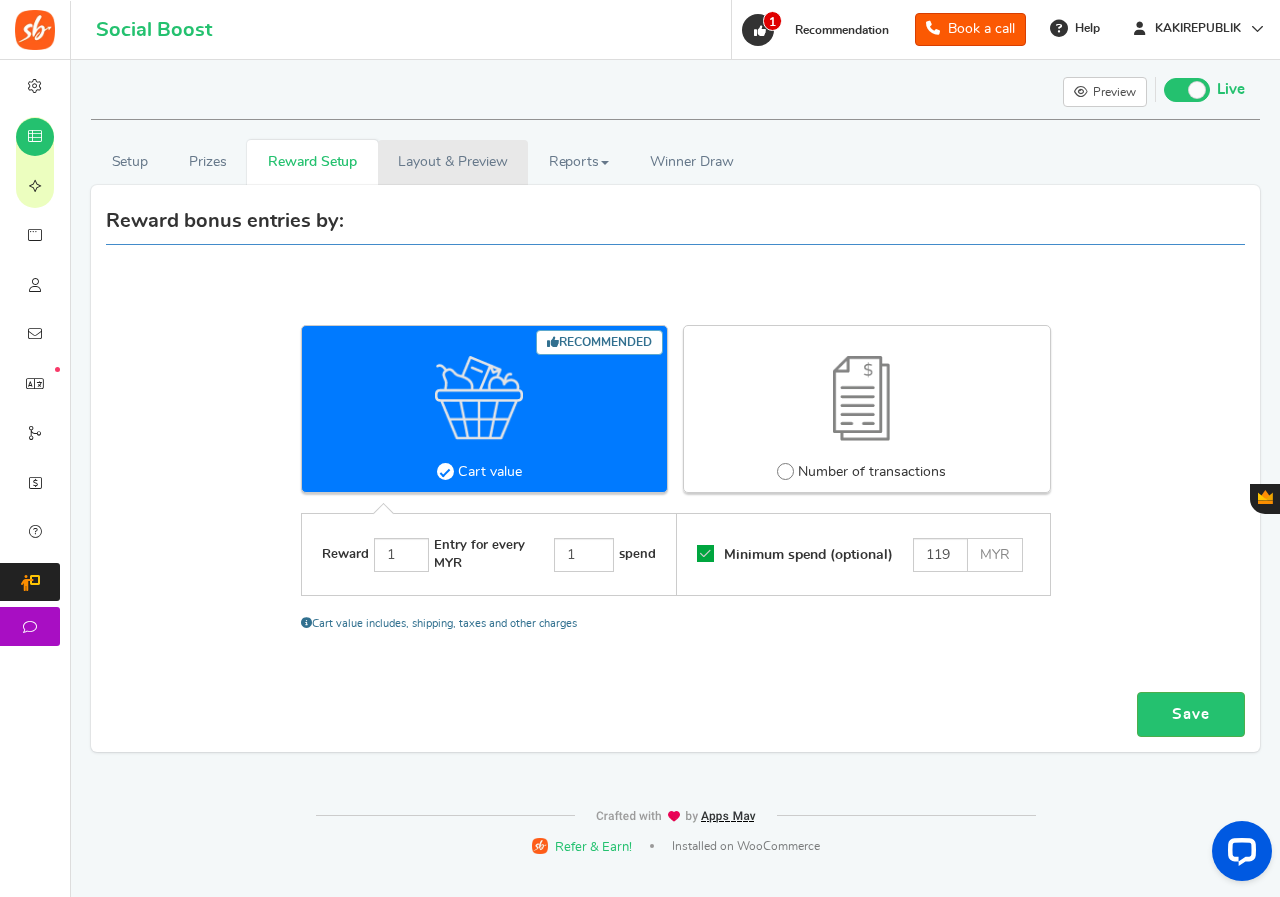 click on "Layout & Preview" at bounding box center [453, 162] 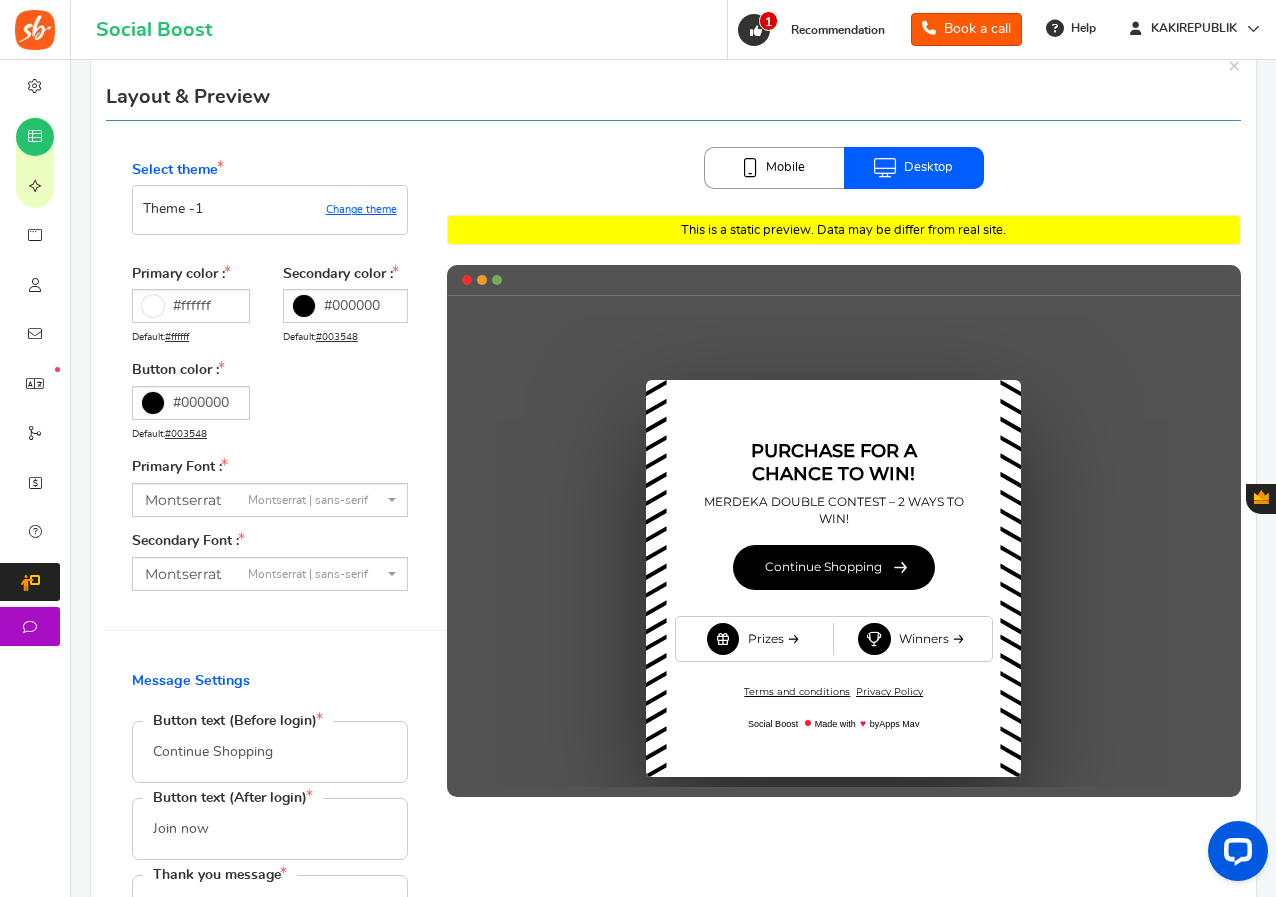 scroll, scrollTop: 0, scrollLeft: 0, axis: both 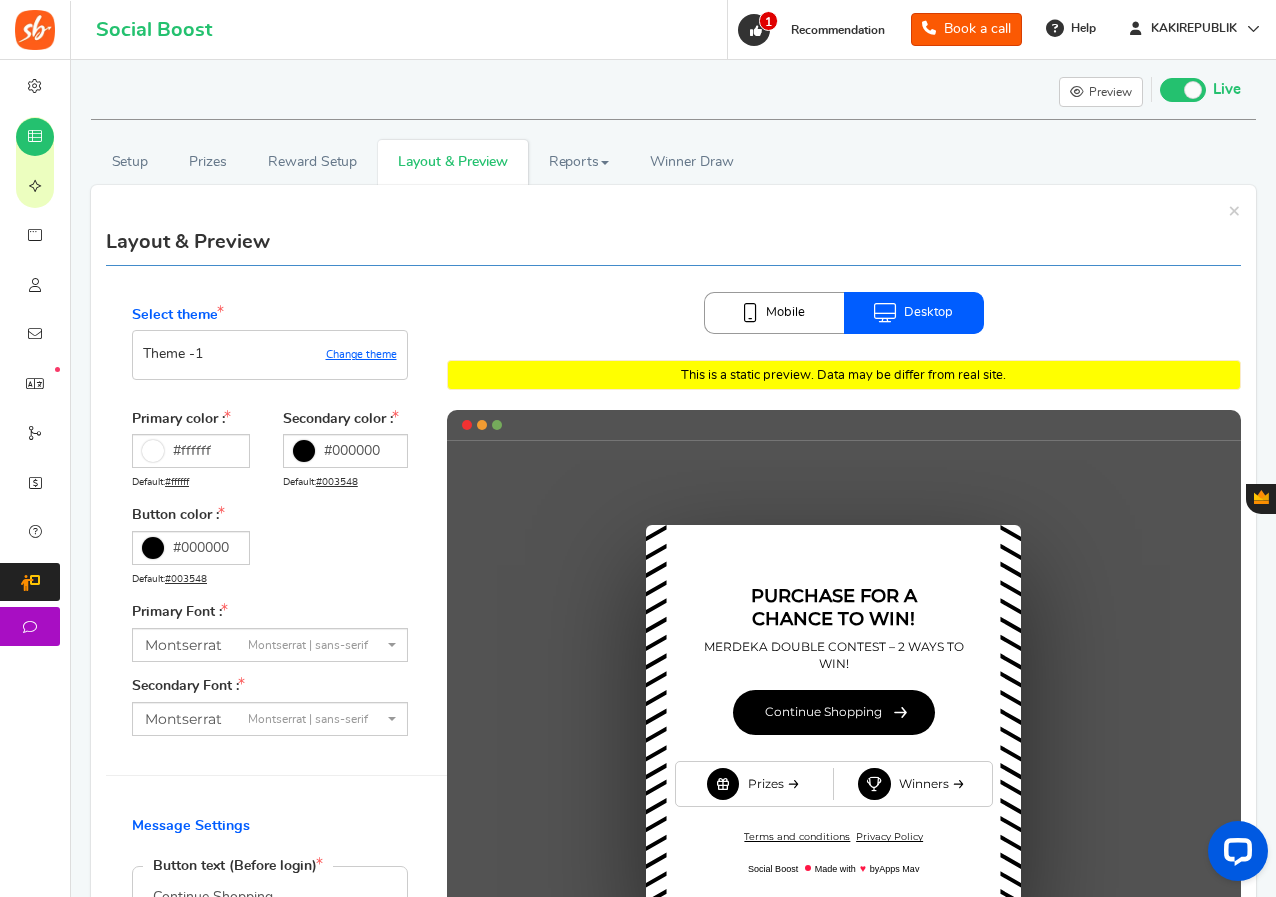 click at bounding box center [750, 313] 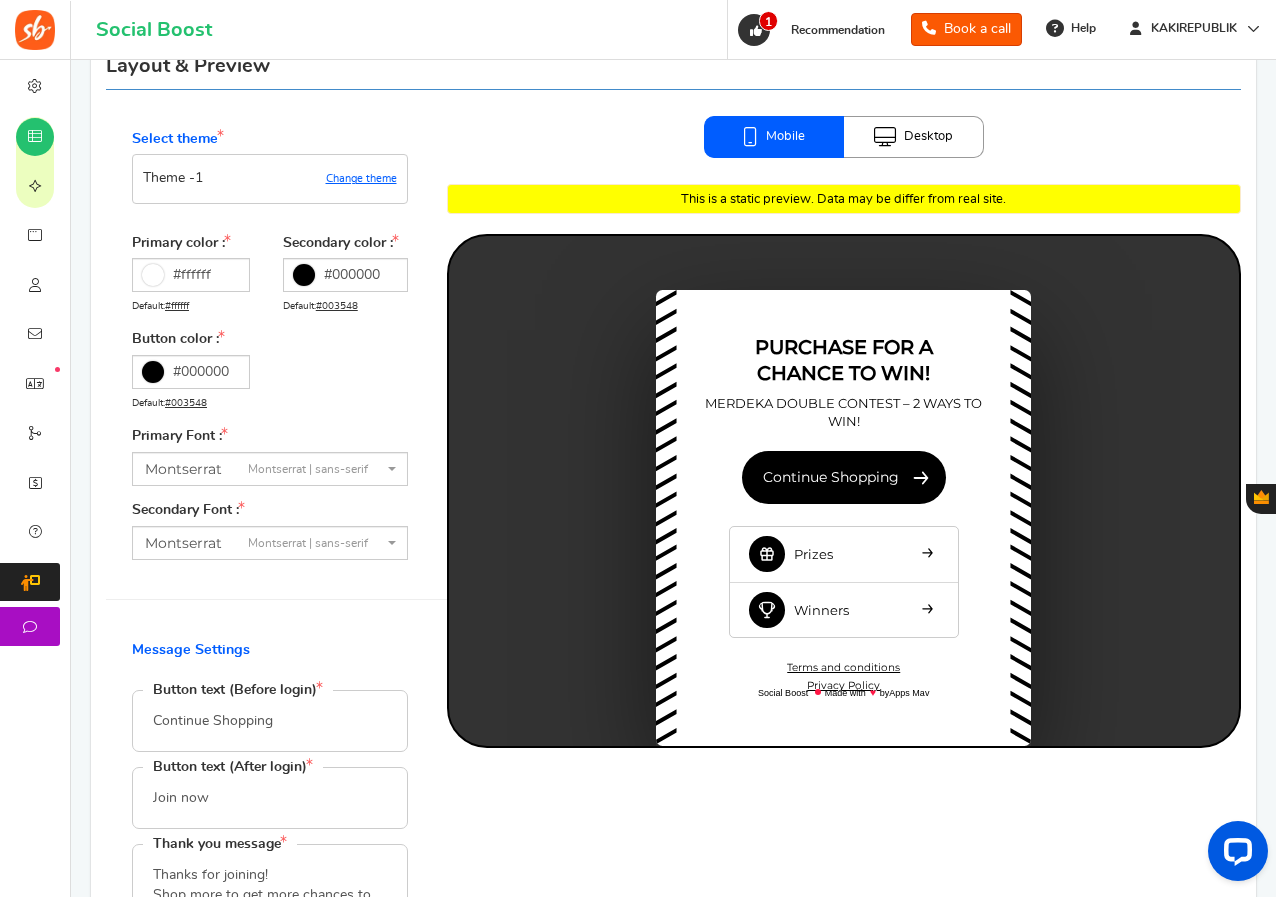 scroll, scrollTop: 200, scrollLeft: 0, axis: vertical 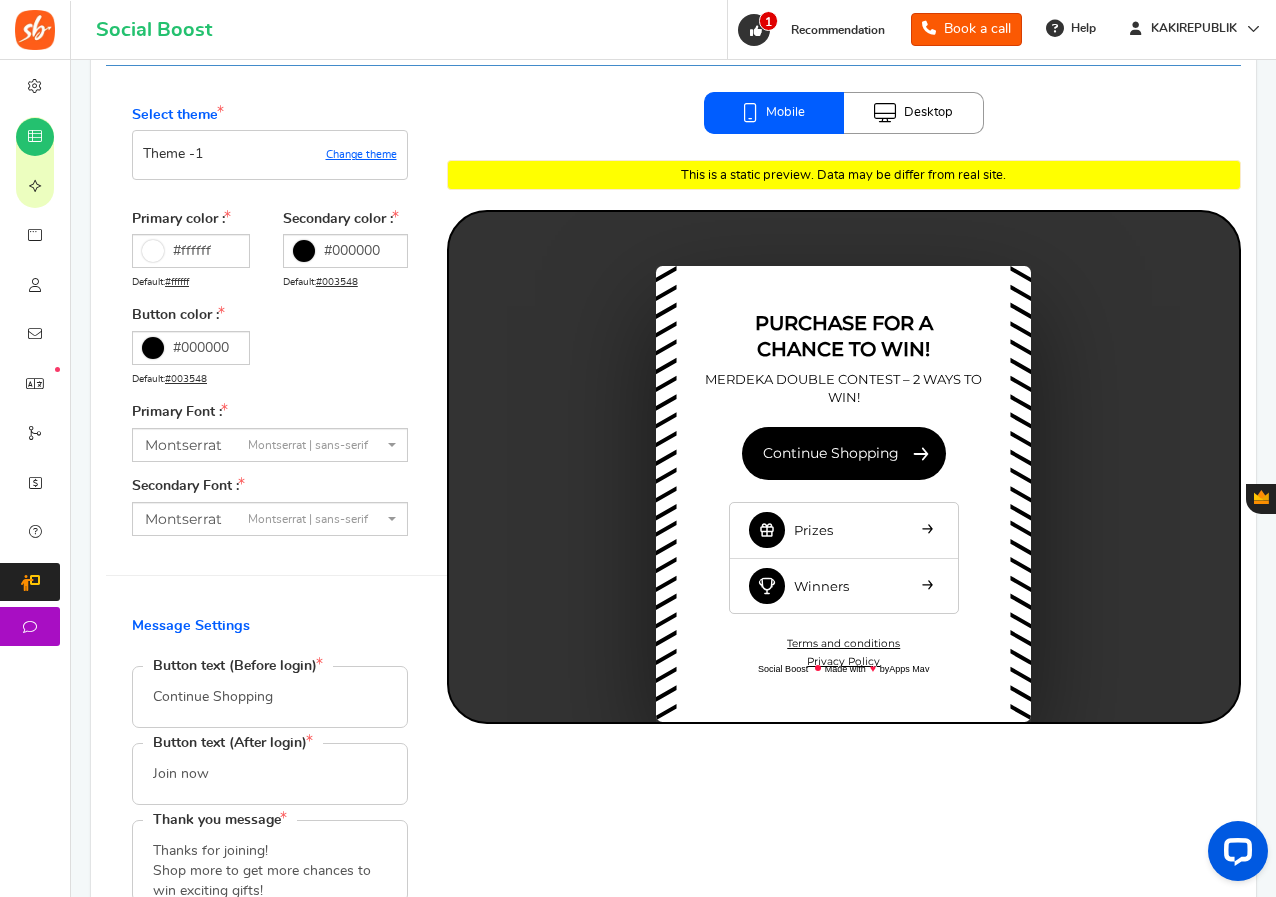 click on "♥" at bounding box center (844, 467) 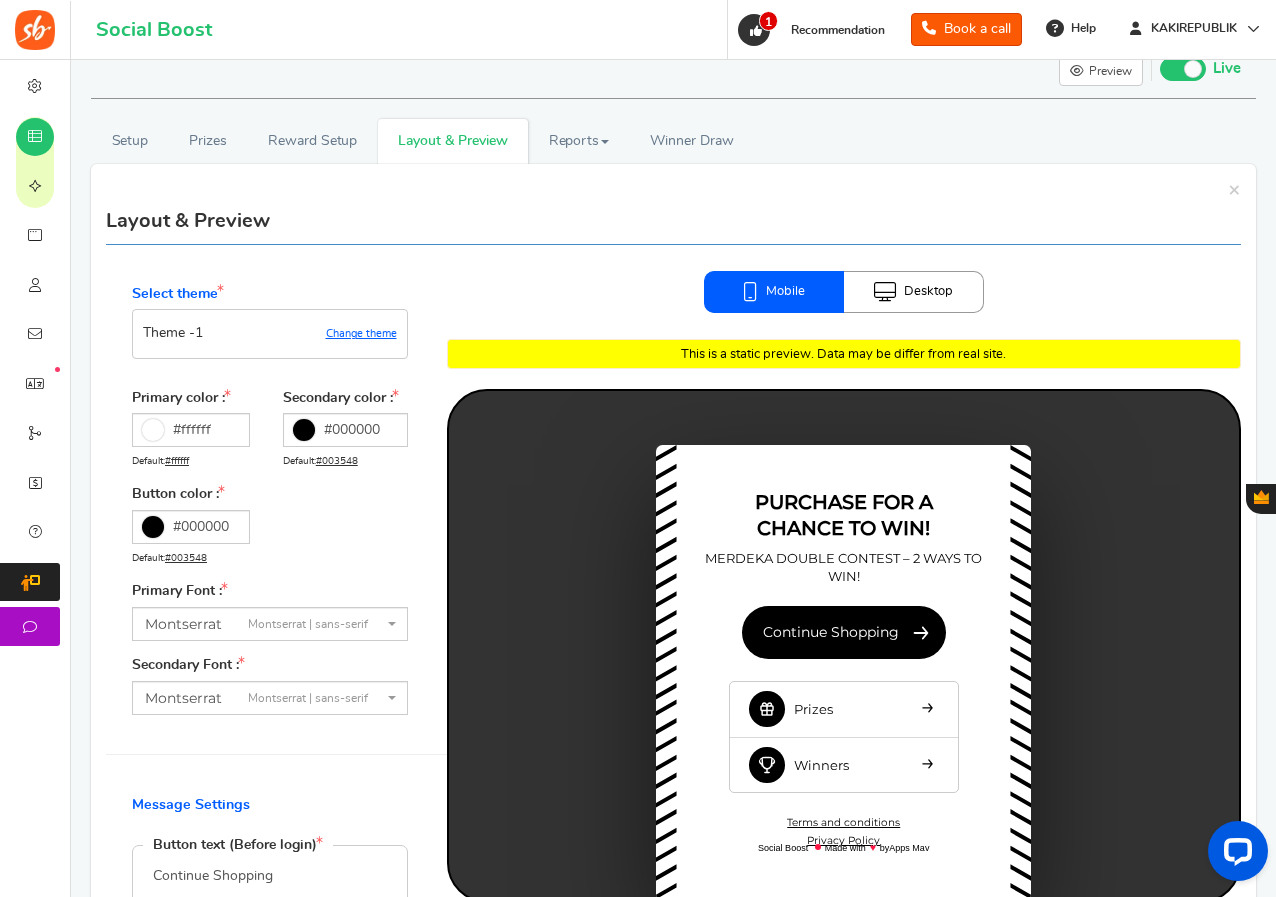 scroll, scrollTop: 0, scrollLeft: 0, axis: both 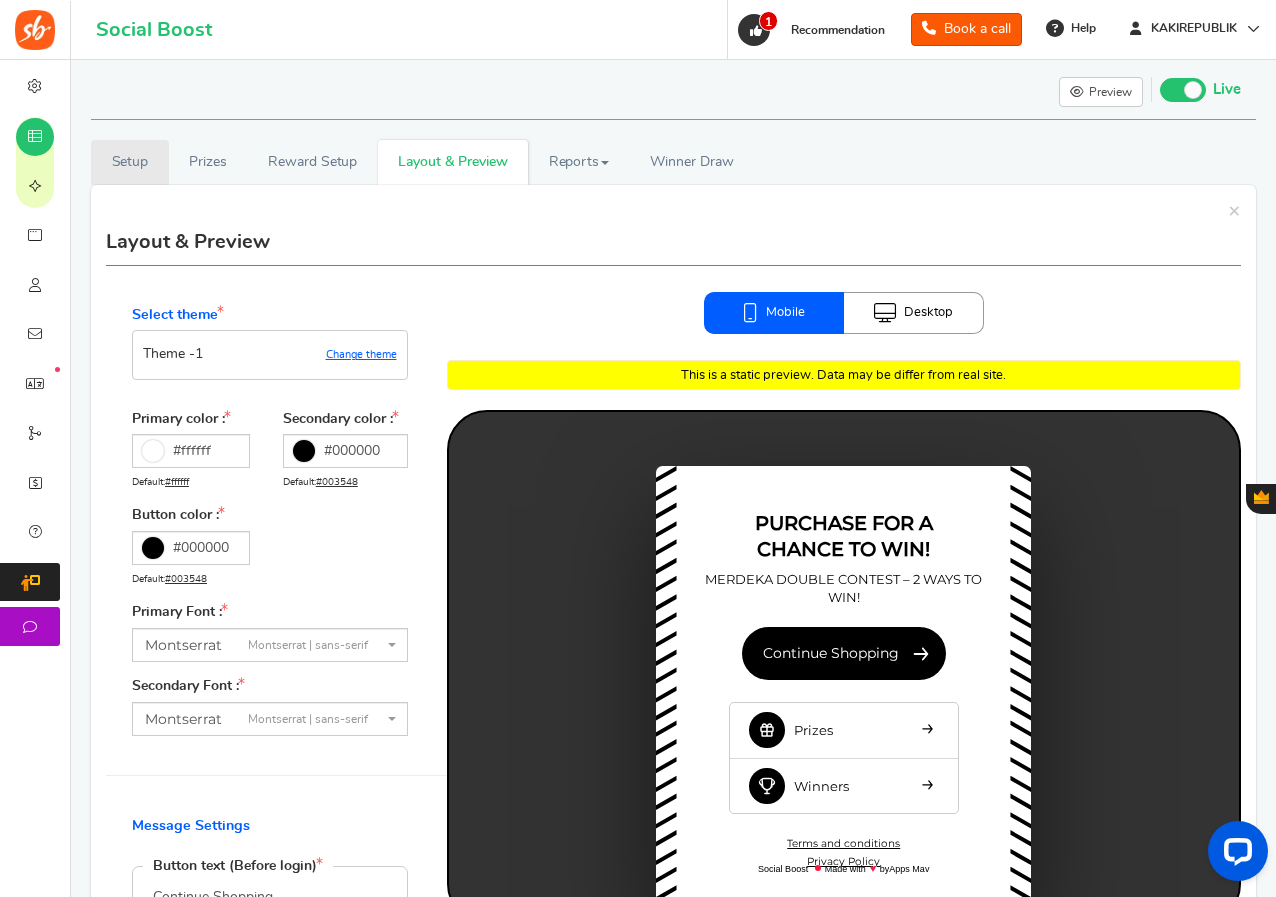 click on "Setup" at bounding box center (130, 162) 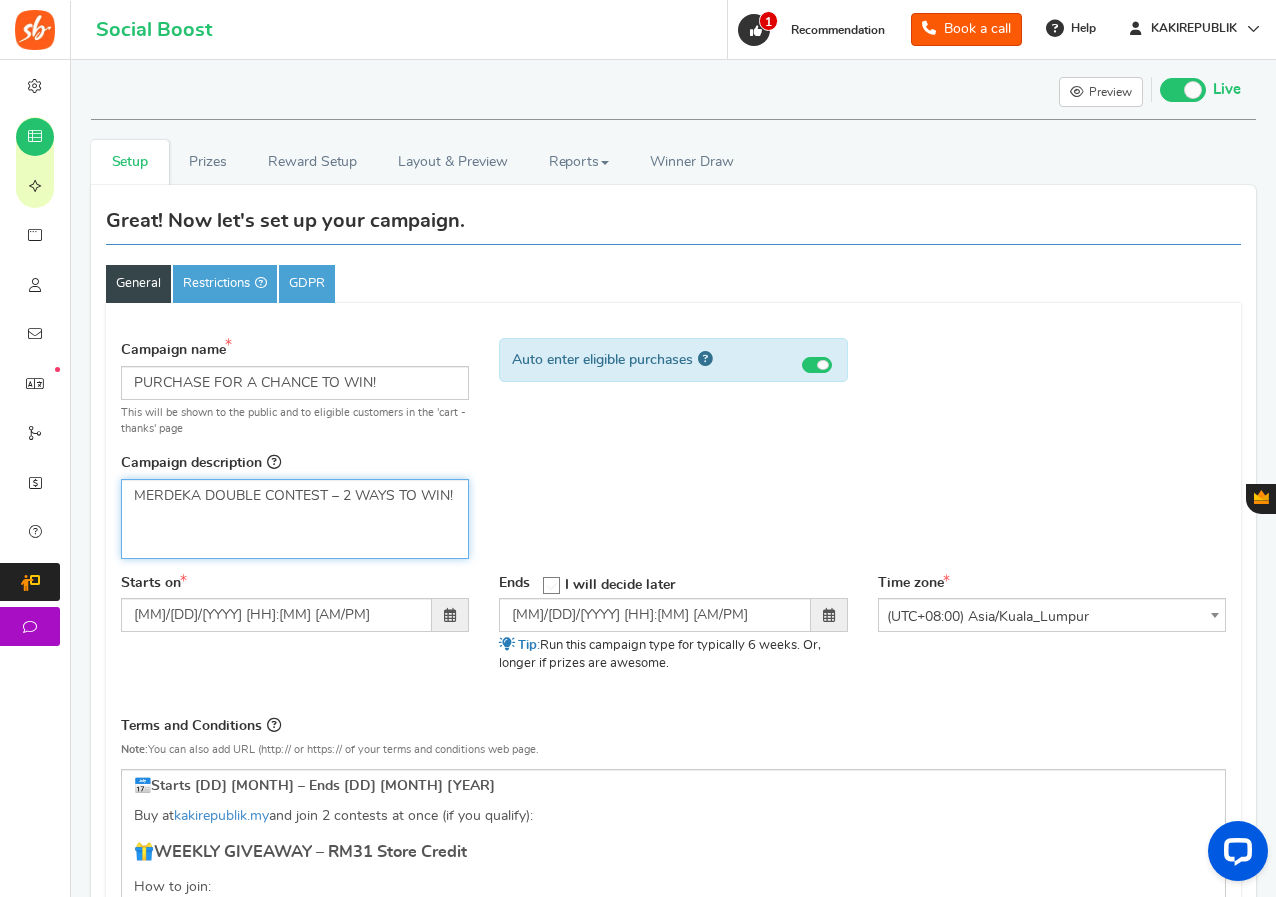 click on "MERDEKA DOUBLE CONTEST – 2 WAYS TO WIN!" at bounding box center (295, 496) 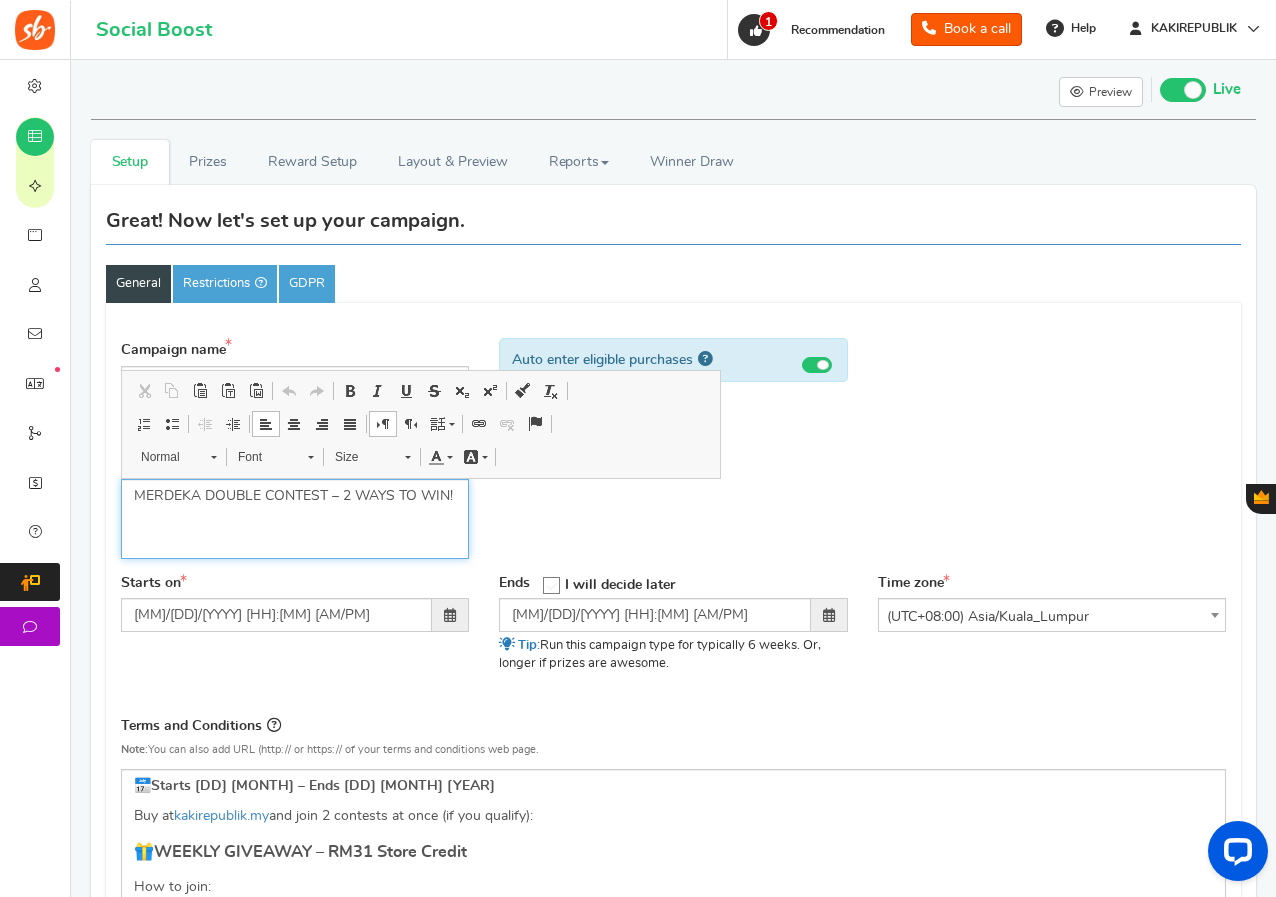 type 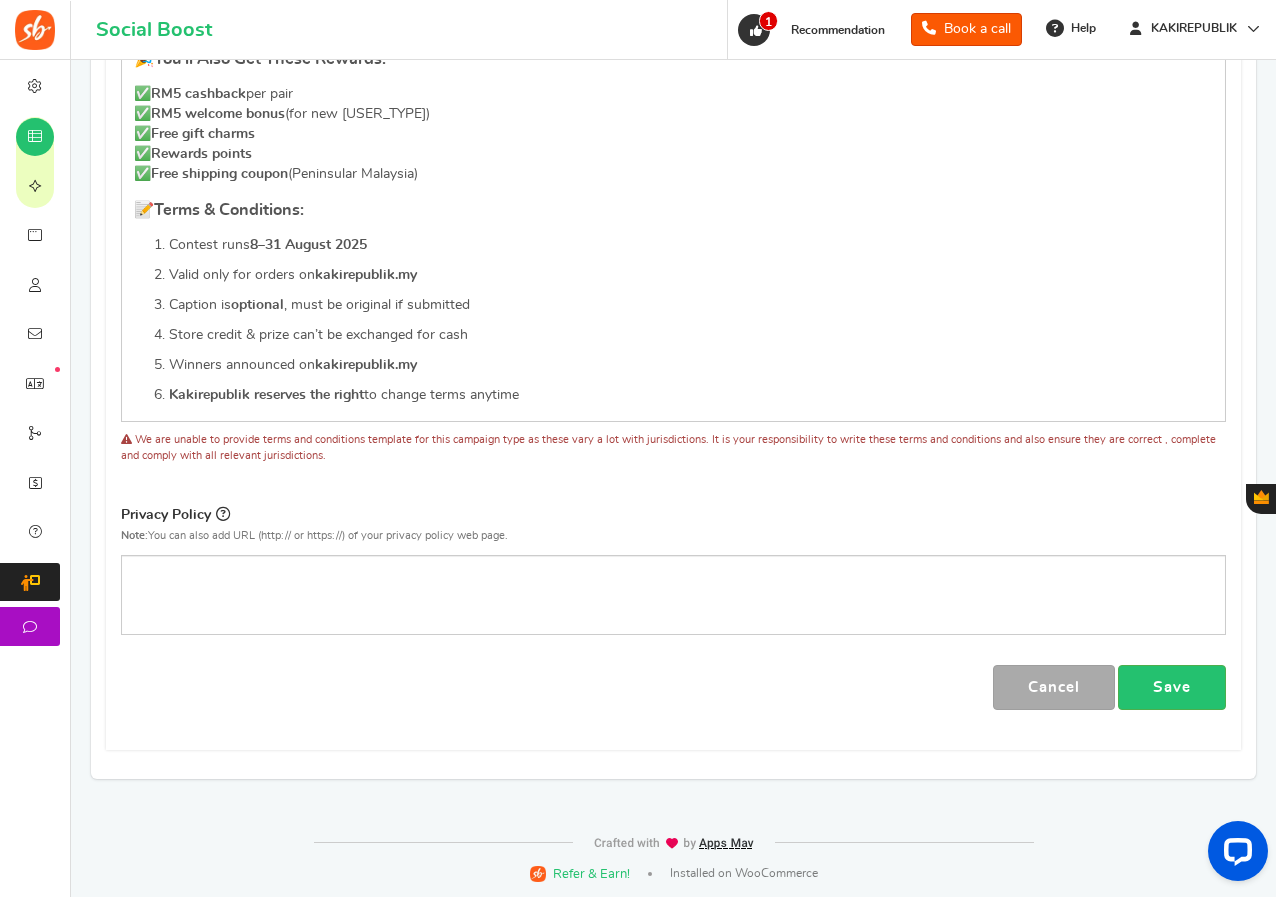 scroll, scrollTop: 1207, scrollLeft: 0, axis: vertical 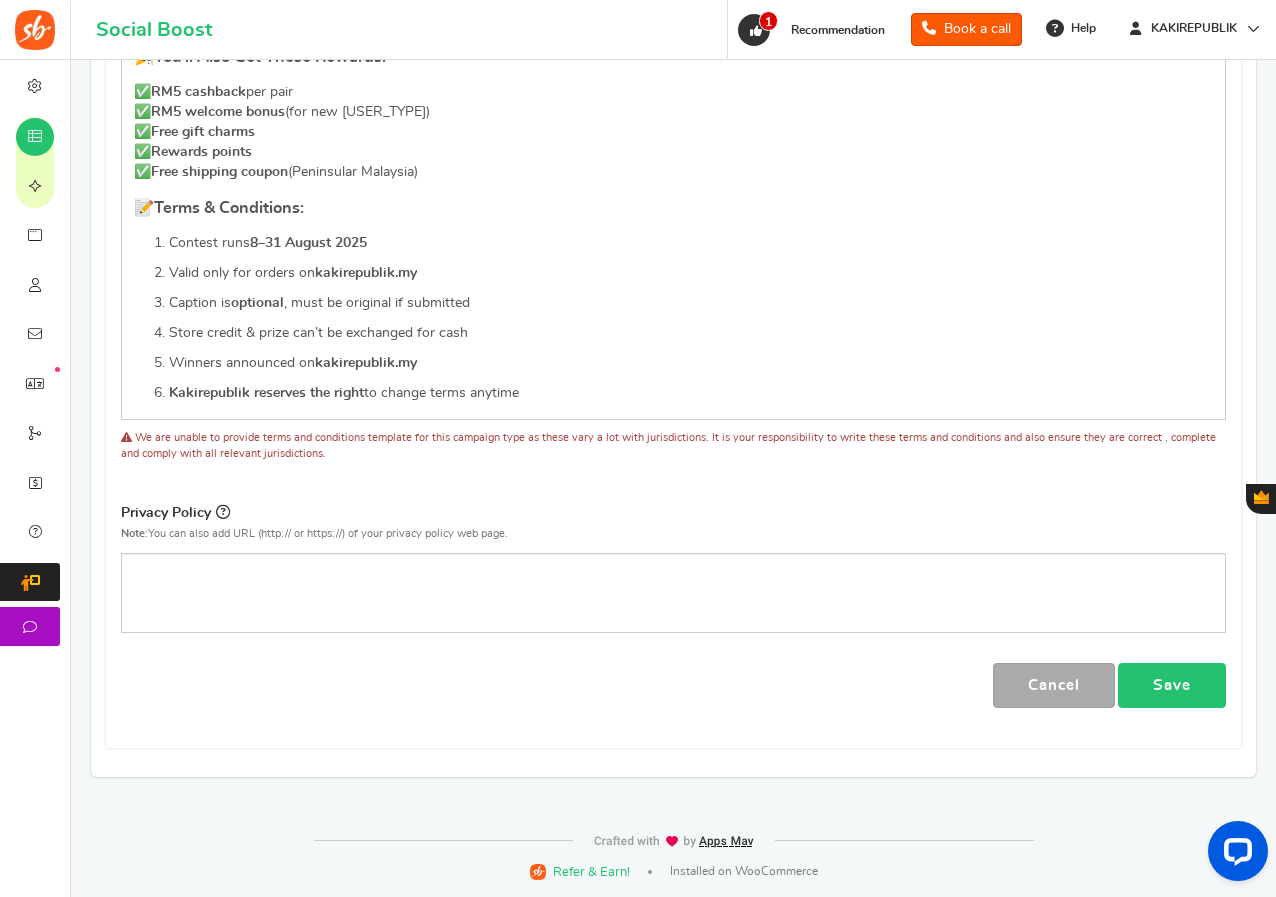 click on "Save" at bounding box center (1172, 685) 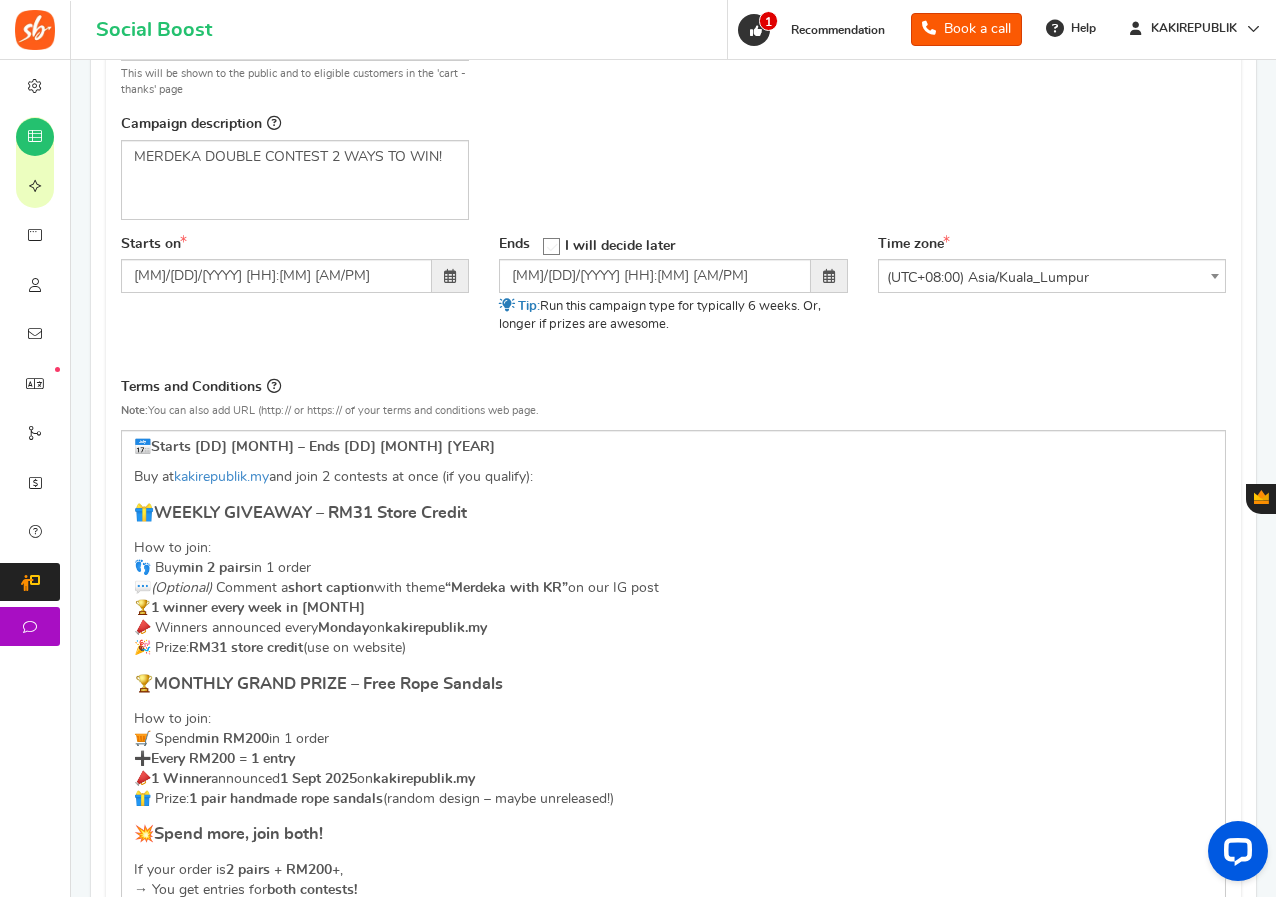 scroll, scrollTop: 307, scrollLeft: 0, axis: vertical 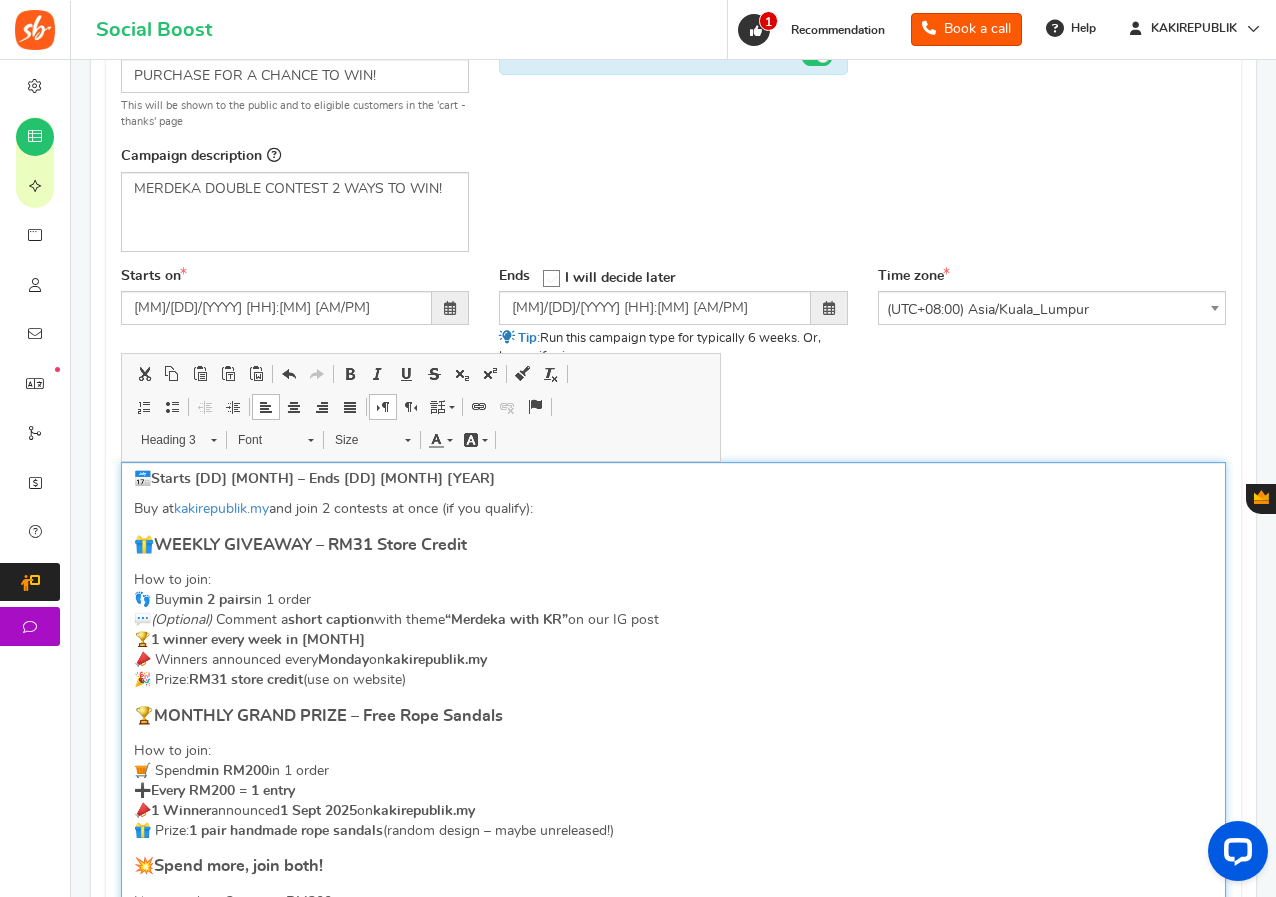 click on "How to join: 👣 Buy  min 2 pairs  in 1 order 💬  (Optional)   Comment a  short caption  with theme  “Merdeka with KR”  on our IG post 🏆  1 winner every week in [MONTH] 📣 Winners announced every  [DAY]  on  kakirepublik.my 🎉 Prize:  RM31 store credit  (use on website)" at bounding box center (673, 630) 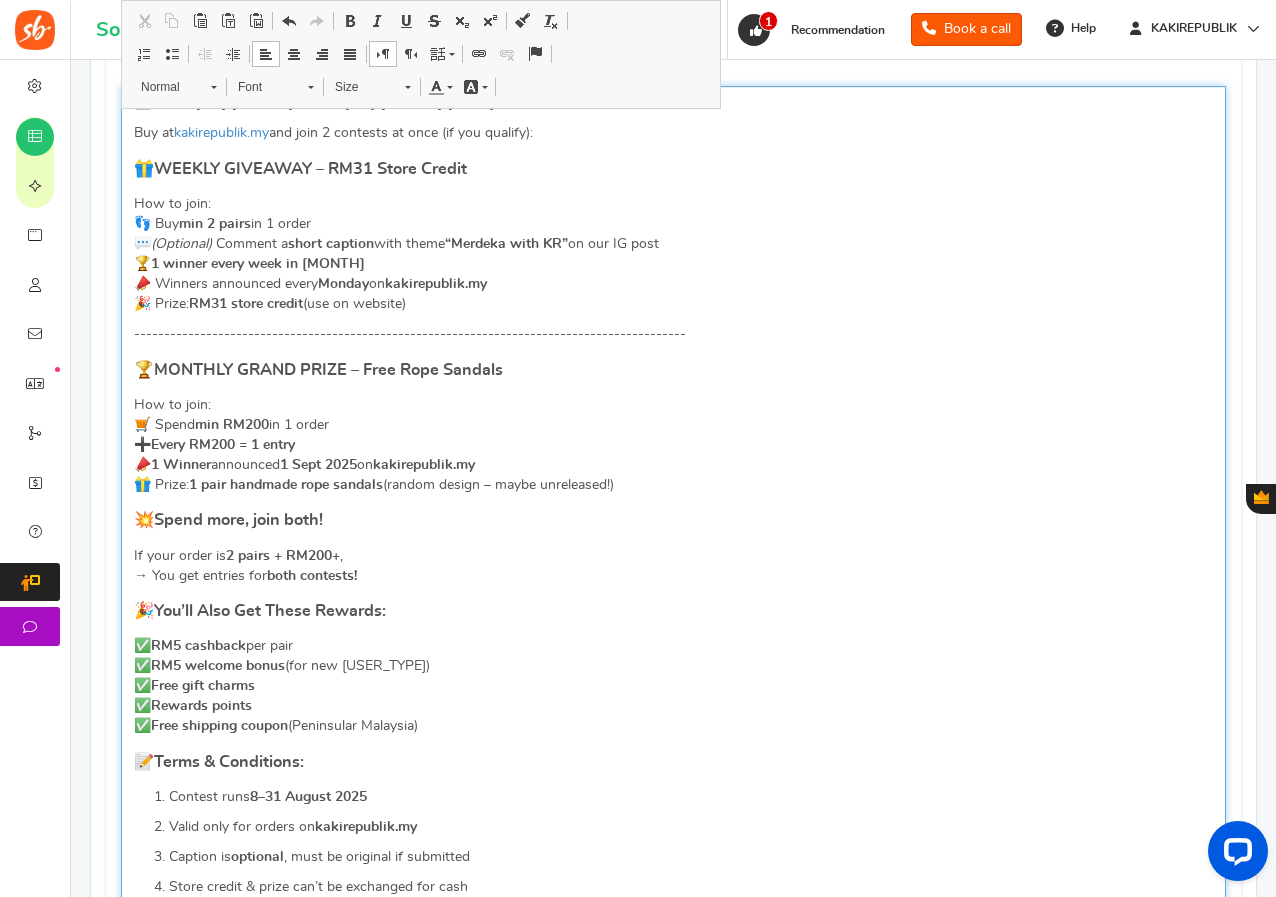 scroll, scrollTop: 707, scrollLeft: 0, axis: vertical 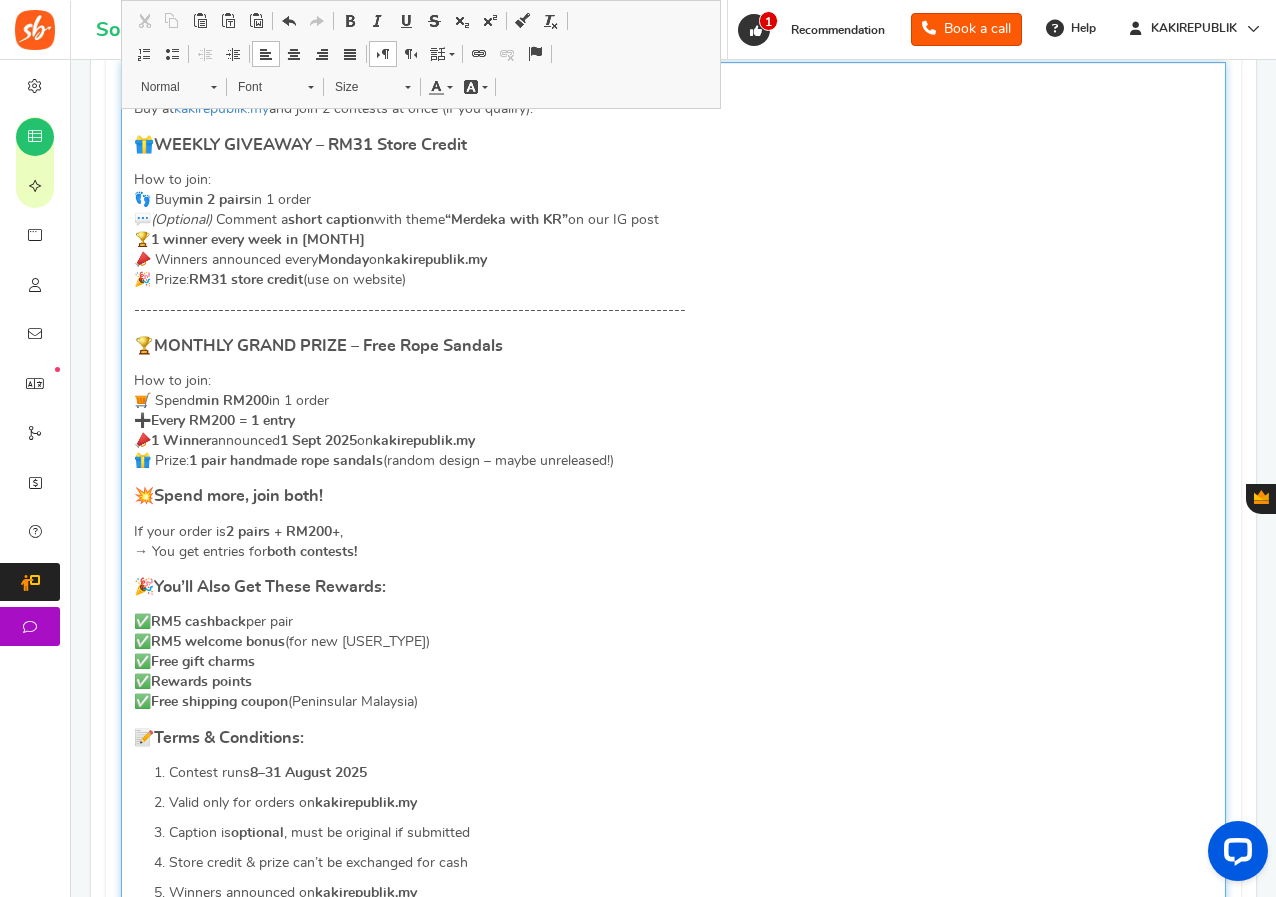 click on "If your order is  2 pairs + RM200+ , → You get entries for  both contests!" at bounding box center (673, 542) 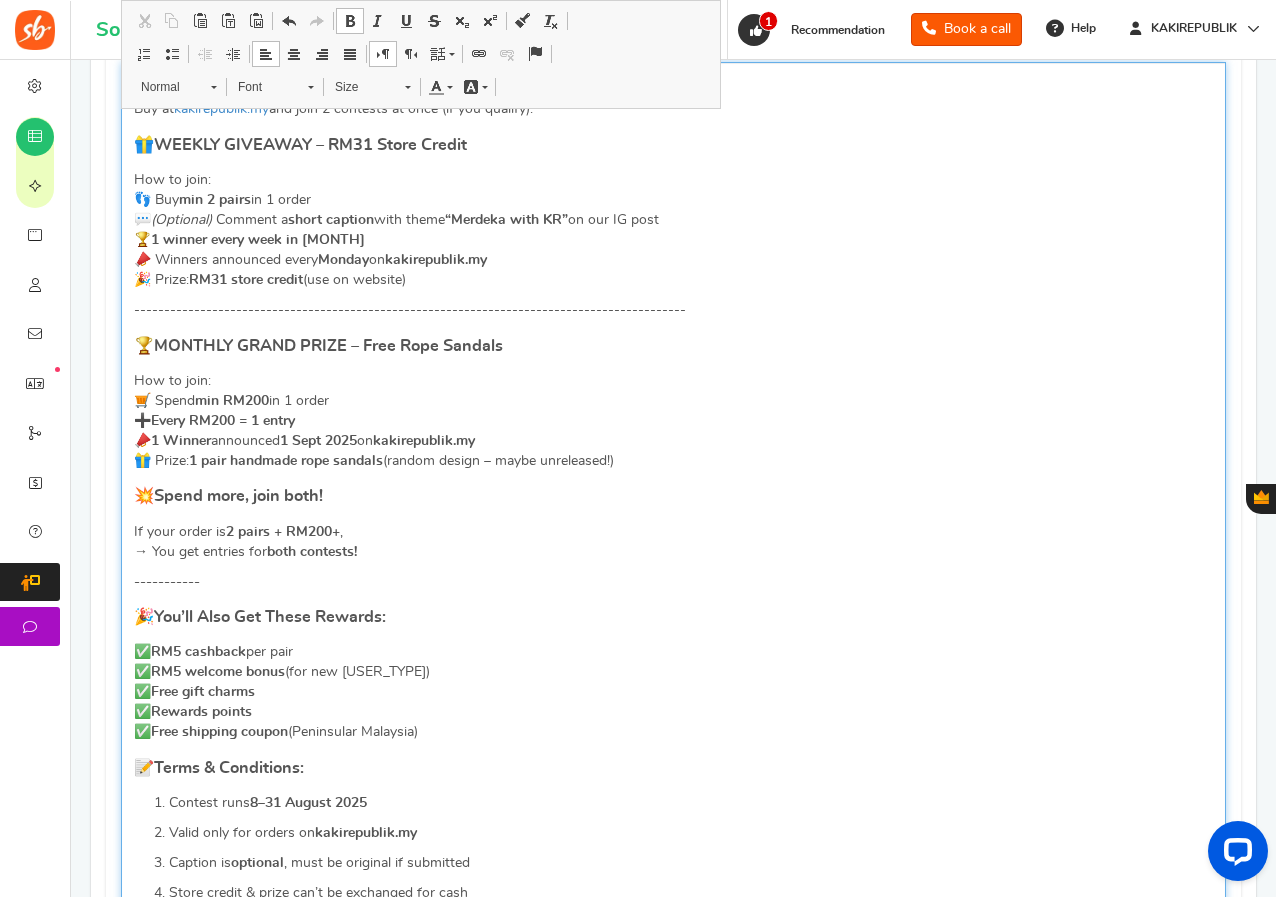 click on "--------------------------------------------------------------------------------------------" at bounding box center (673, 310) 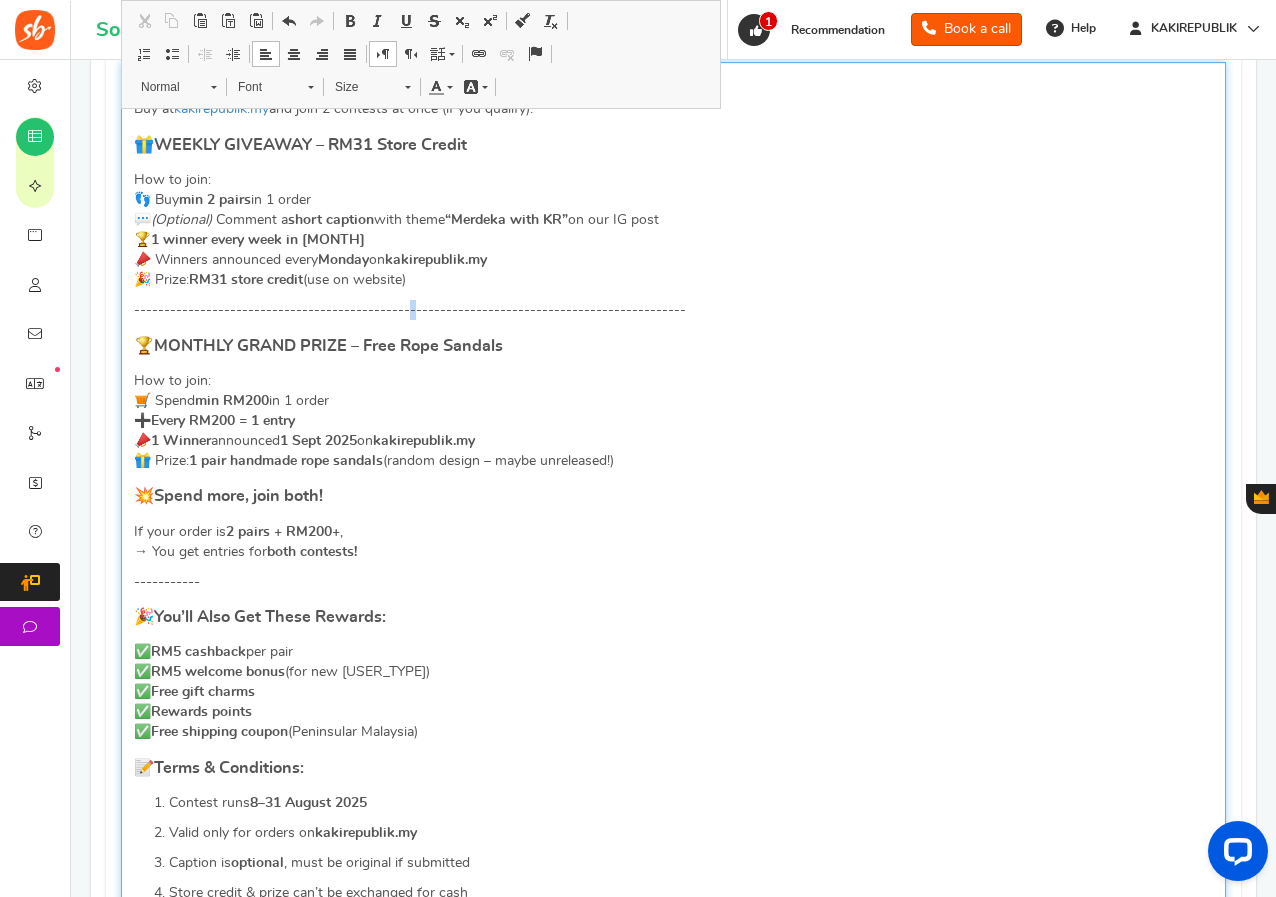 click on "--------------------------------------------------------------------------------------------" at bounding box center (673, 310) 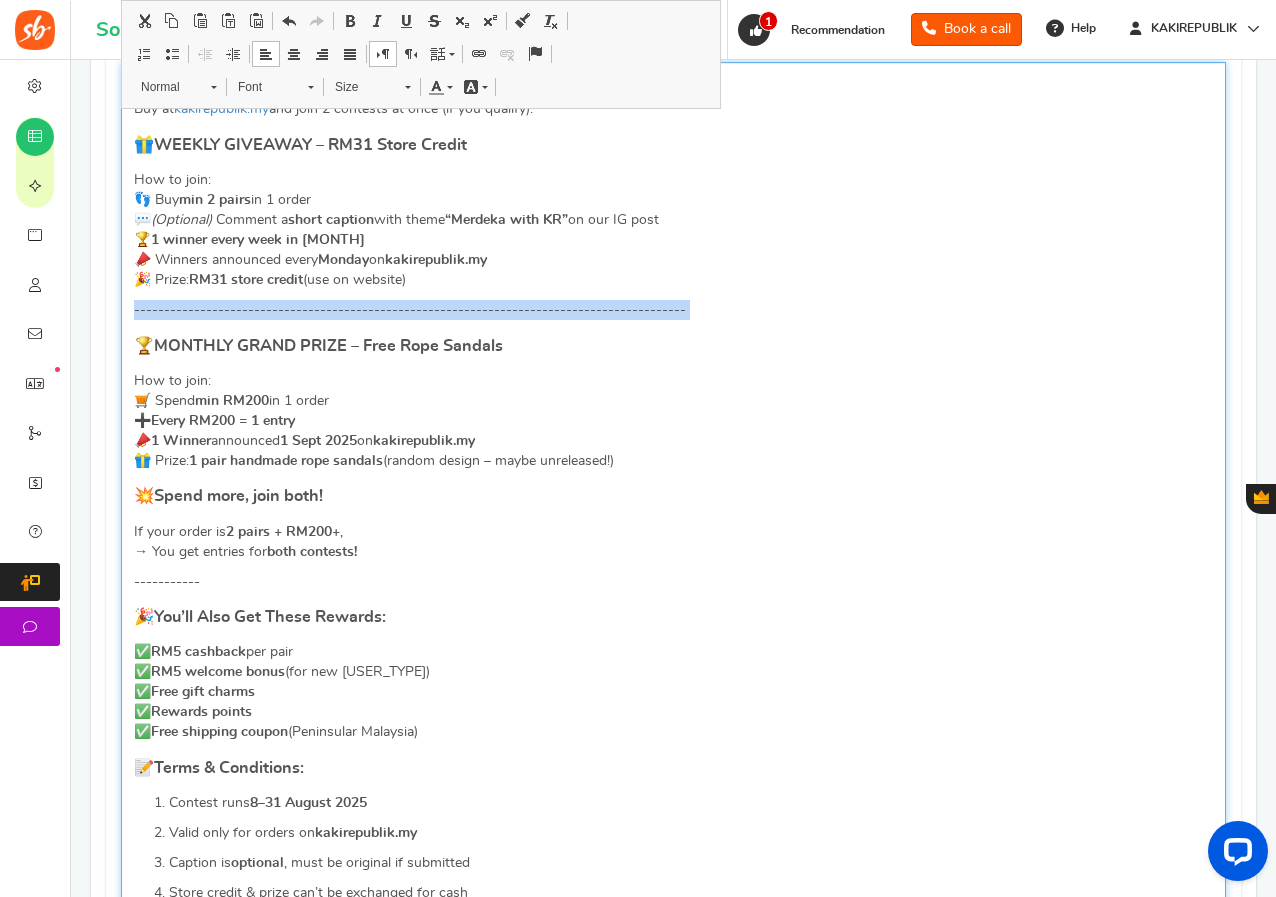 click on "--------------------------------------------------------------------------------------------" at bounding box center (673, 310) 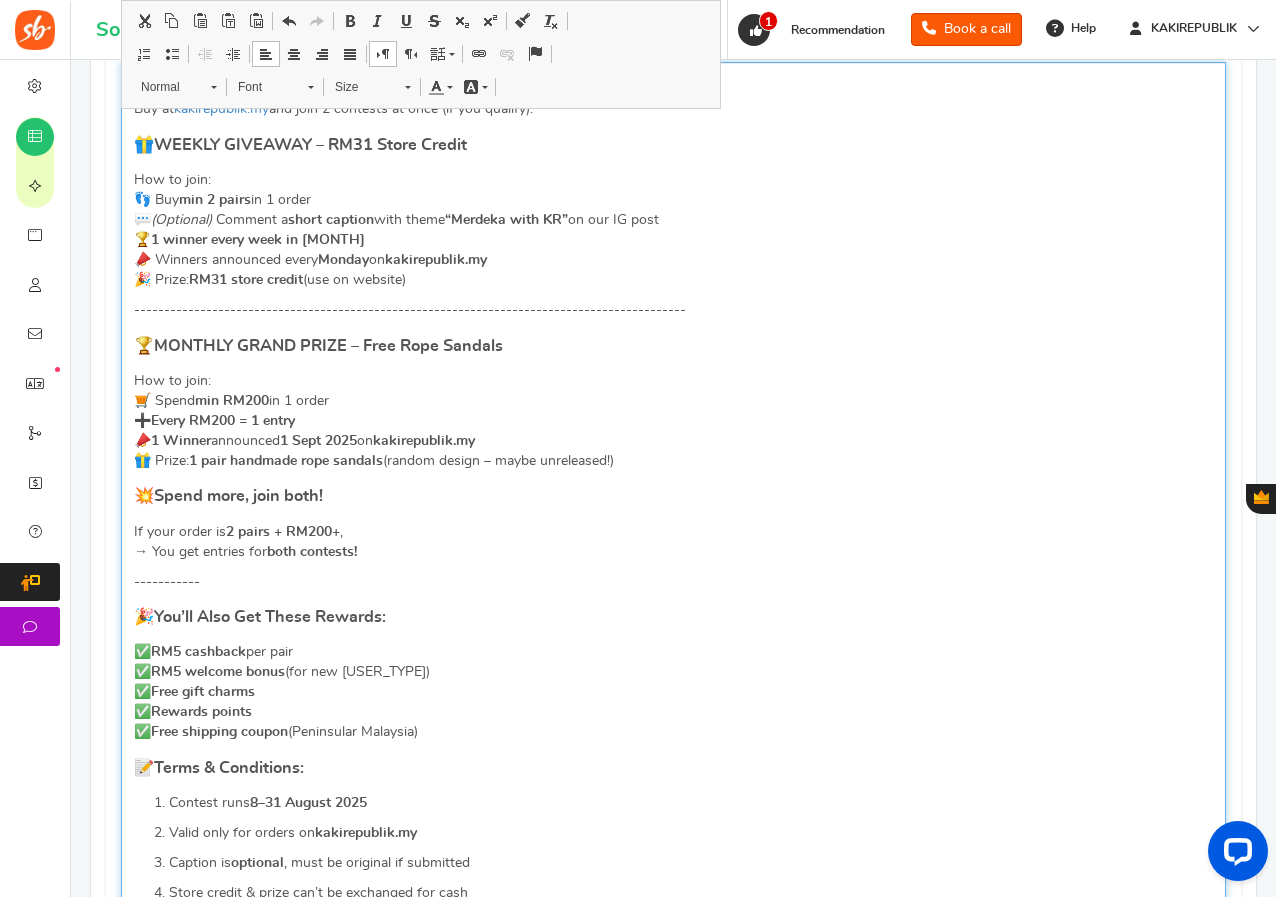 click on "-----------" at bounding box center [167, 582] 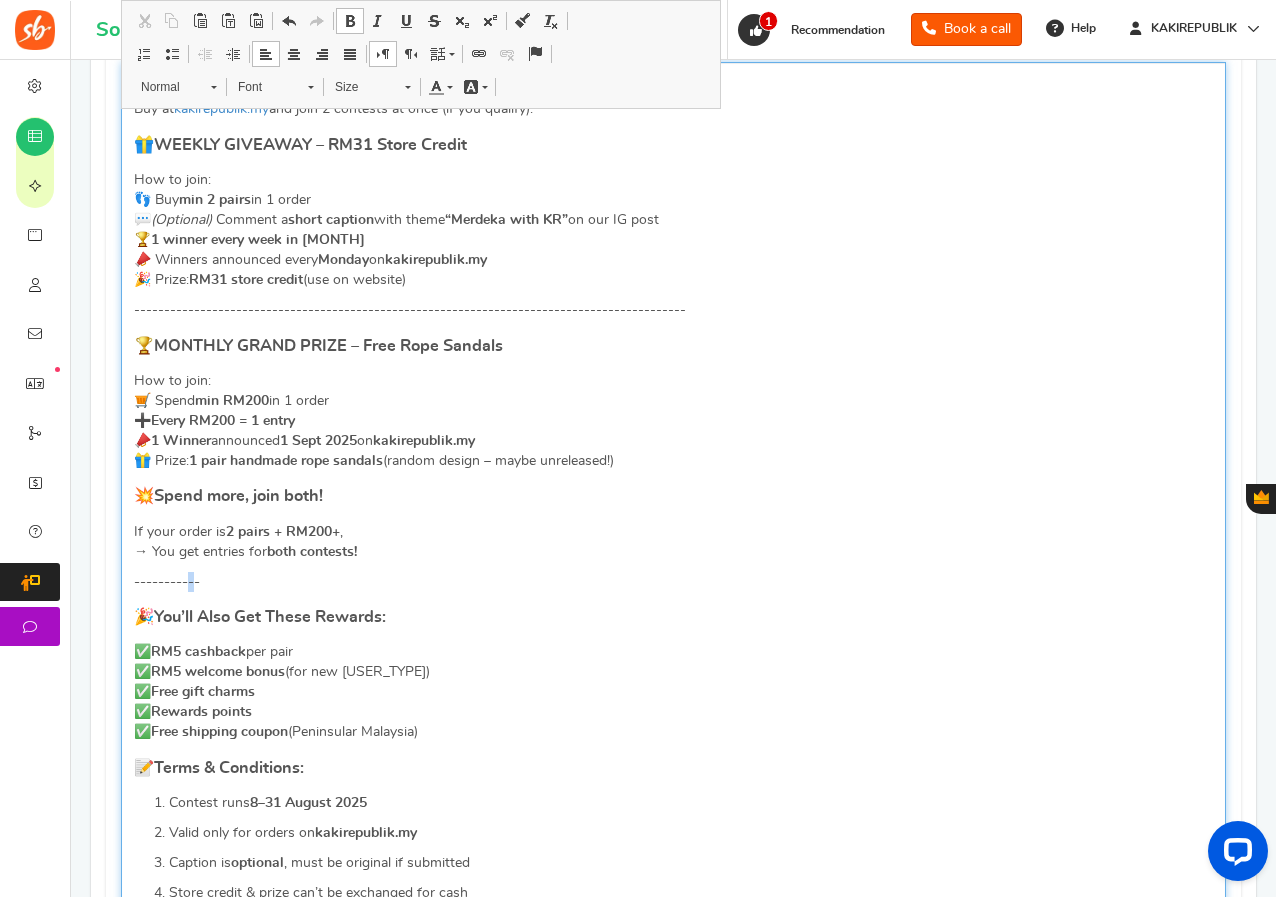 click on "-----------" at bounding box center [167, 582] 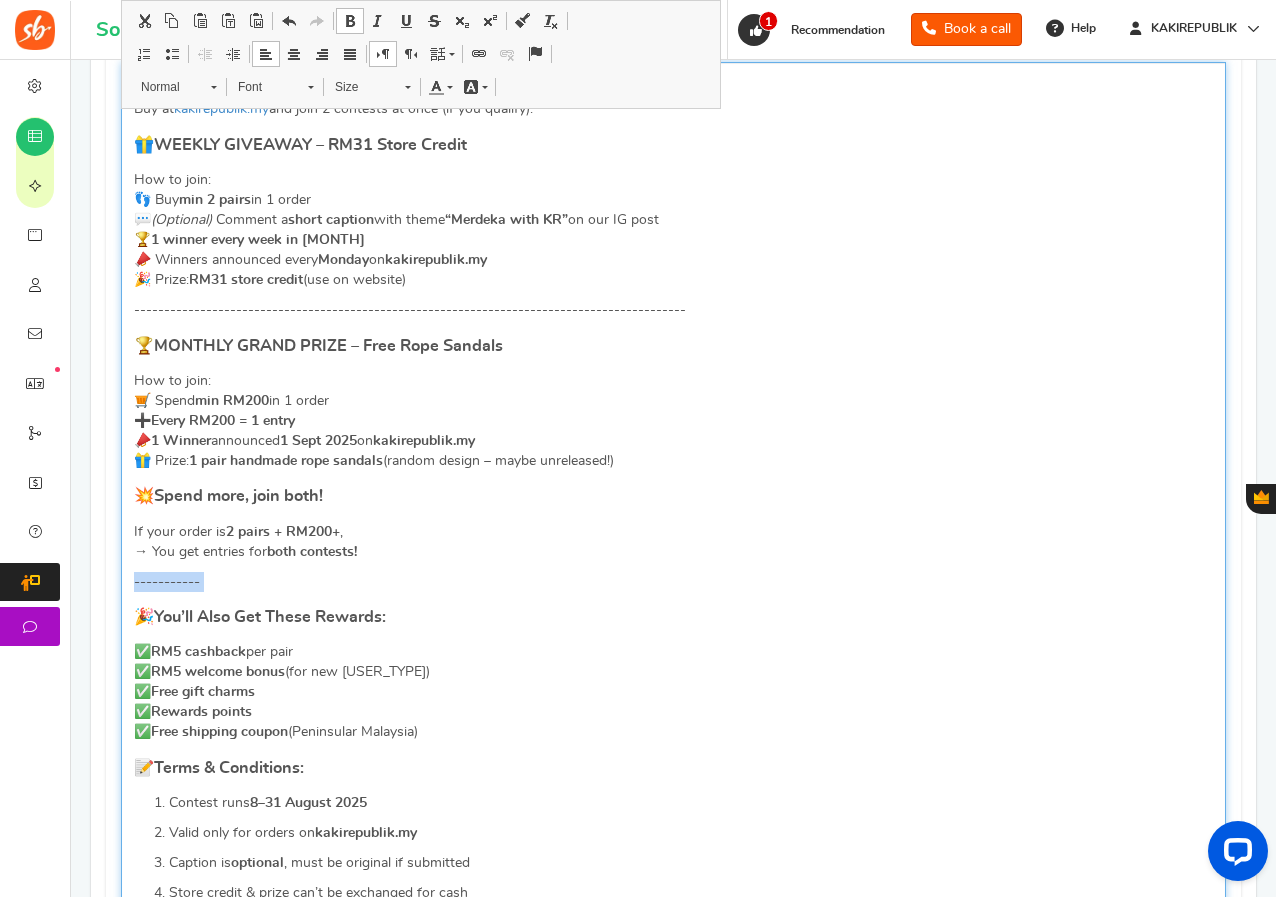 click on "-----------" at bounding box center (167, 582) 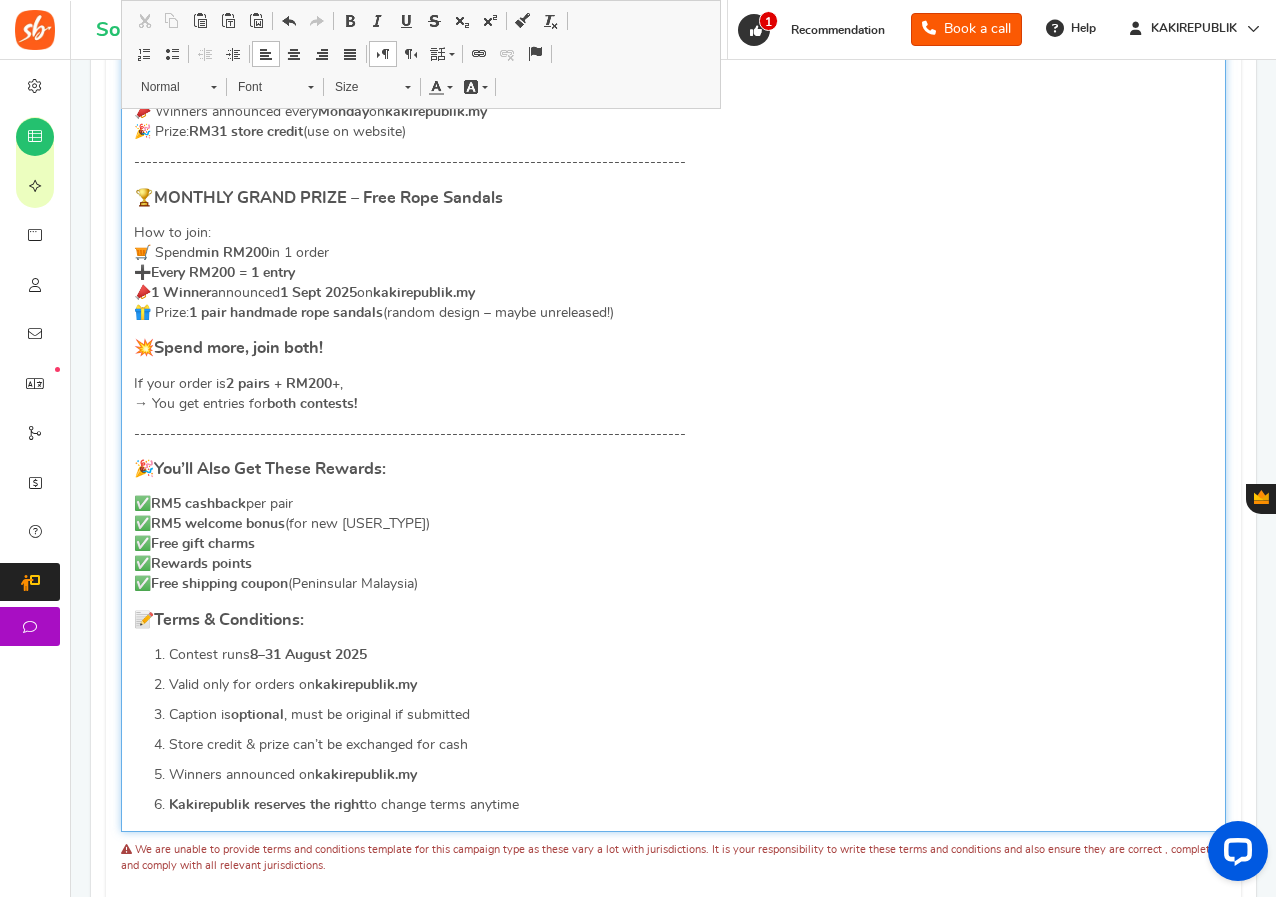 scroll, scrollTop: 1007, scrollLeft: 0, axis: vertical 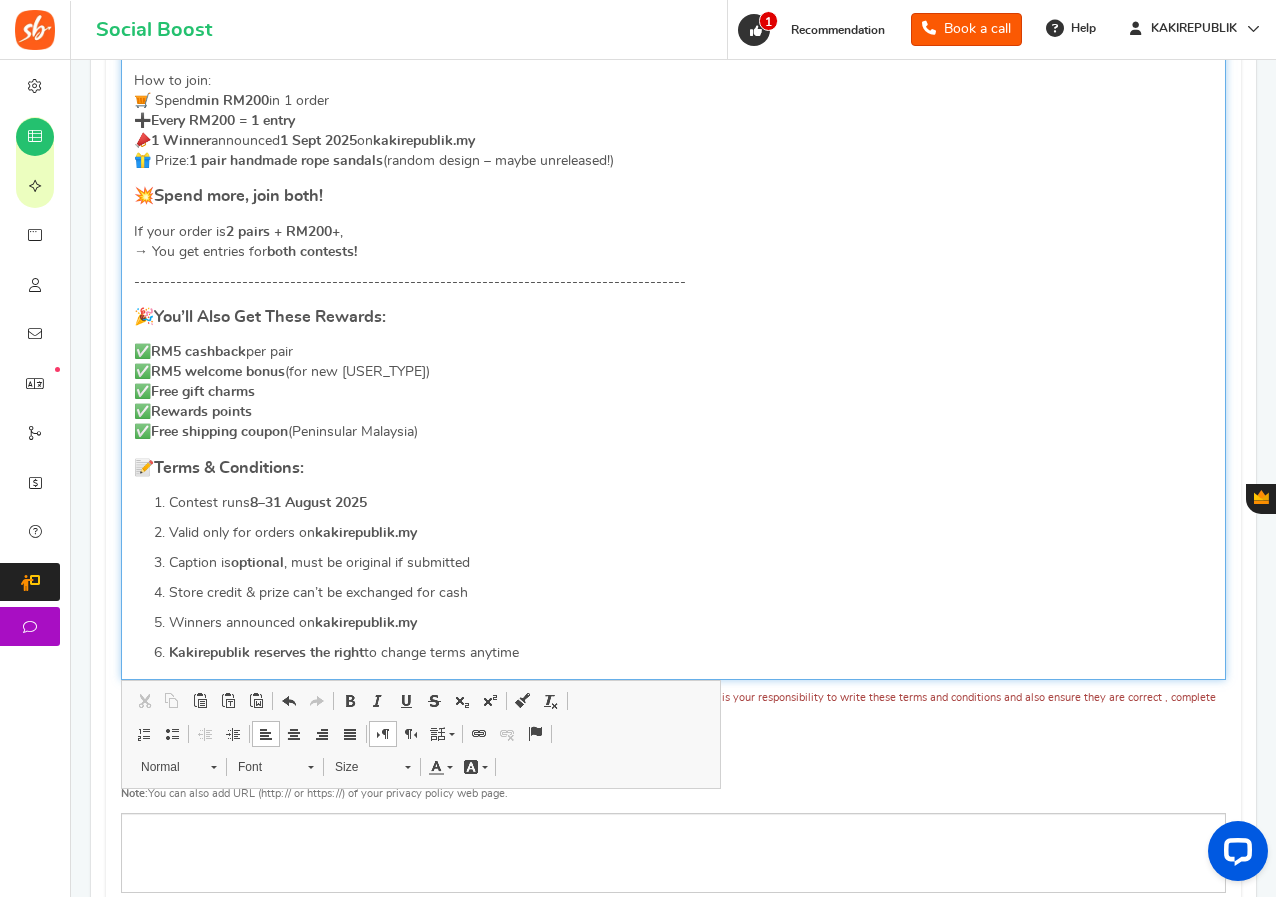 click on "✅  RM5 cashback  per pair ✅  RM5 welcome bonus  (for new user) ✅  Free gift charms ✅  Rewards points ✅  Free shipping coupon  (Peninsular Malaysia)" at bounding box center [673, 392] 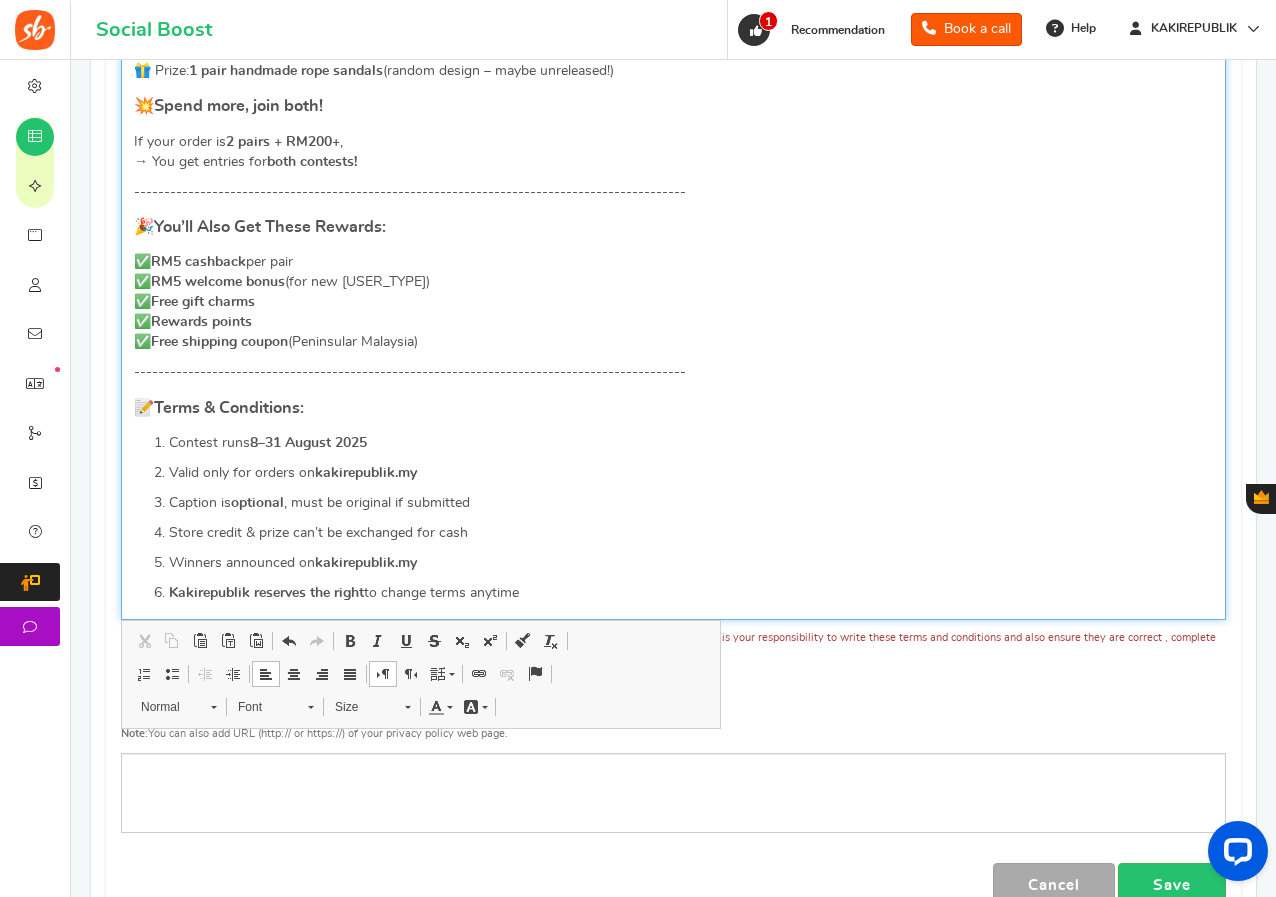 scroll, scrollTop: 1297, scrollLeft: 0, axis: vertical 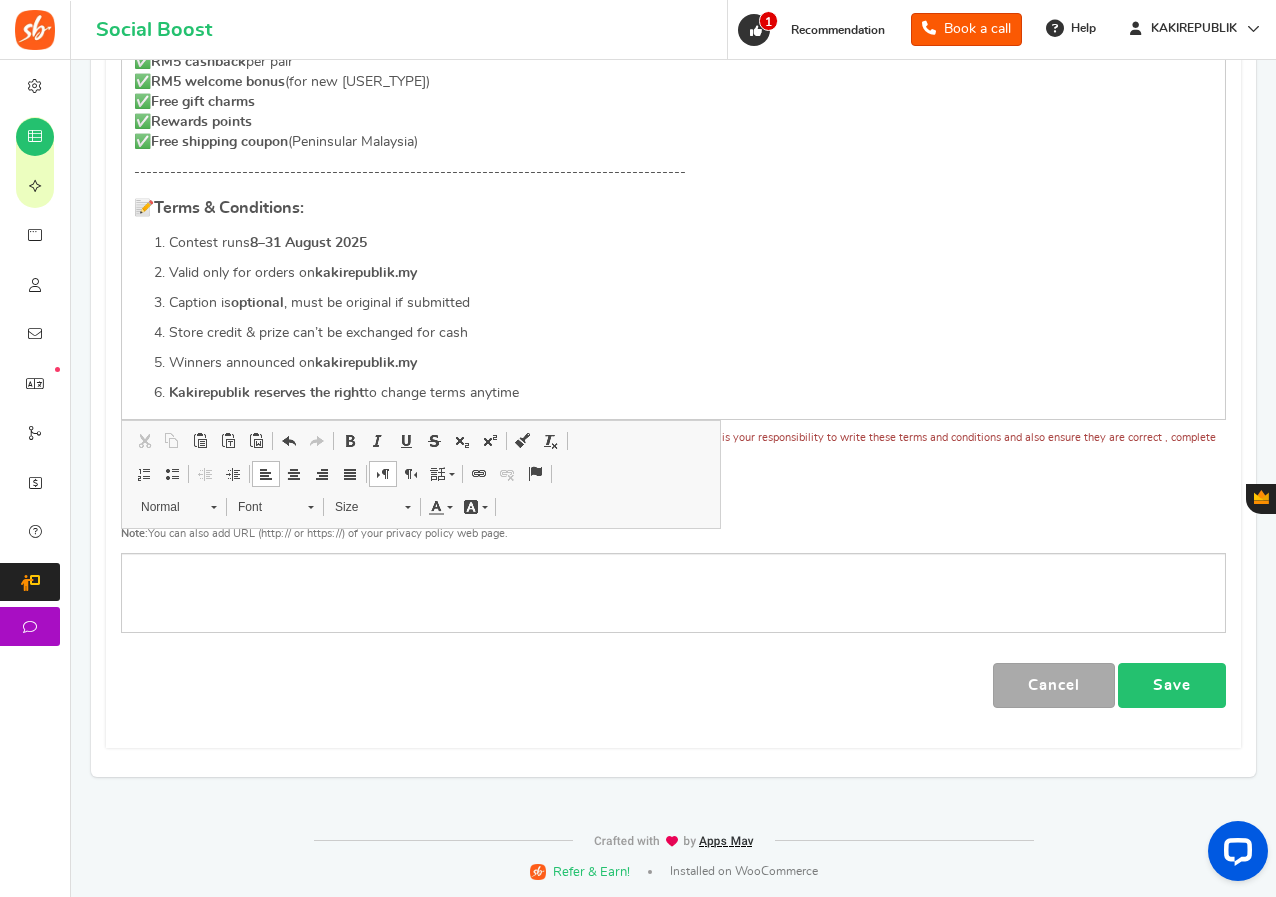 click on "Save" at bounding box center [1172, 685] 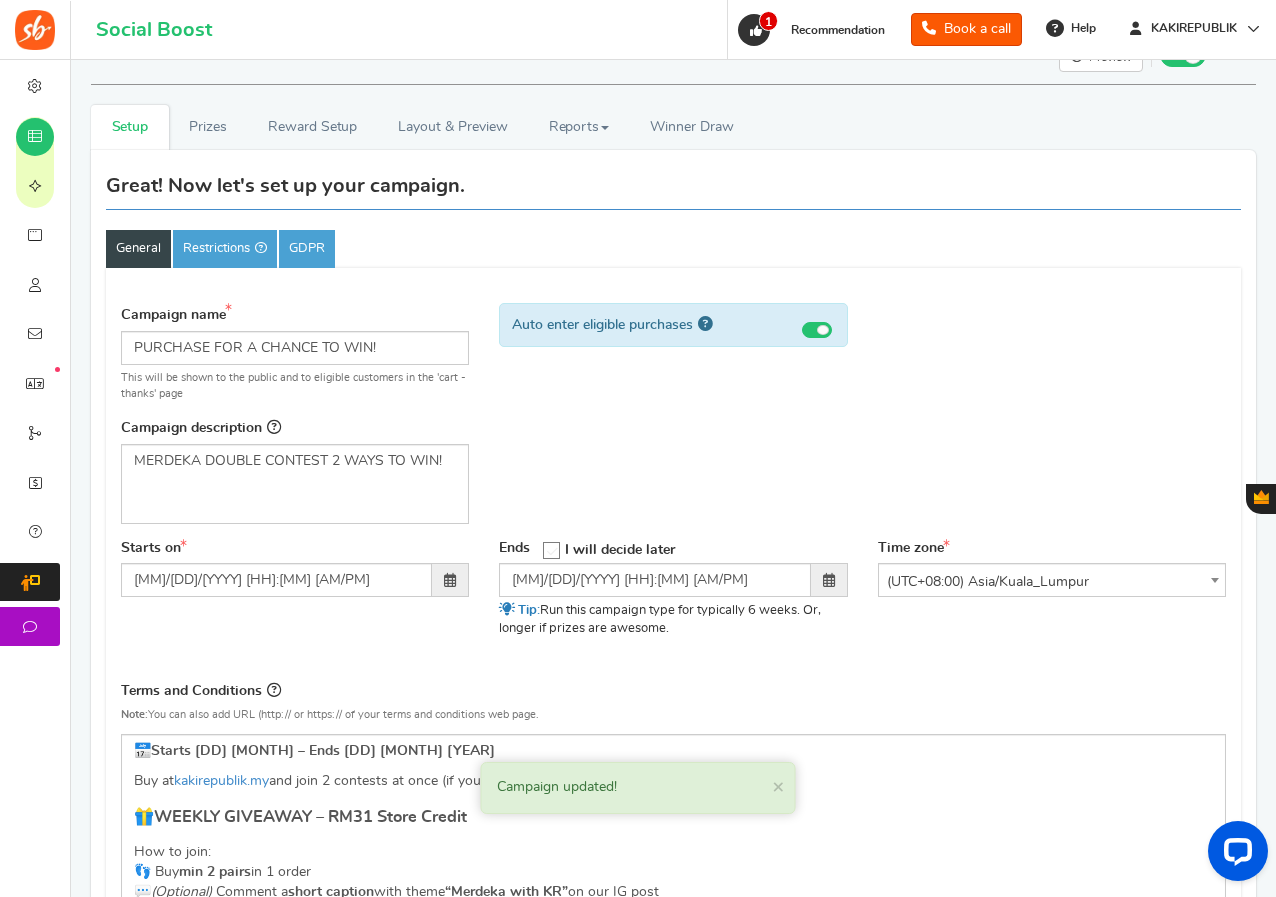 scroll, scrollTop: 0, scrollLeft: 0, axis: both 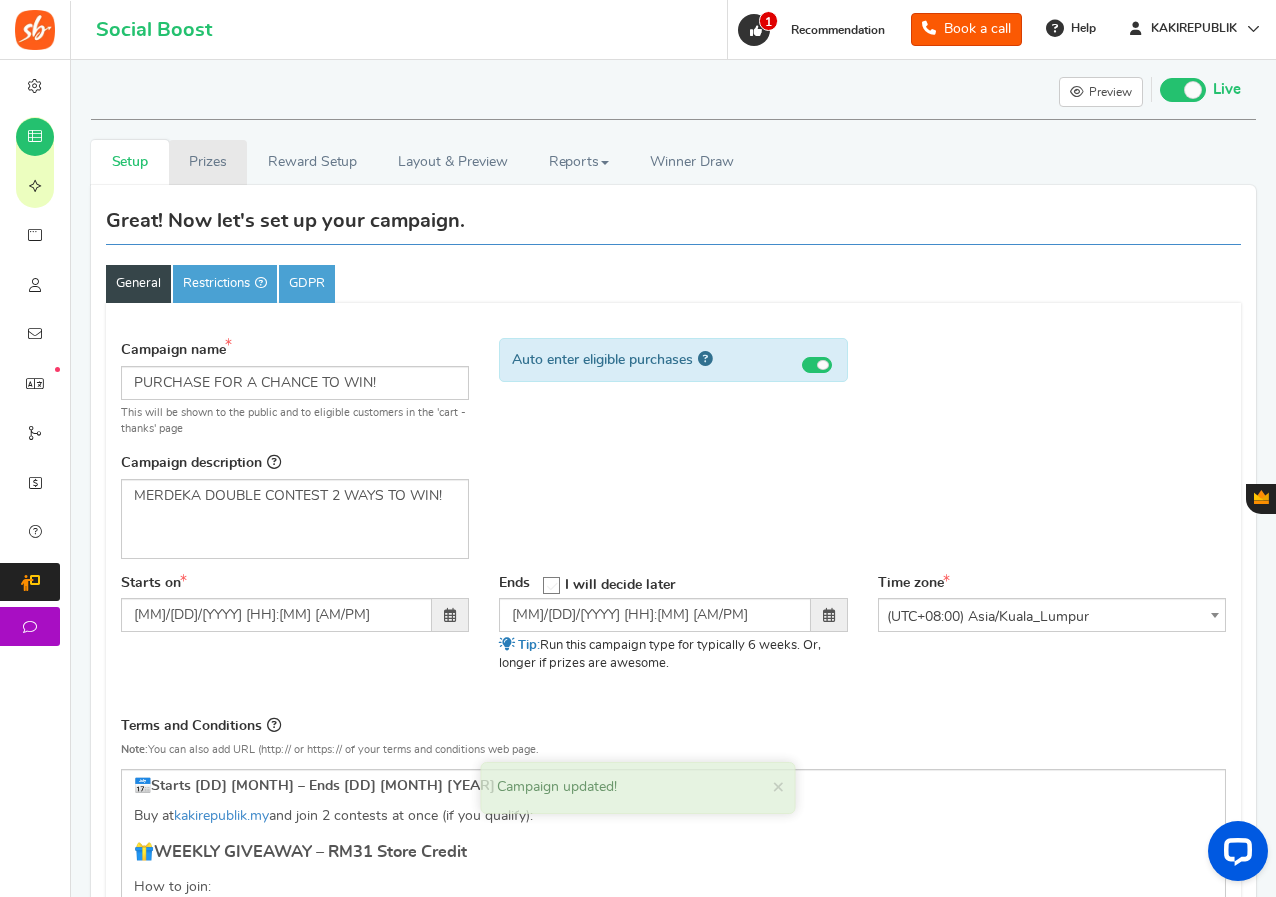 click on "Prizes" at bounding box center [208, 162] 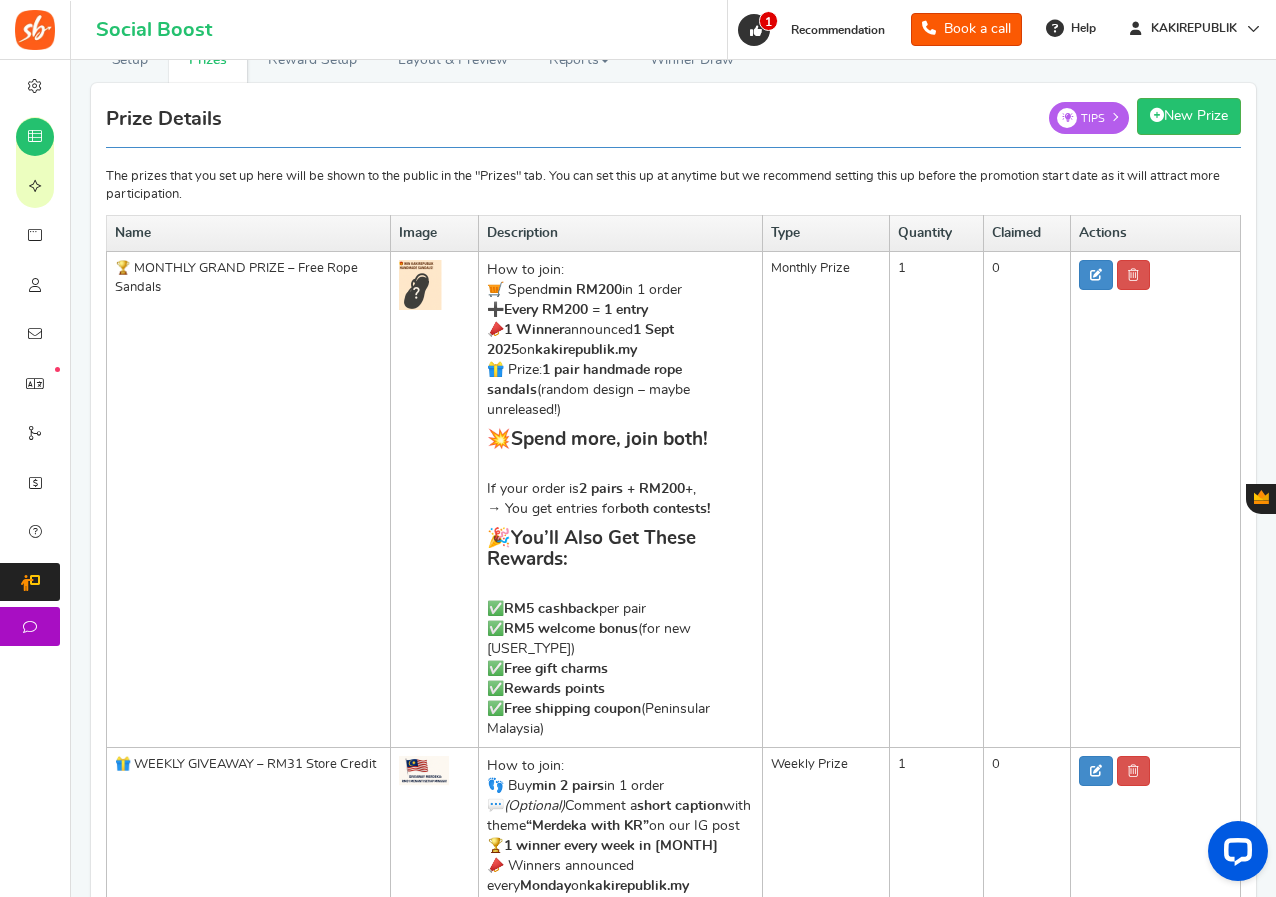 scroll, scrollTop: 100, scrollLeft: 0, axis: vertical 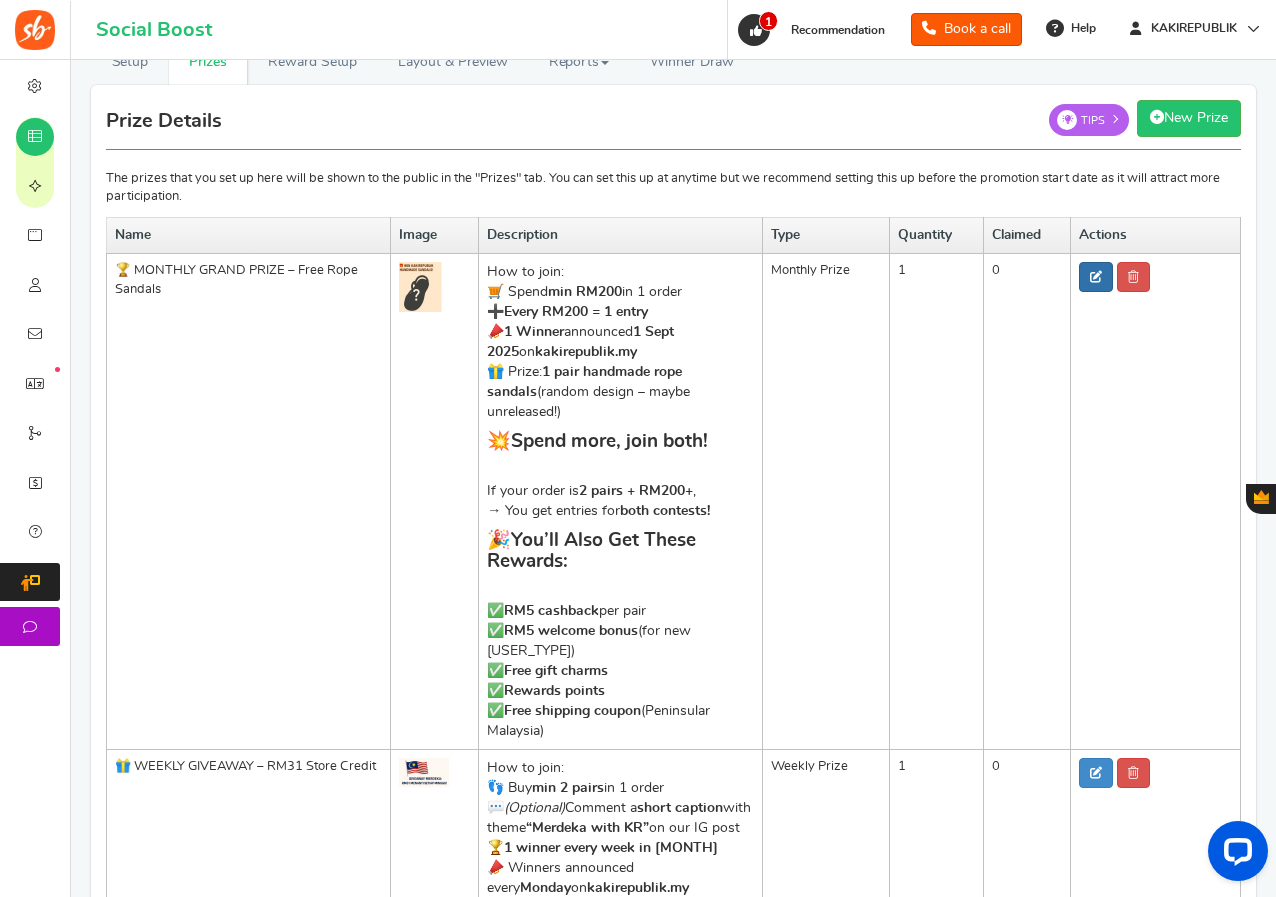 click at bounding box center (1096, 277) 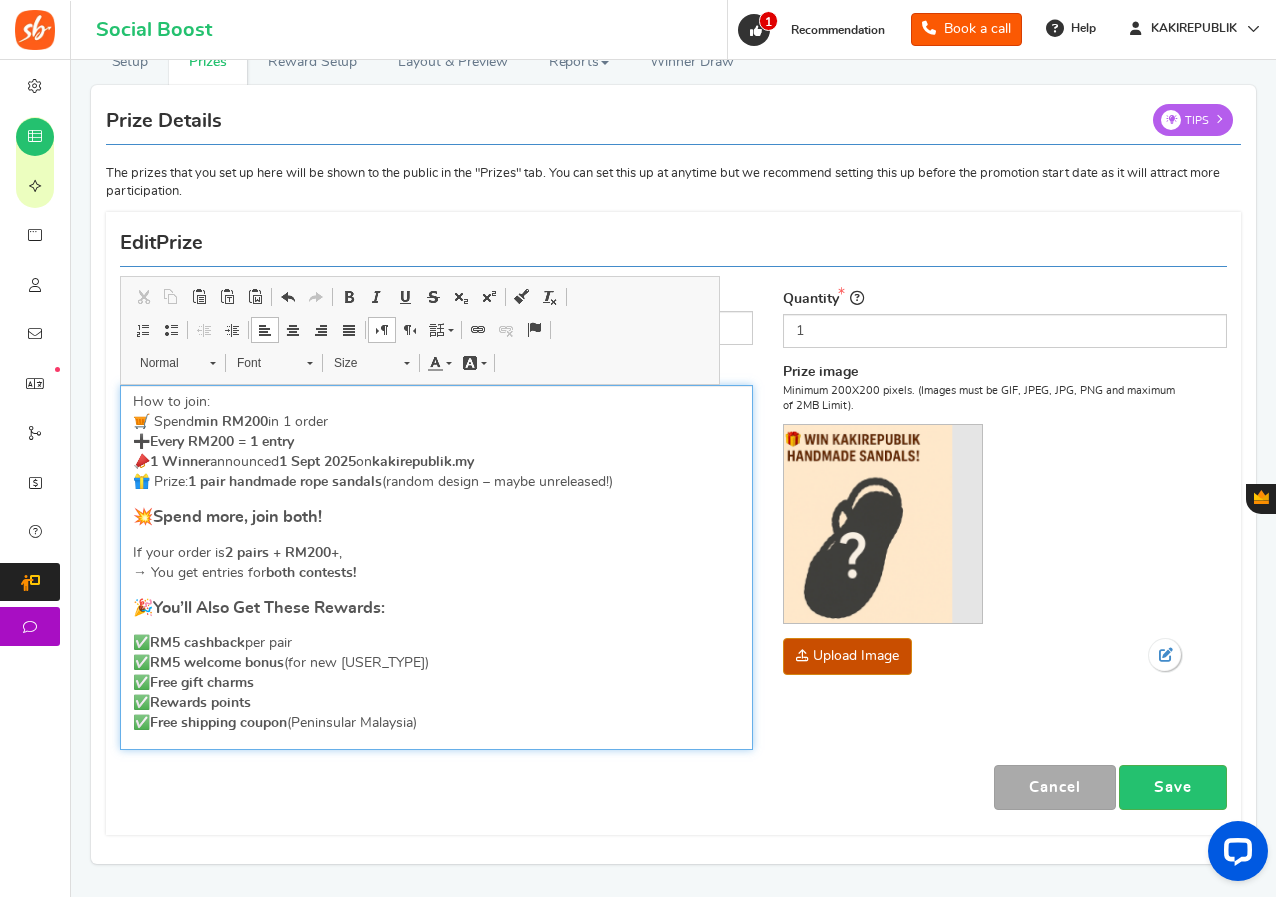 click on "If your order is  2 pairs + RM200+ , → You get entries for  both contests!" at bounding box center [436, 563] 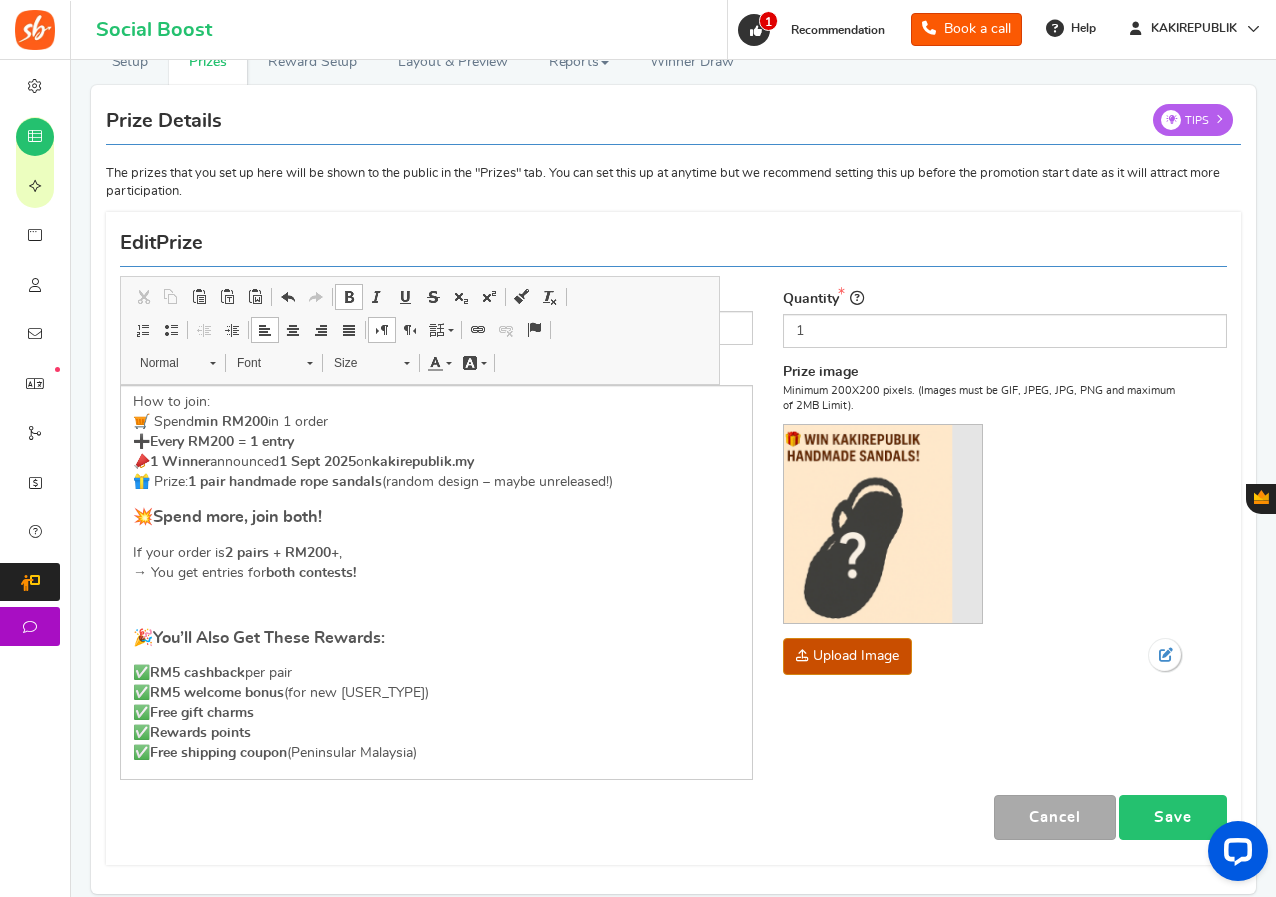click on "Save" at bounding box center (1173, 817) 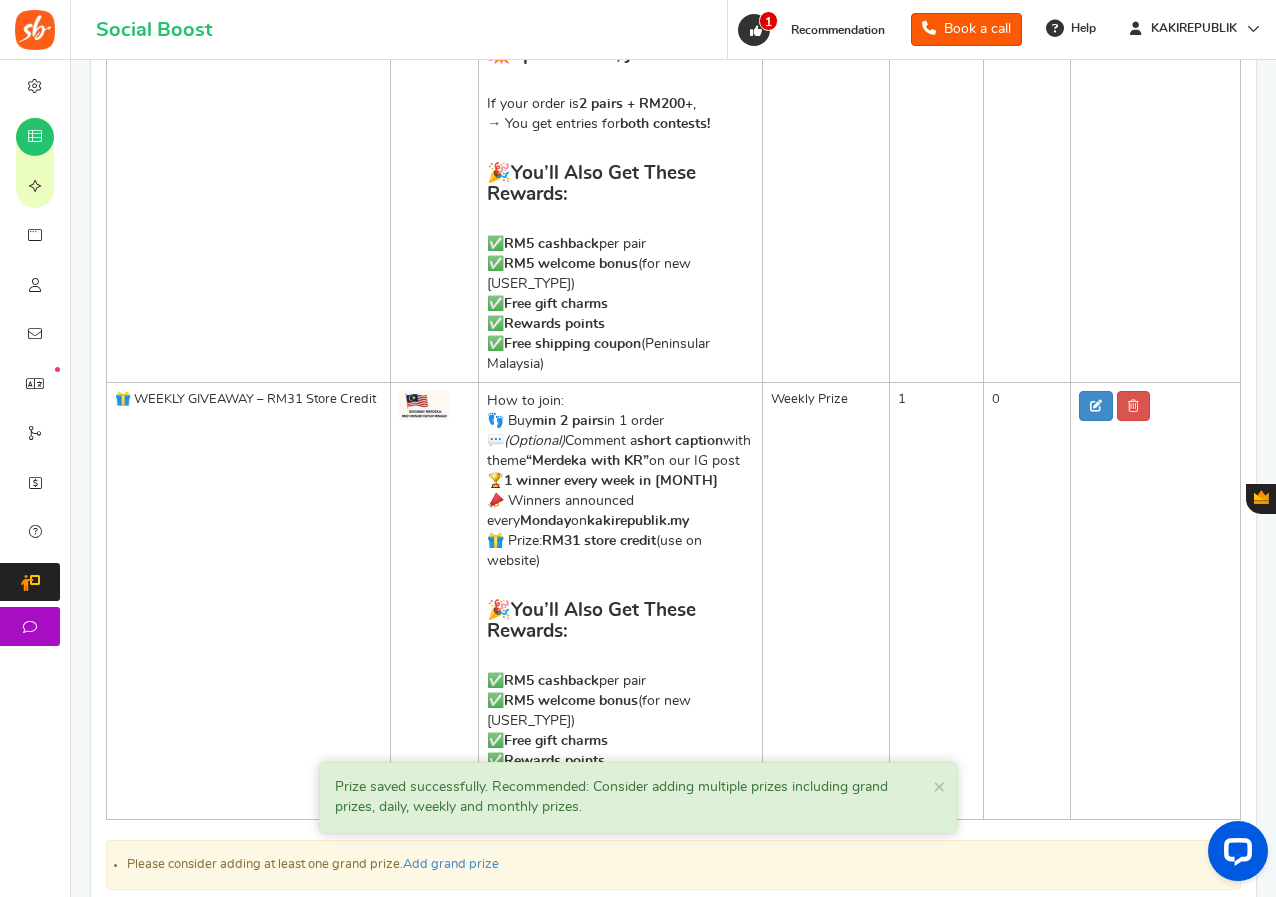 scroll, scrollTop: 517, scrollLeft: 0, axis: vertical 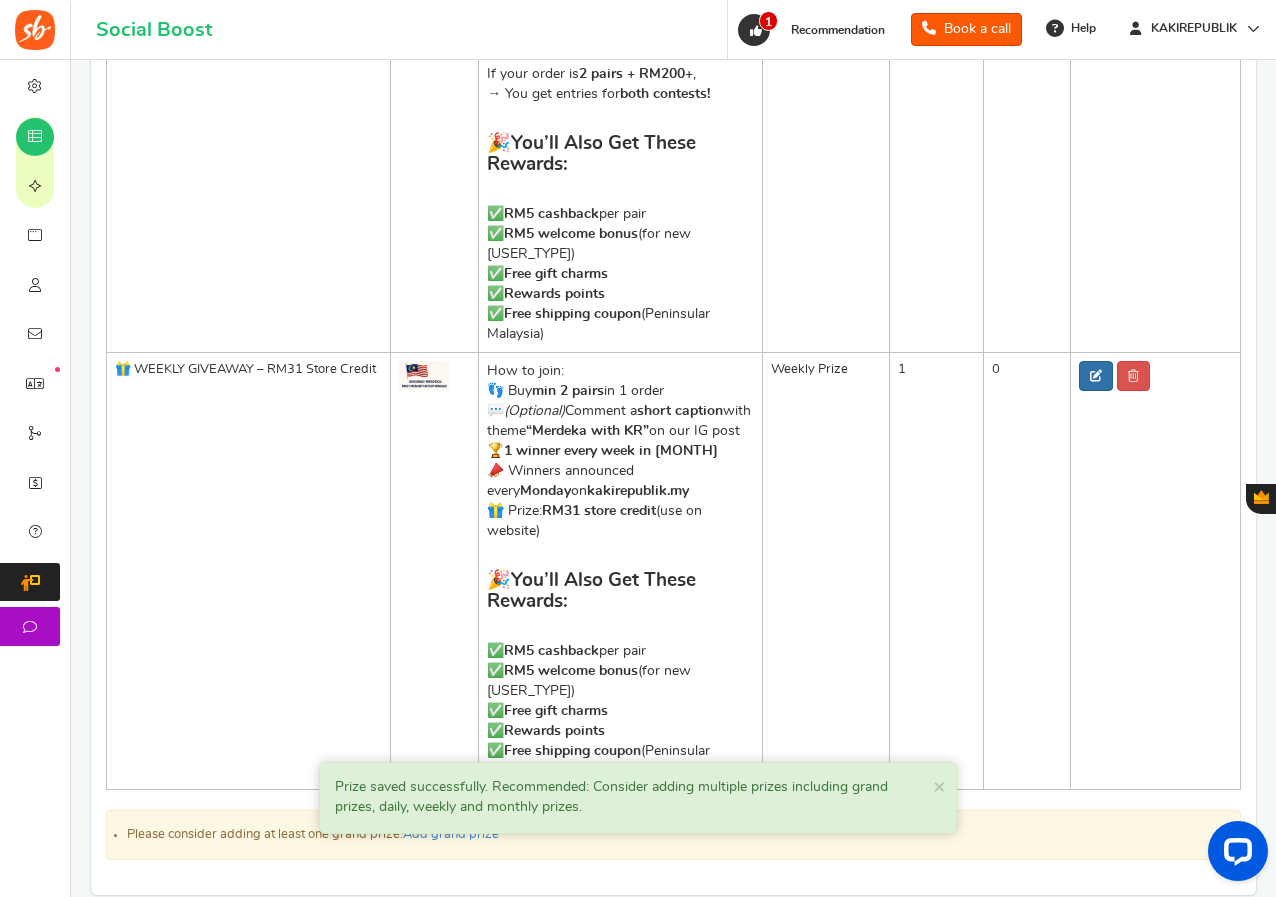 click at bounding box center [1096, 376] 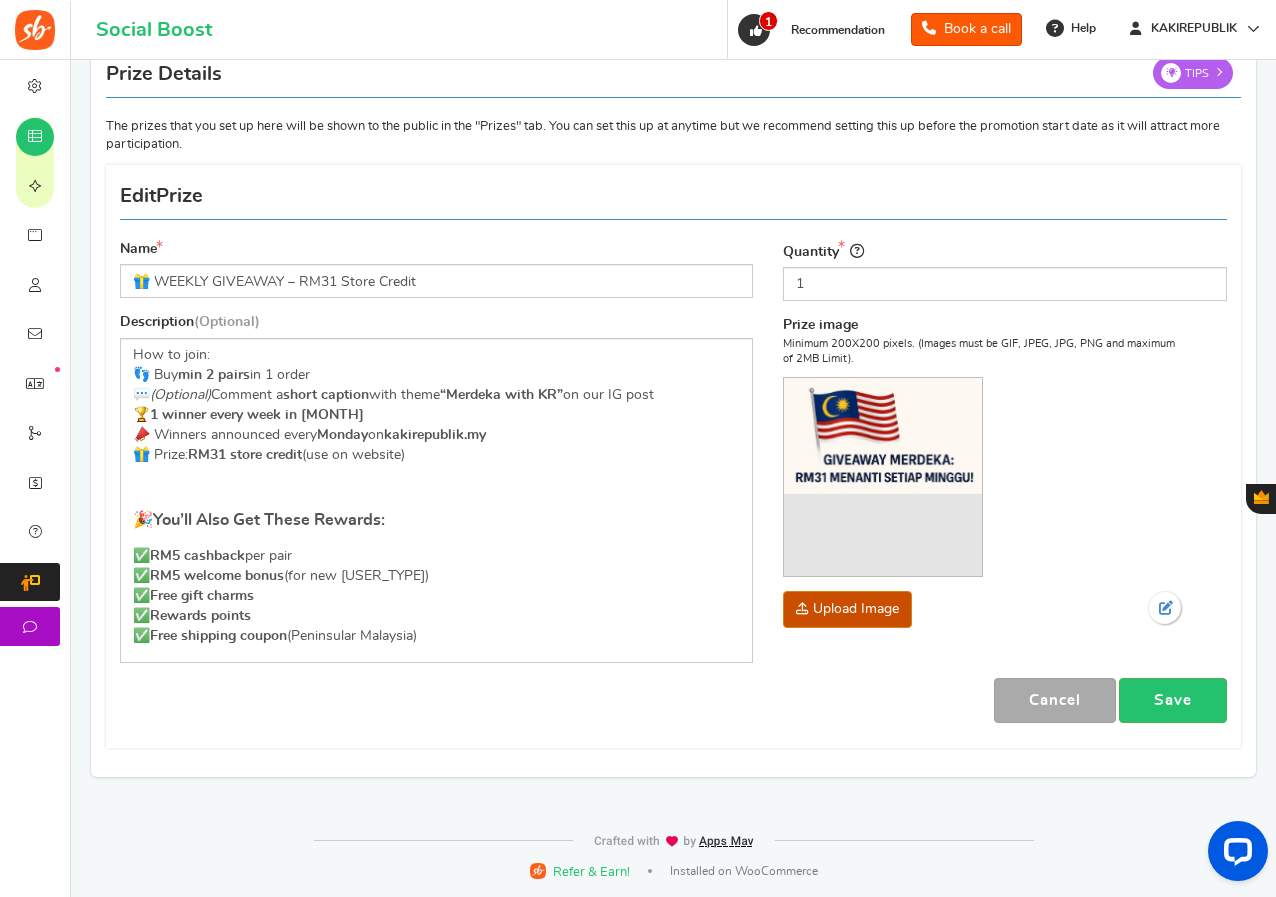 scroll, scrollTop: 147, scrollLeft: 0, axis: vertical 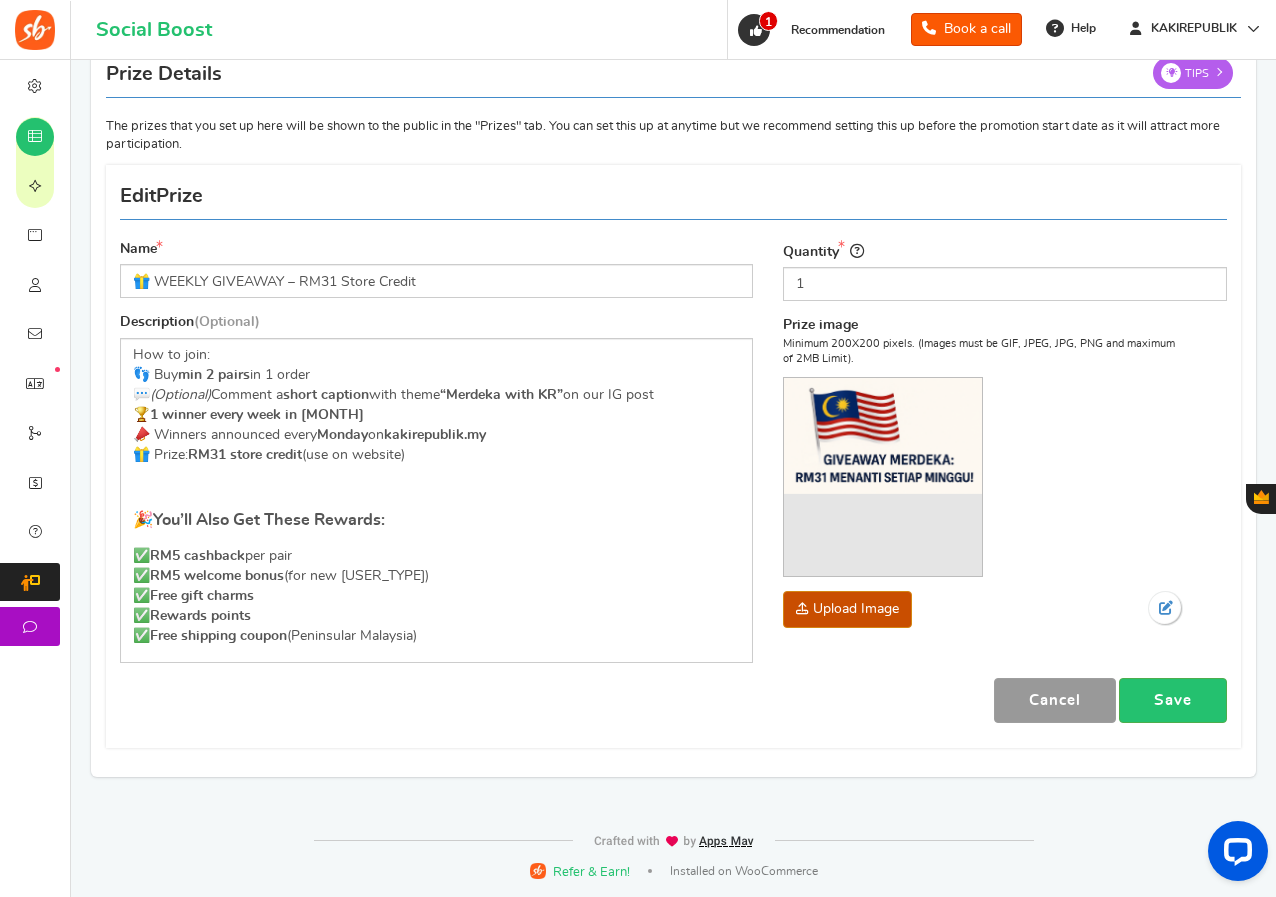 click on "Cancel" at bounding box center (1055, 700) 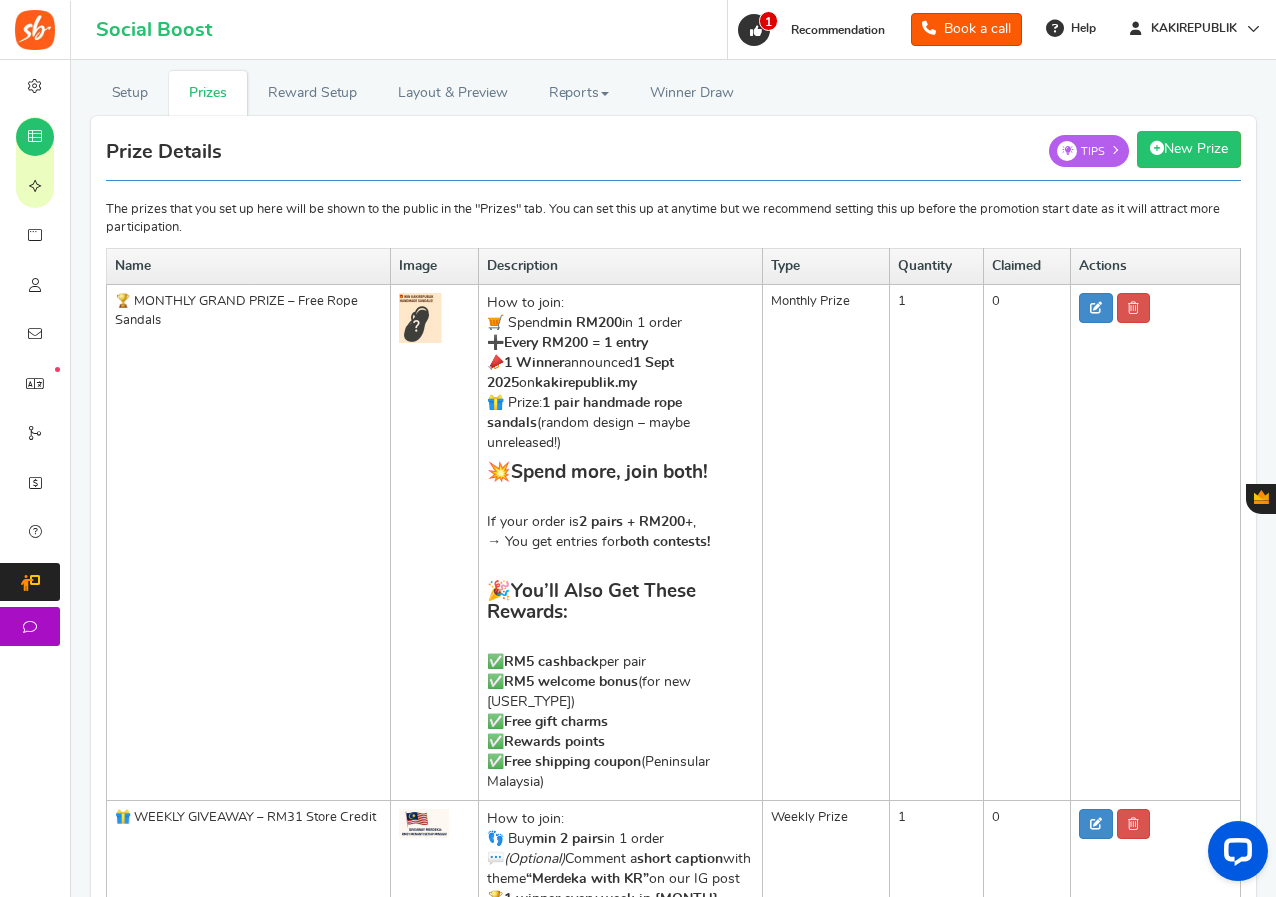 scroll, scrollTop: 47, scrollLeft: 0, axis: vertical 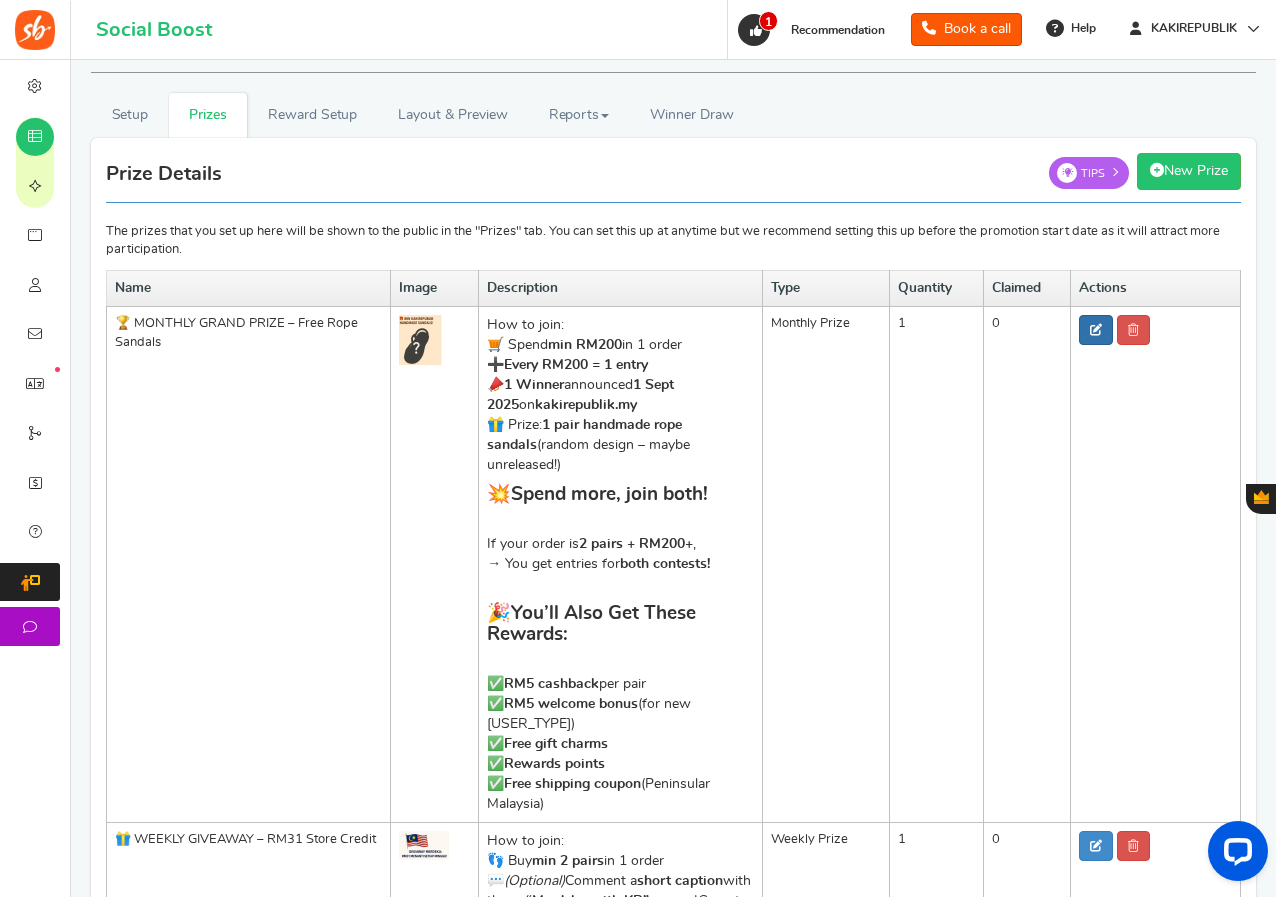 click at bounding box center [1096, 330] 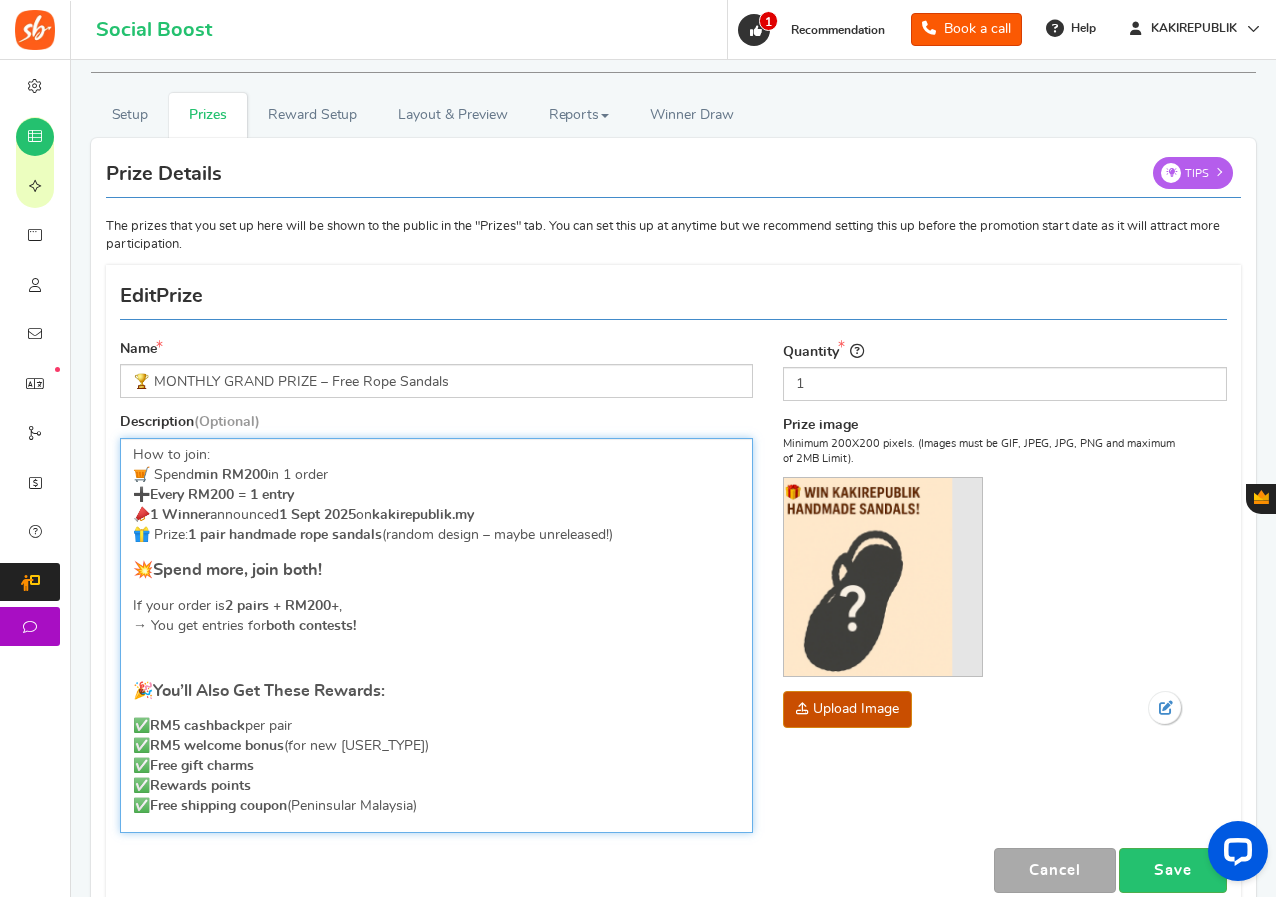 click on "How to join: 🛒 Spend  min RM200  in 1 order ➕  Every RM200 = 1 entry 📣  1 Winner  announced  1 [MONTH] [YEAR]  on  kakirepublik.my 🎁 Prize:  1 pair handmade rope sandals  (random design – maybe unreleased!)" at bounding box center (436, 495) 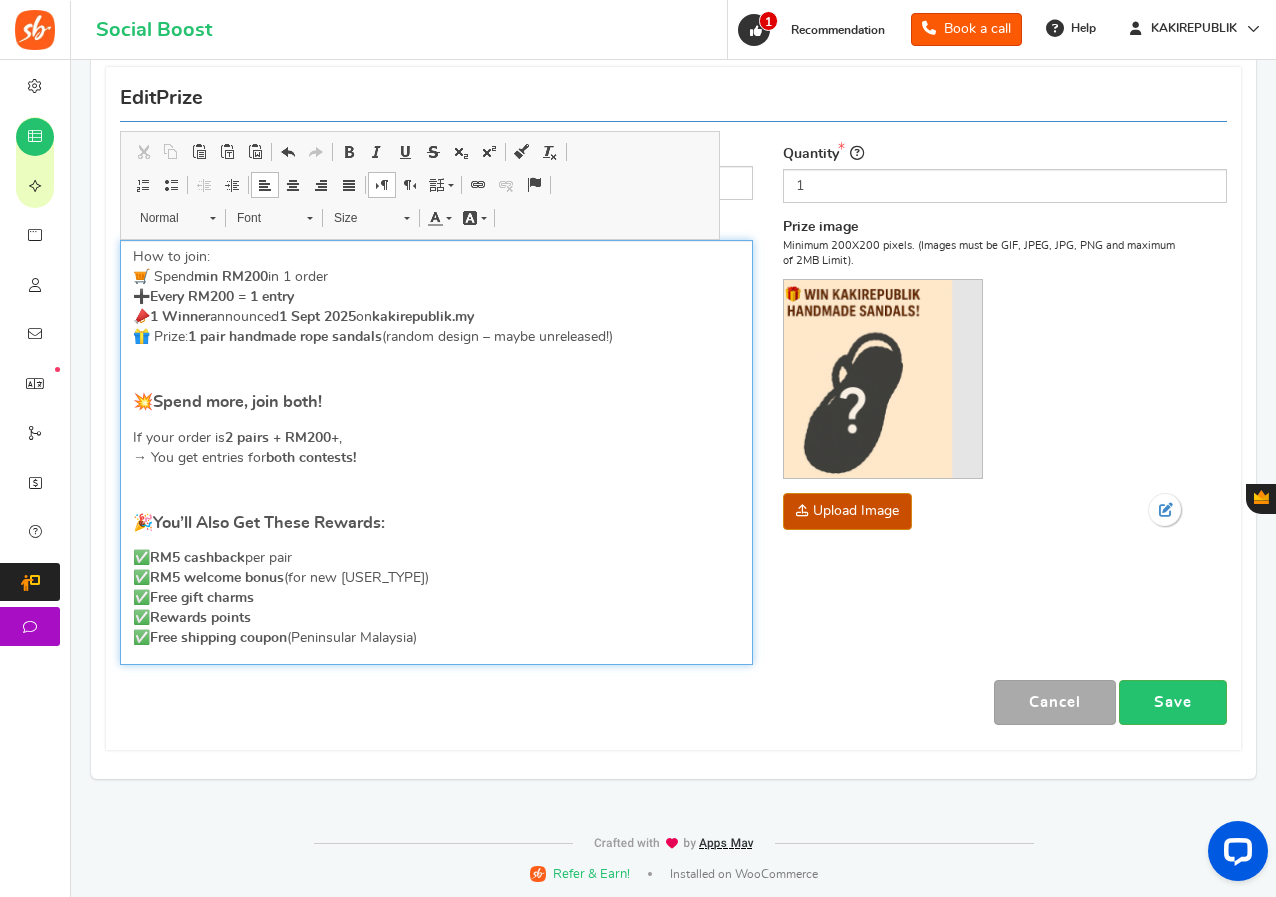 scroll, scrollTop: 247, scrollLeft: 0, axis: vertical 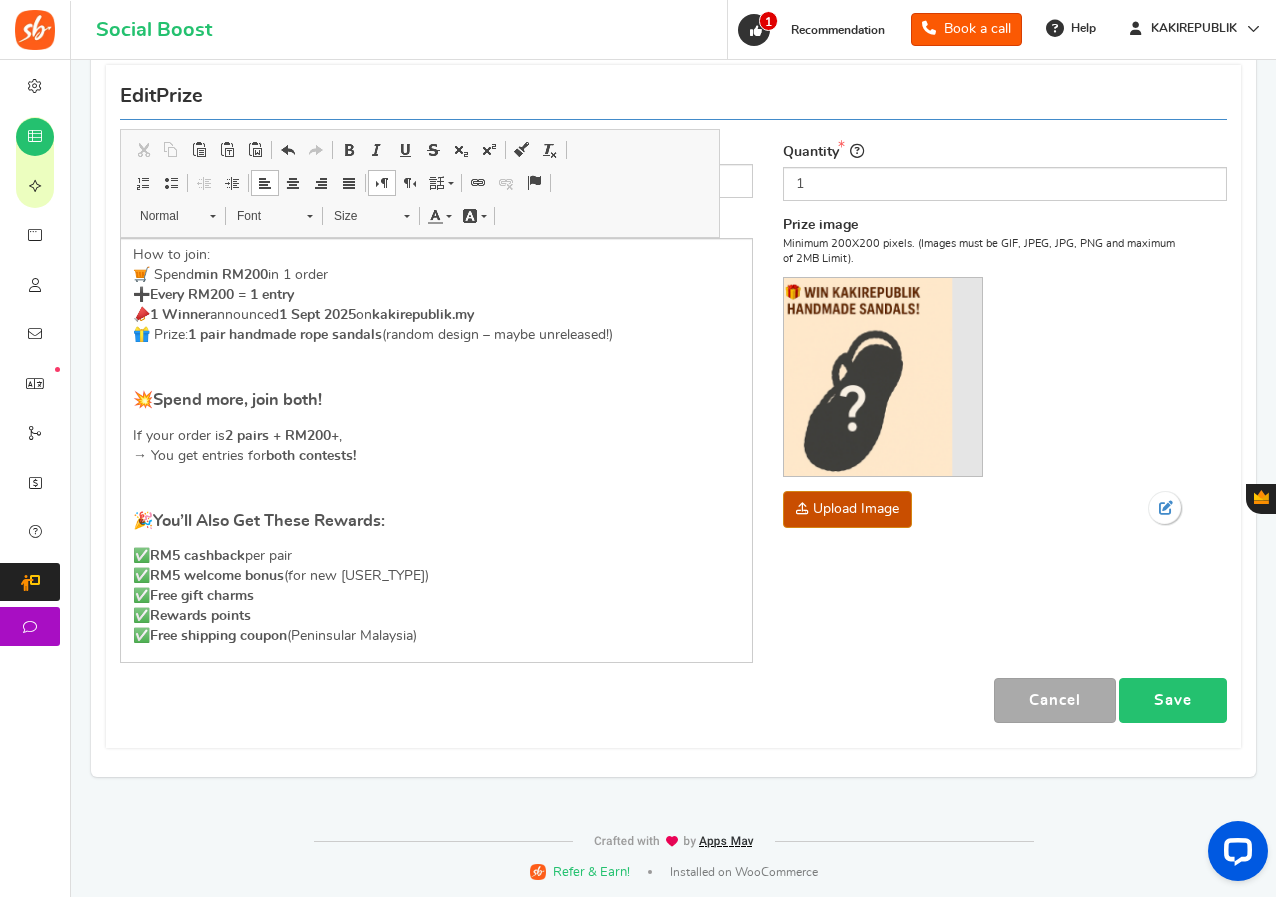 click on "Save" at bounding box center [1173, 700] 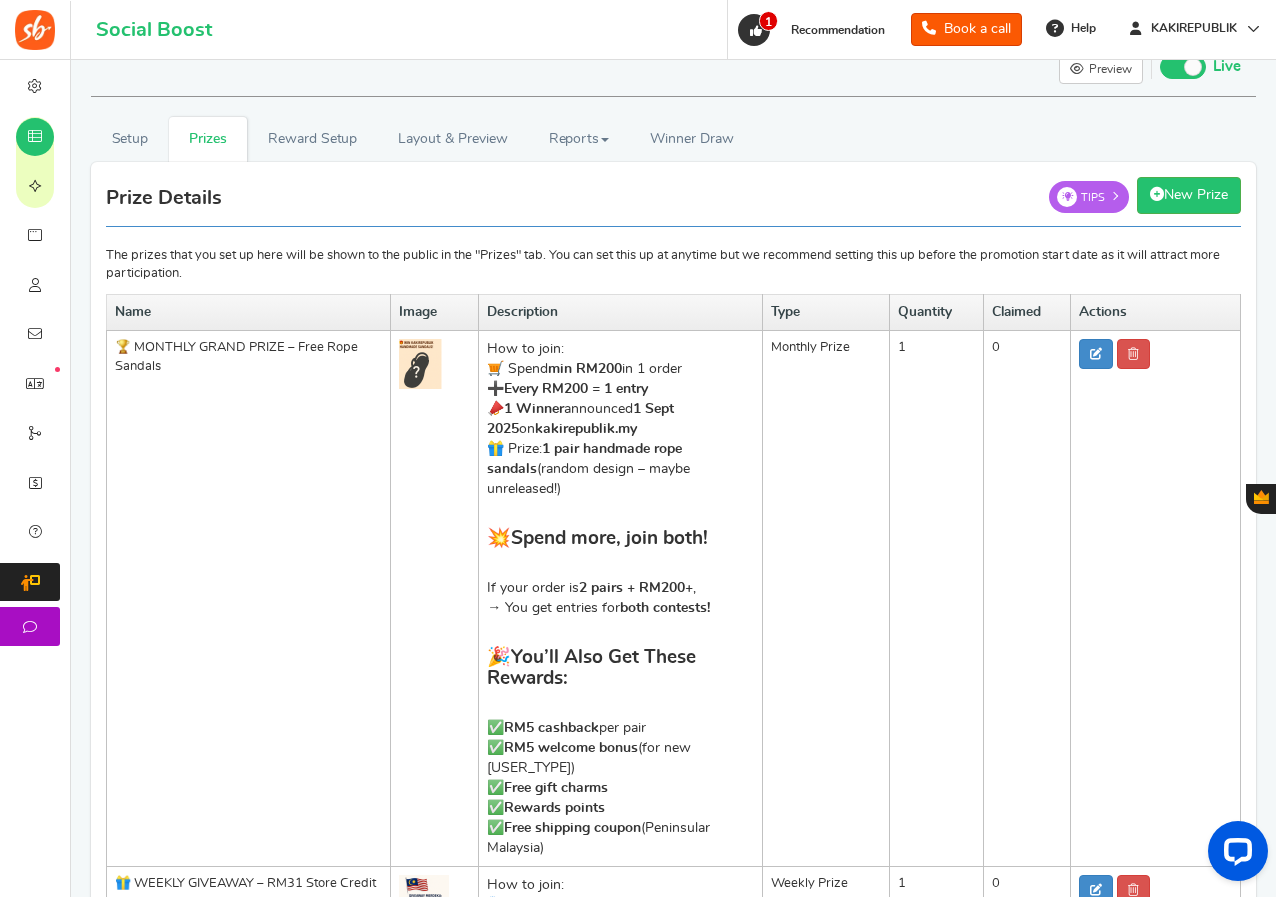 scroll, scrollTop: 0, scrollLeft: 0, axis: both 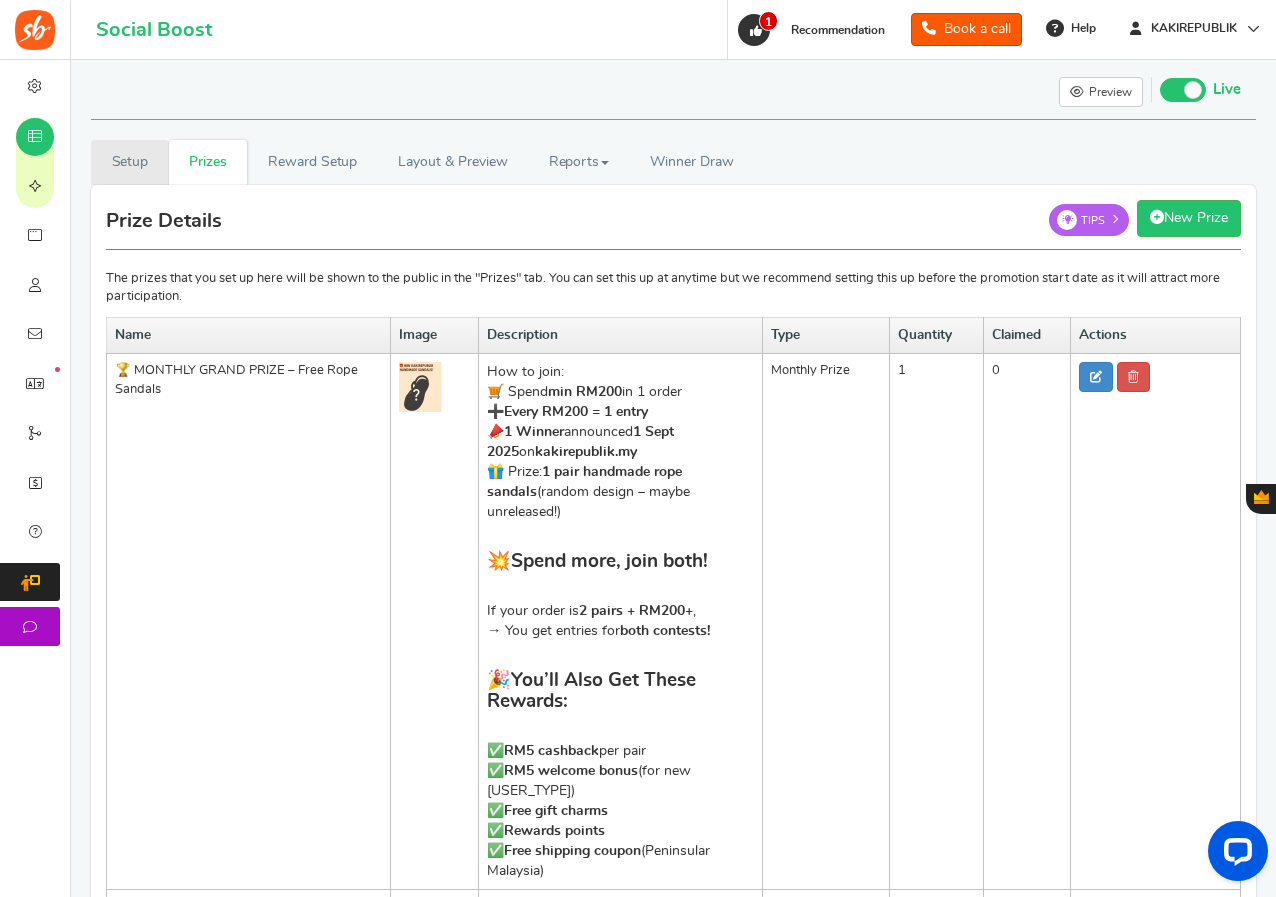 click on "Setup" at bounding box center (130, 162) 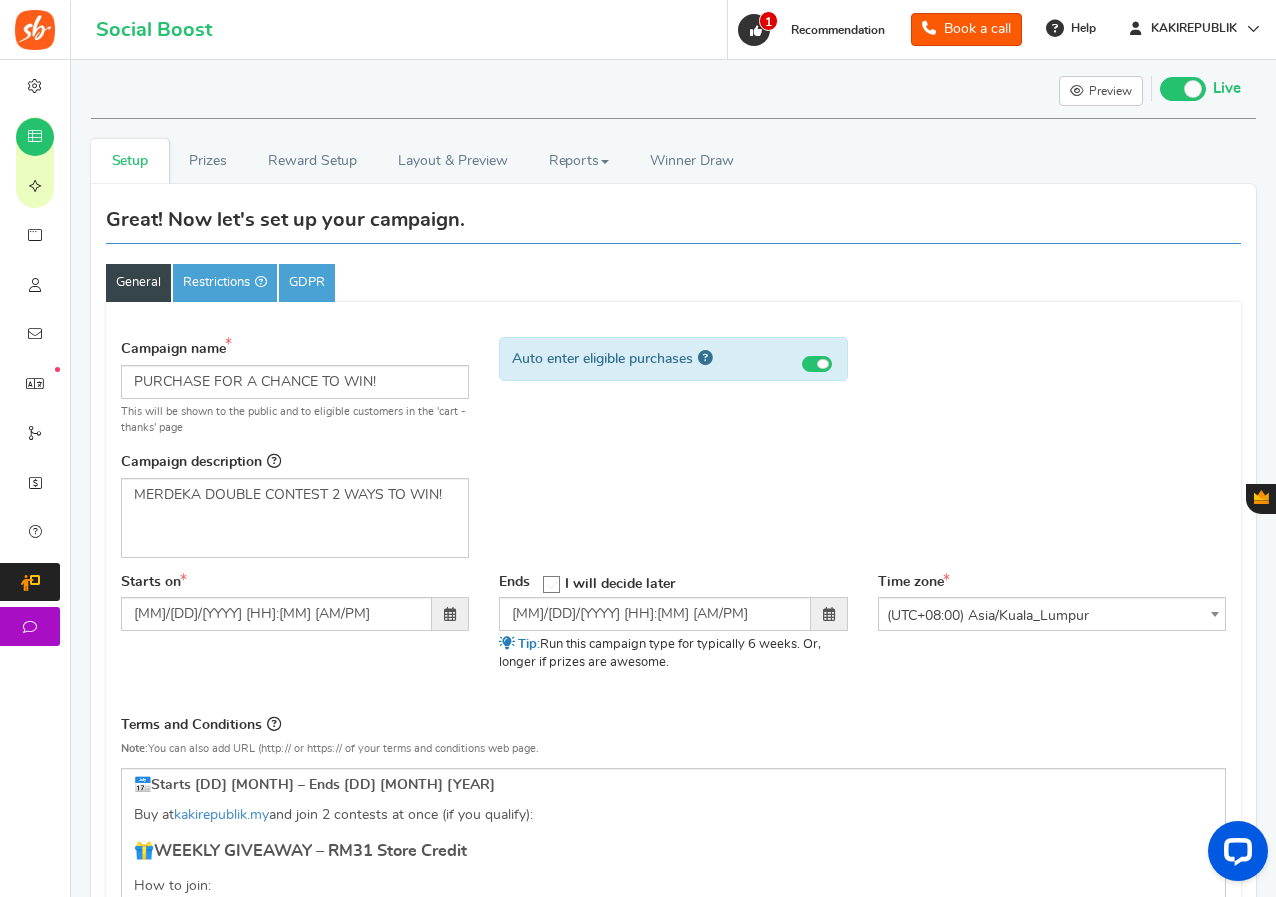 scroll, scrollTop: 0, scrollLeft: 0, axis: both 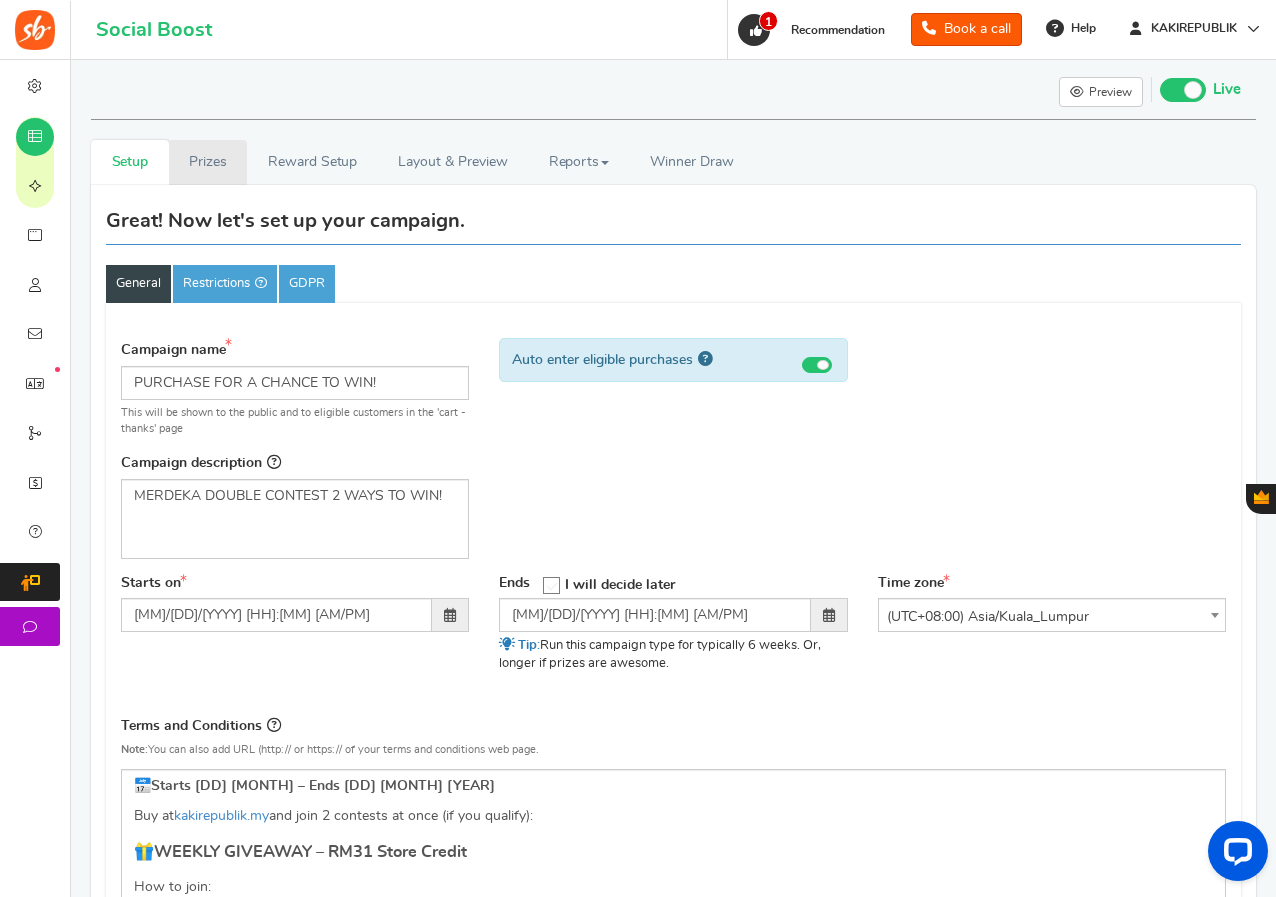 click on "Prizes" at bounding box center (208, 162) 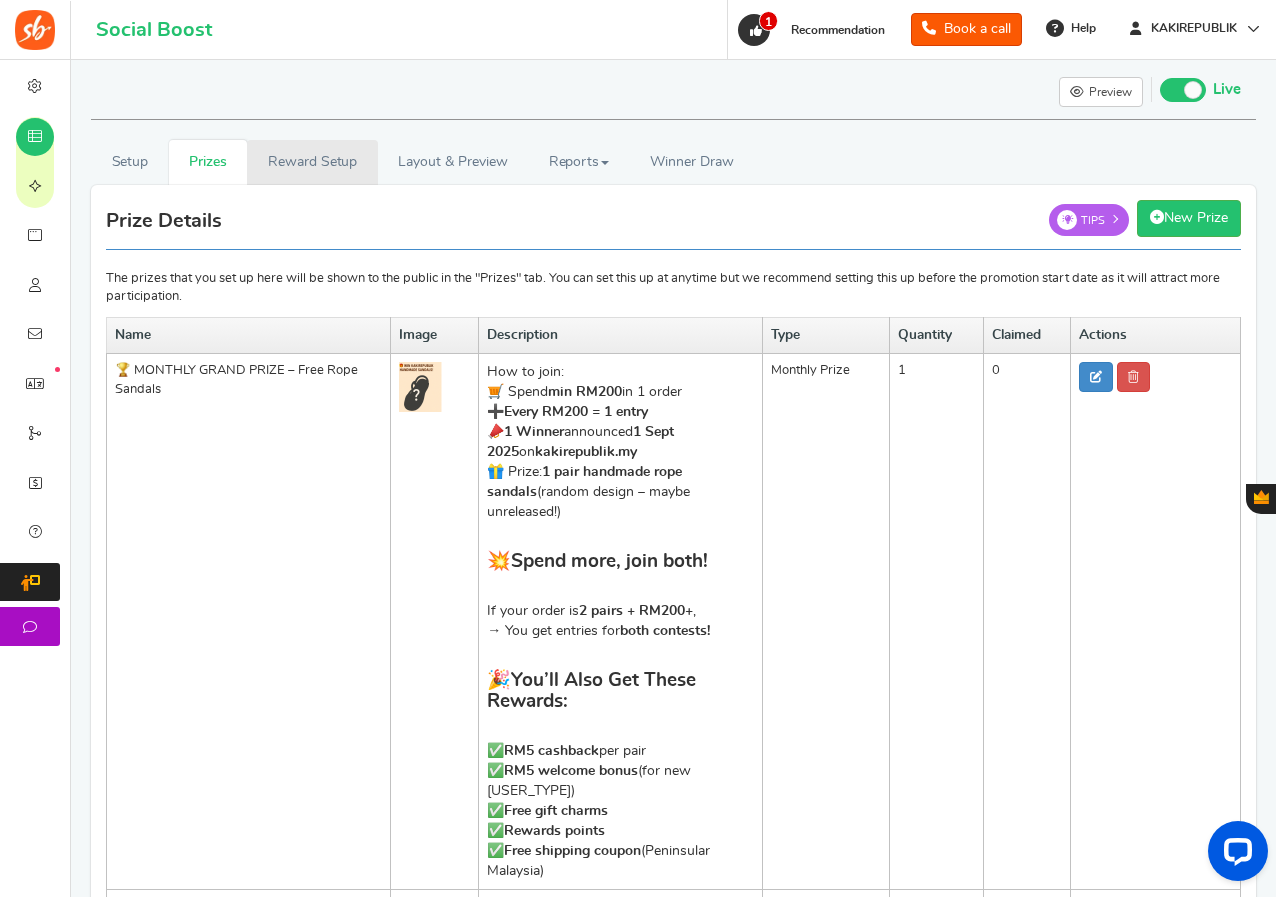 click on "Reward Setup" at bounding box center (312, 162) 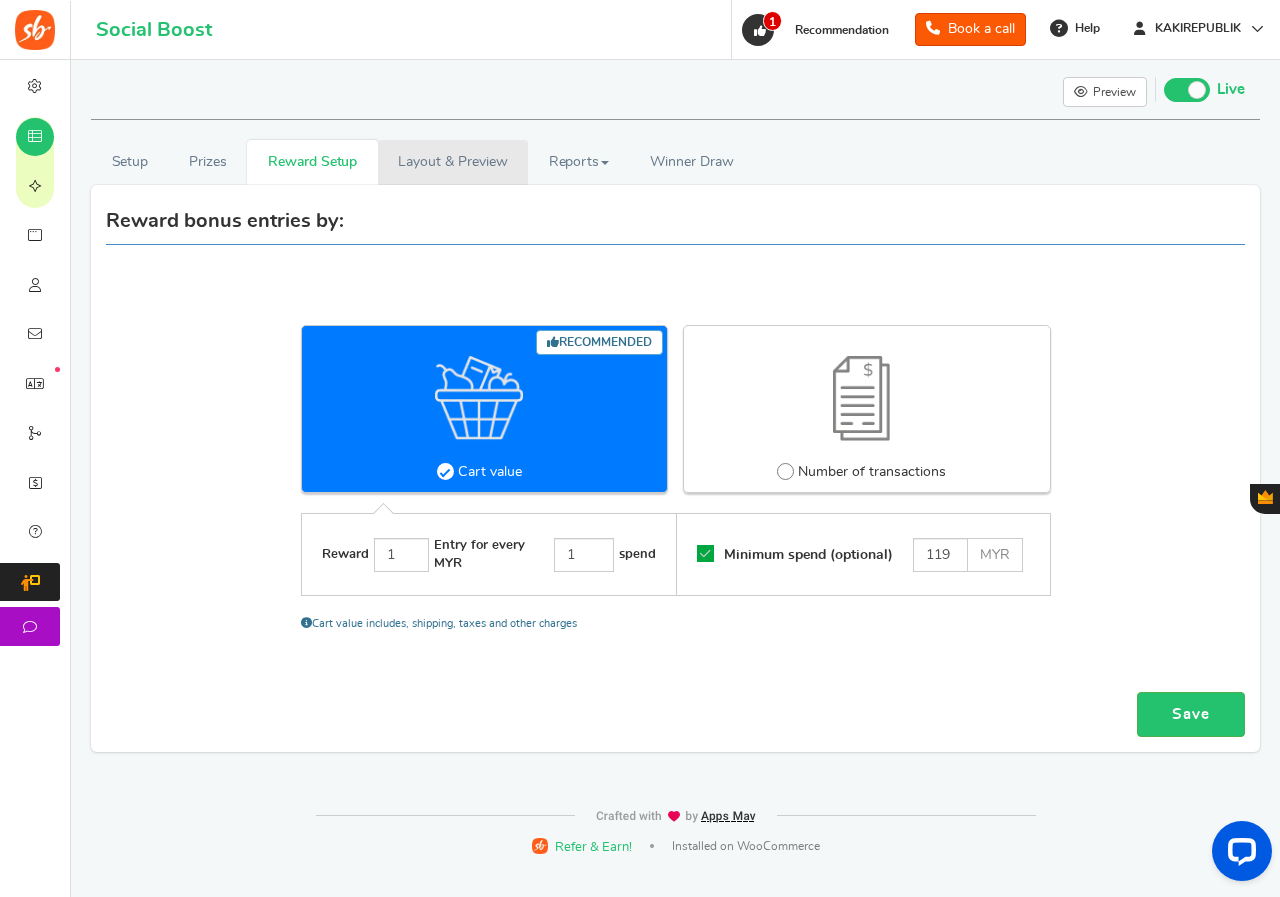 click on "Layout & Preview" at bounding box center [453, 162] 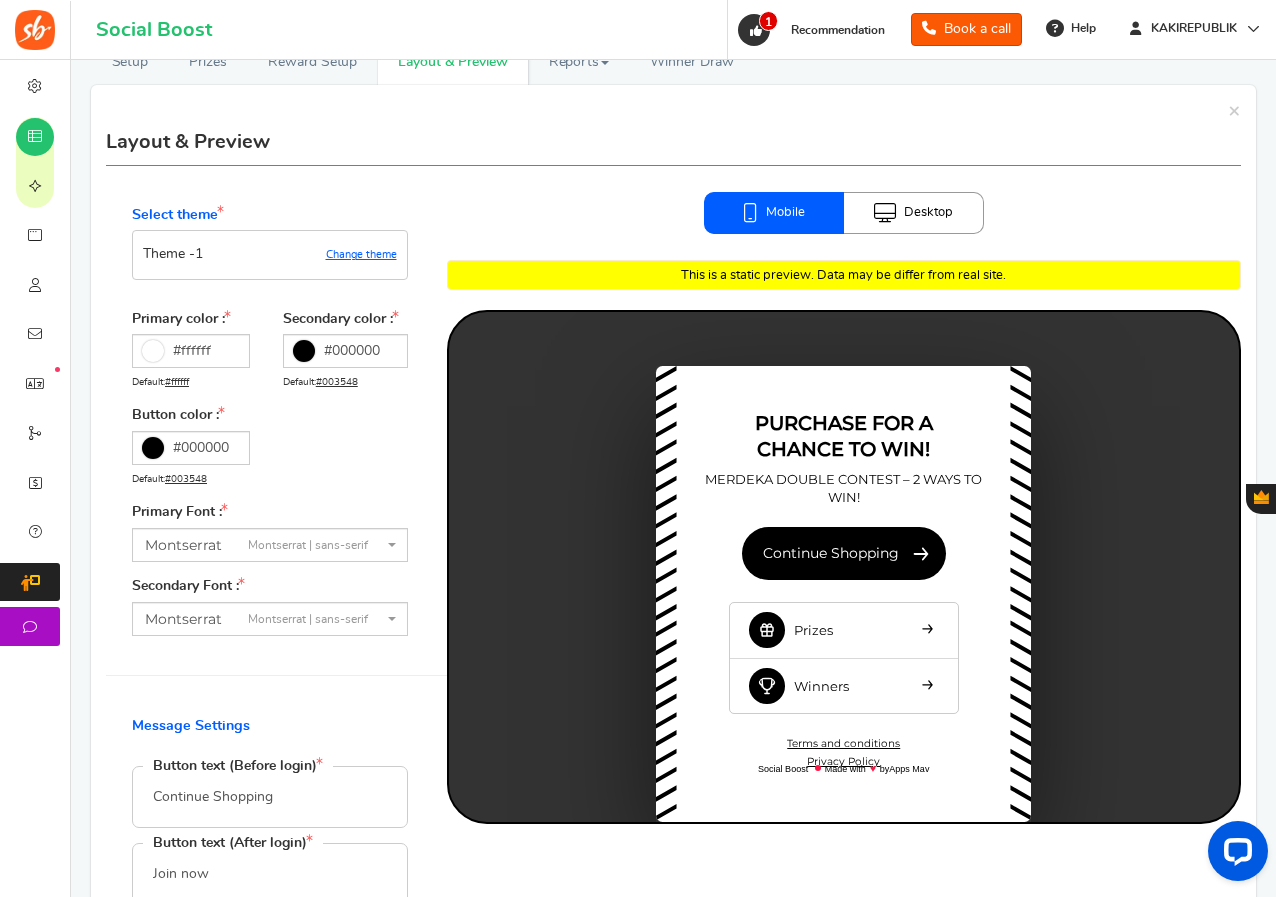 scroll, scrollTop: 0, scrollLeft: 0, axis: both 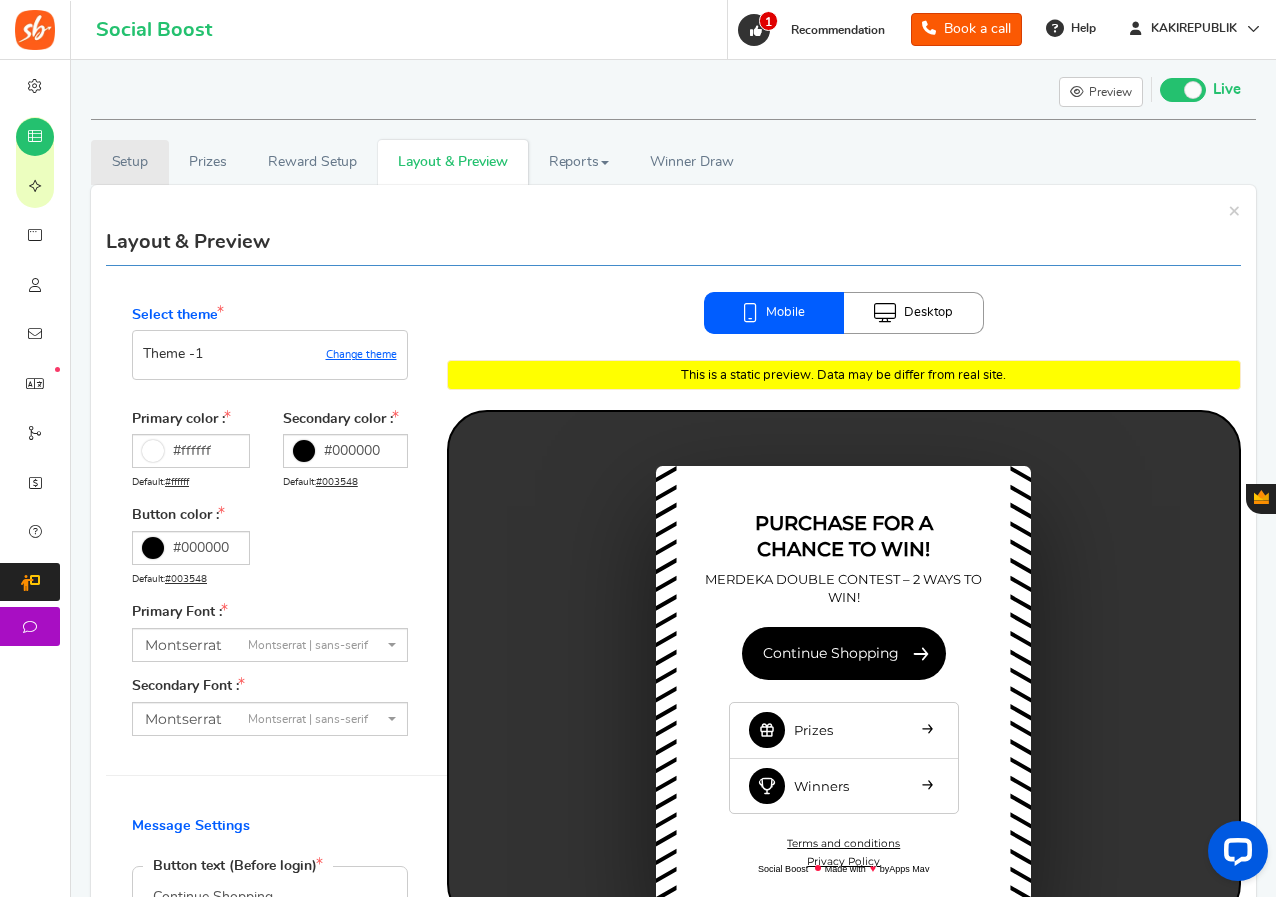 click on "Setup" at bounding box center (130, 162) 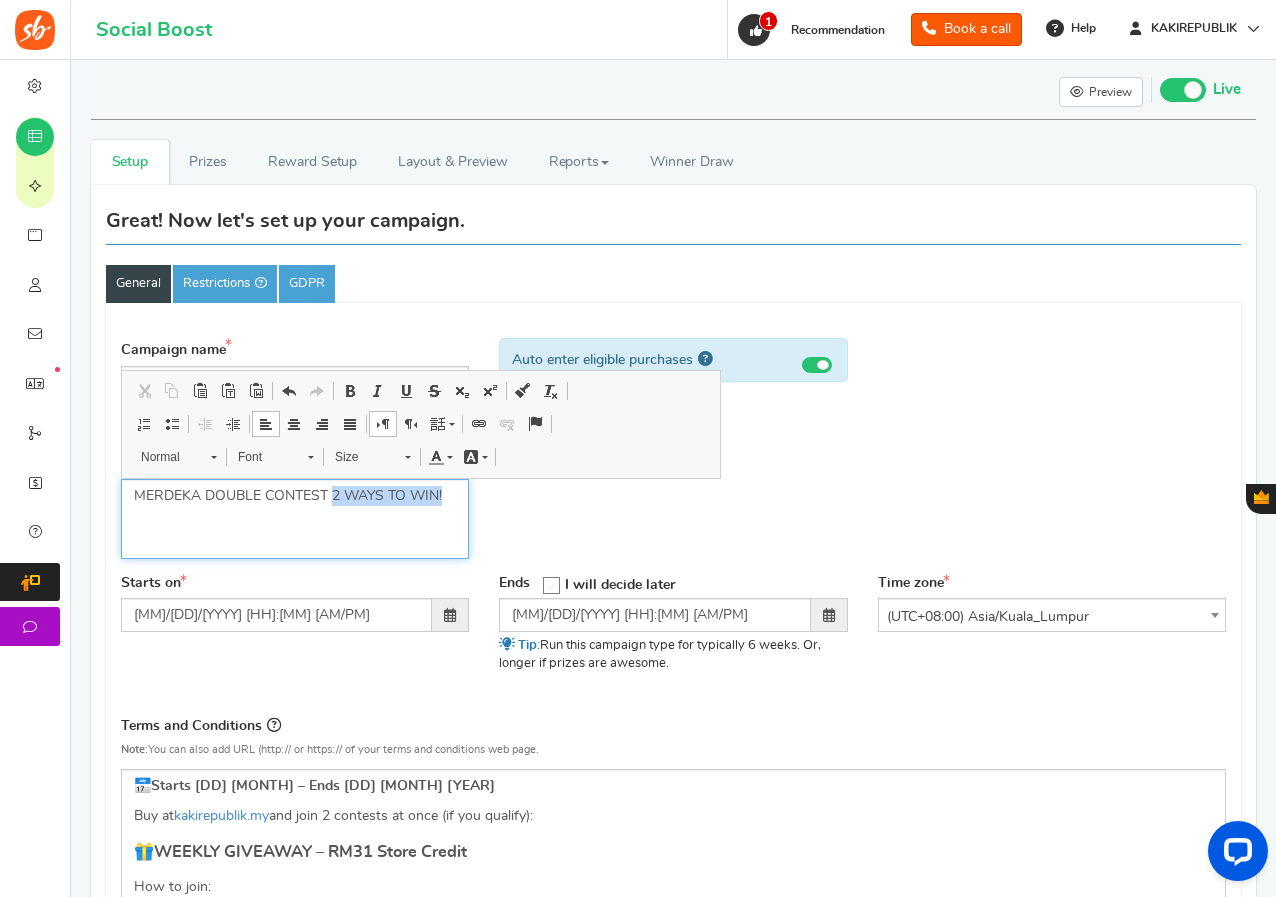drag, startPoint x: 331, startPoint y: 486, endPoint x: 448, endPoint y: 486, distance: 117 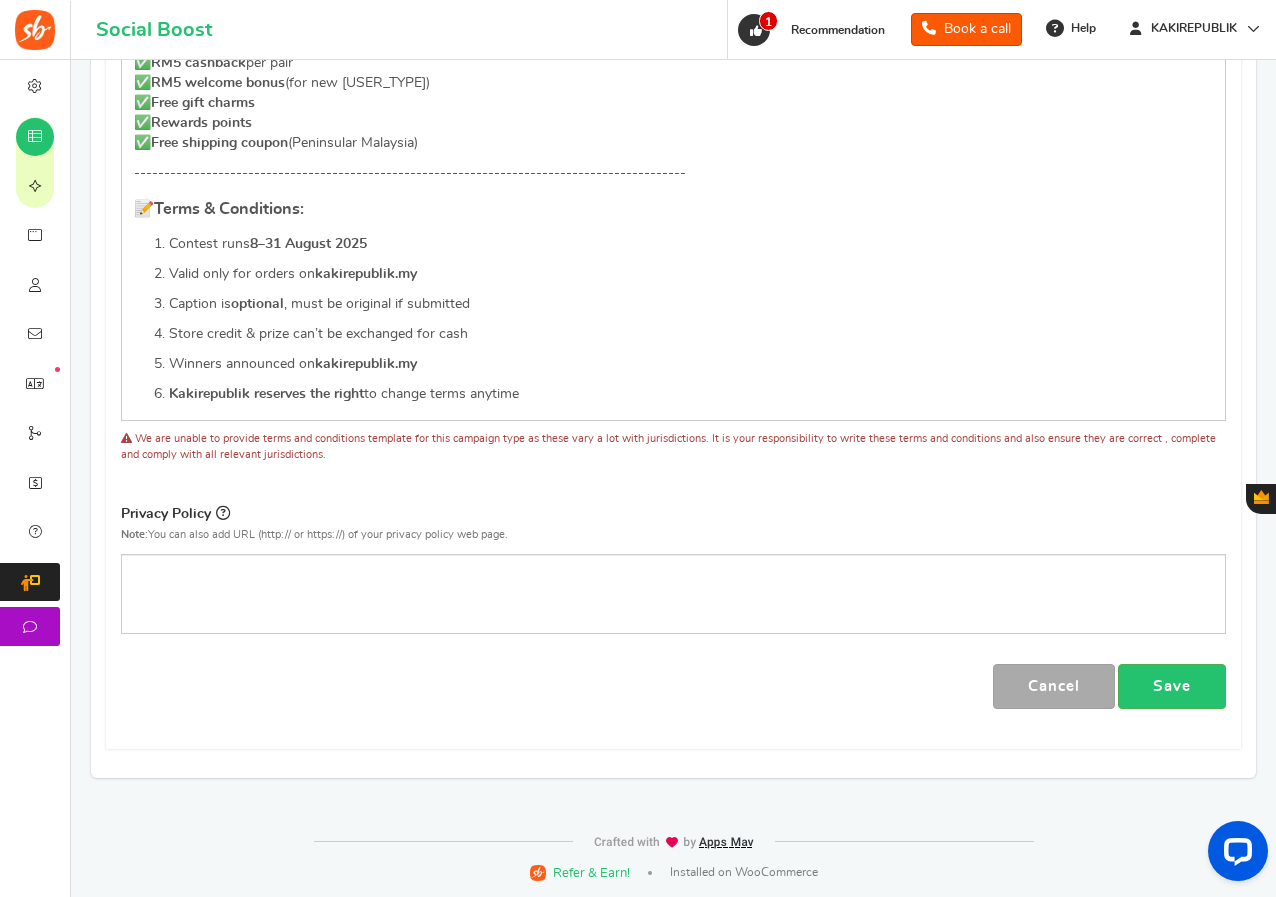 scroll, scrollTop: 1297, scrollLeft: 0, axis: vertical 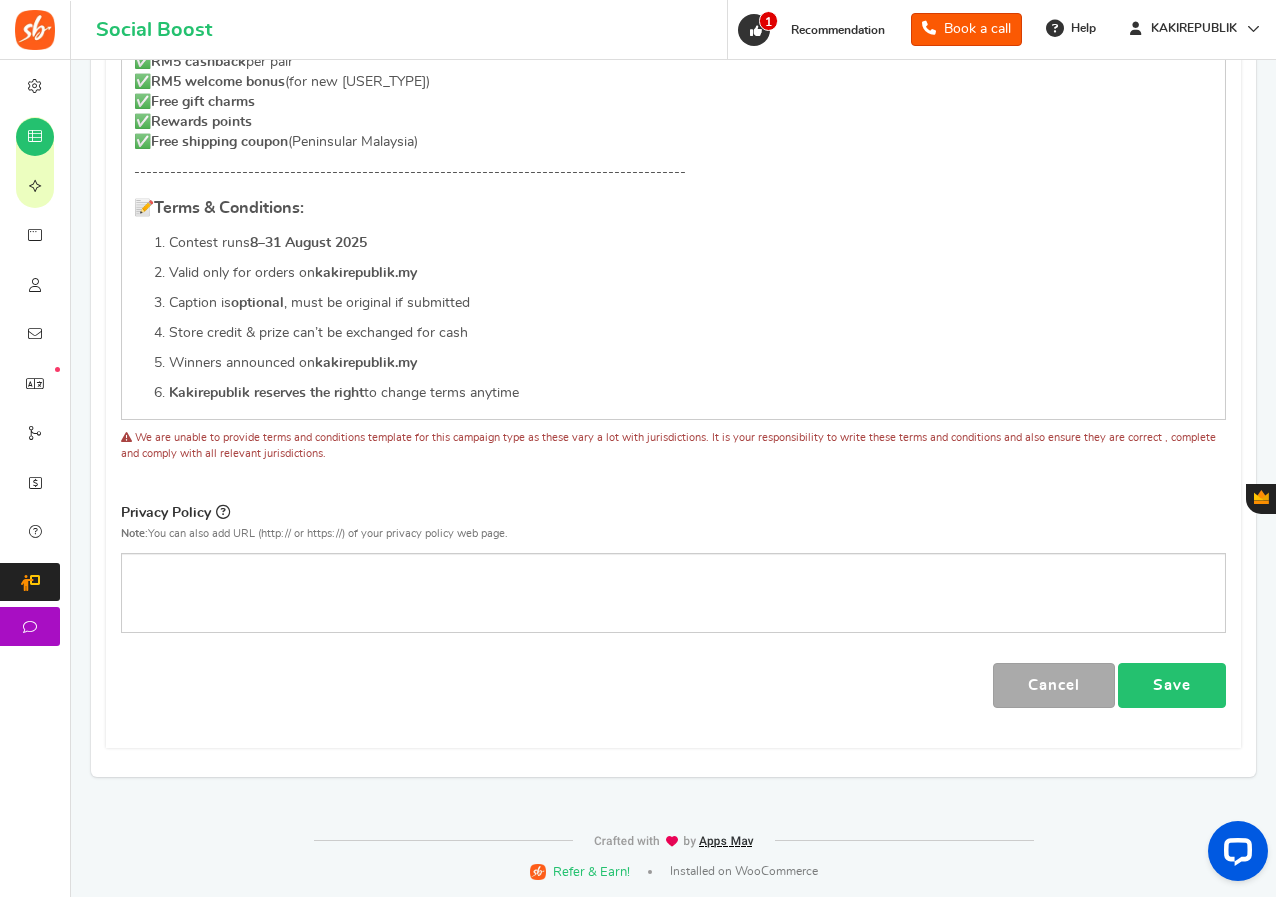 click on "Save" at bounding box center [1172, 685] 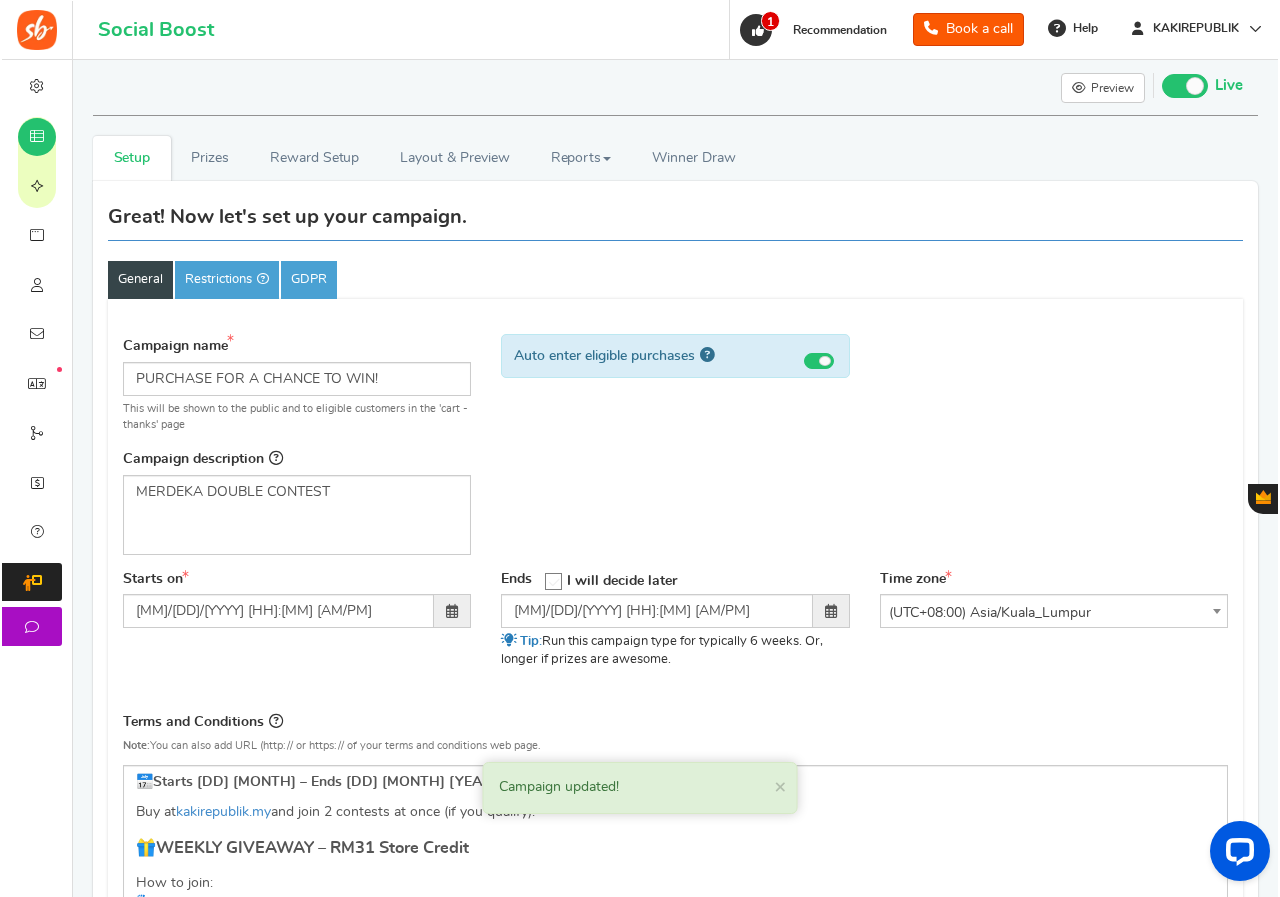 scroll, scrollTop: 0, scrollLeft: 0, axis: both 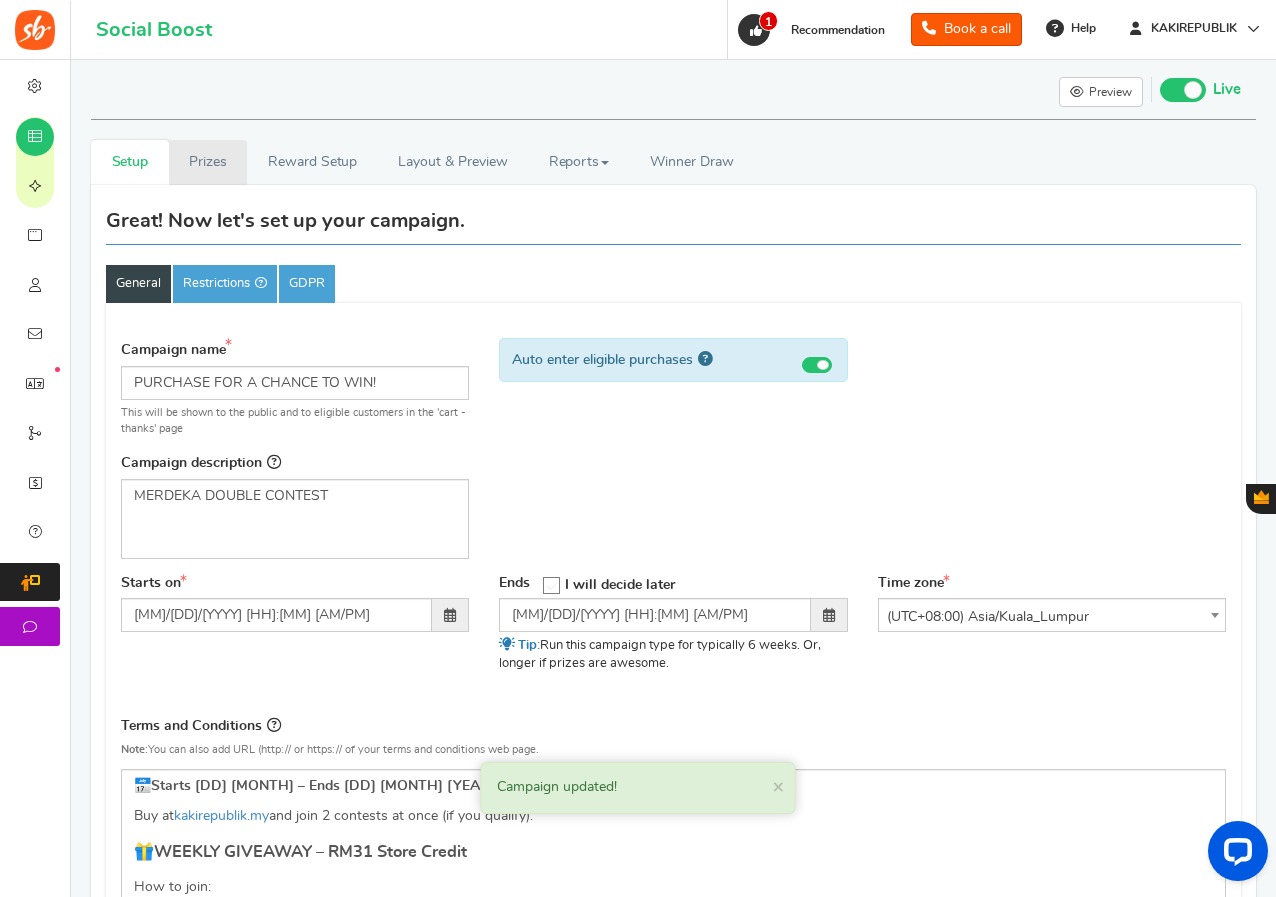 click on "Prizes" at bounding box center (208, 162) 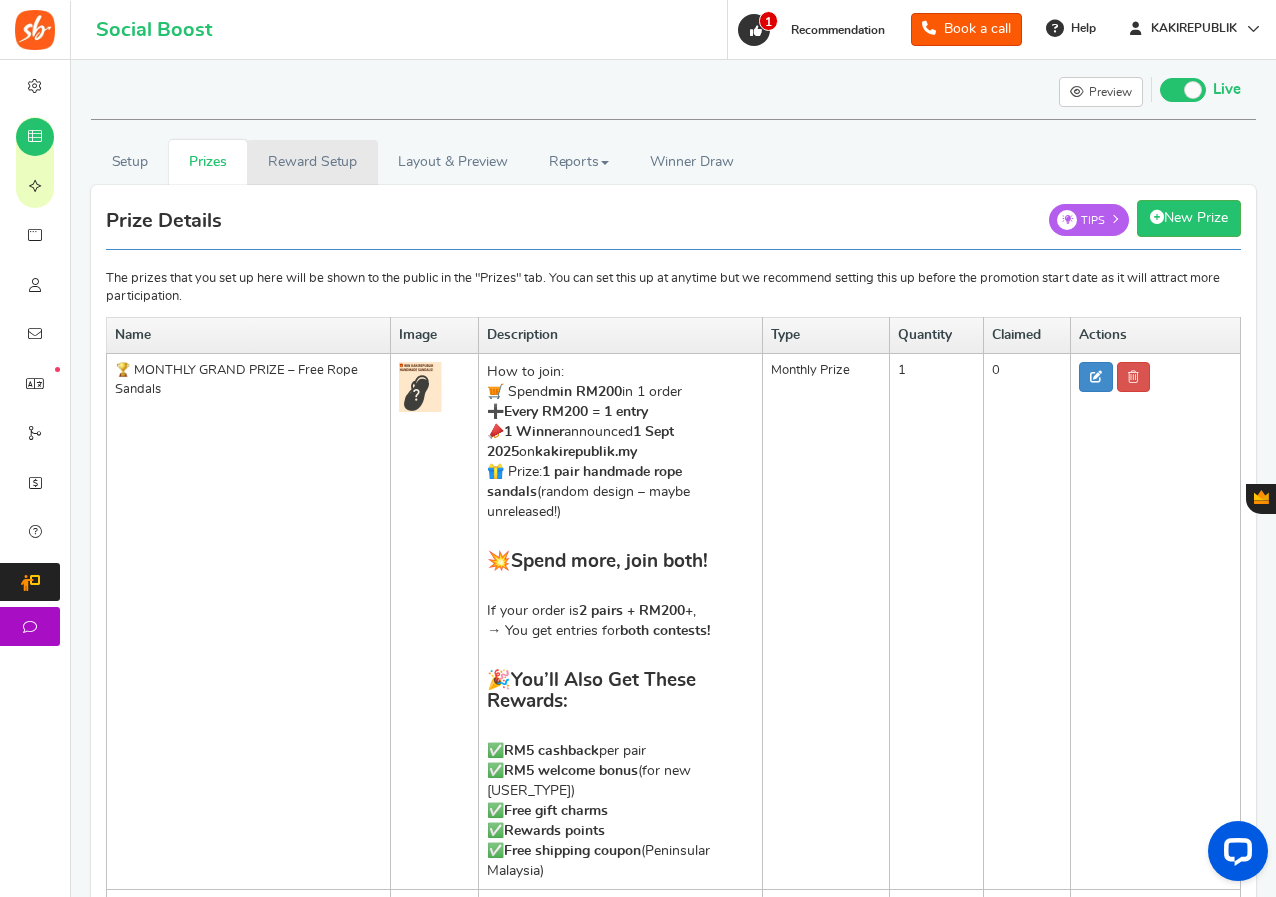 click on "Reward Setup" at bounding box center [312, 162] 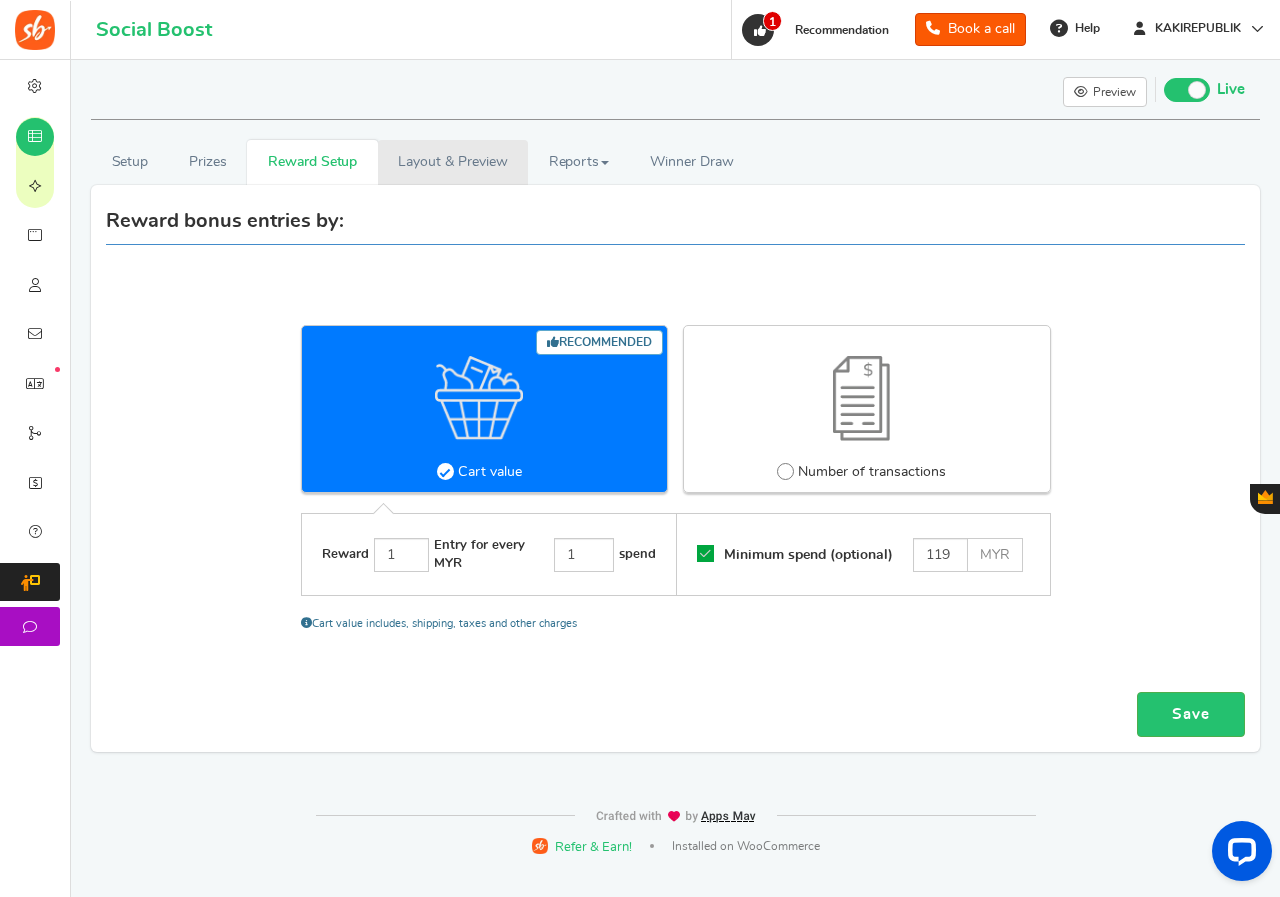 click on "Layout & Preview" at bounding box center (453, 162) 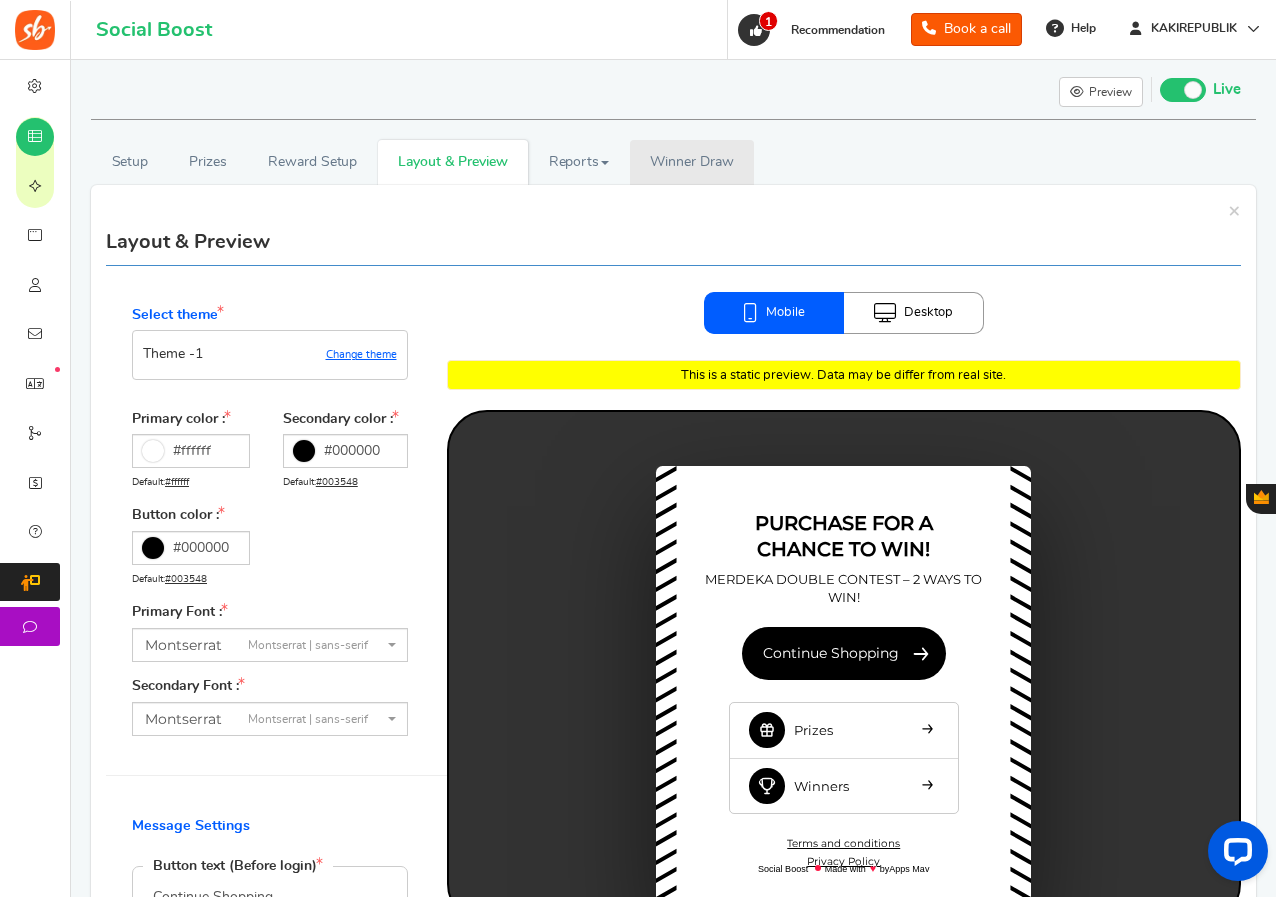 click on "Winner Draw" at bounding box center (691, 162) 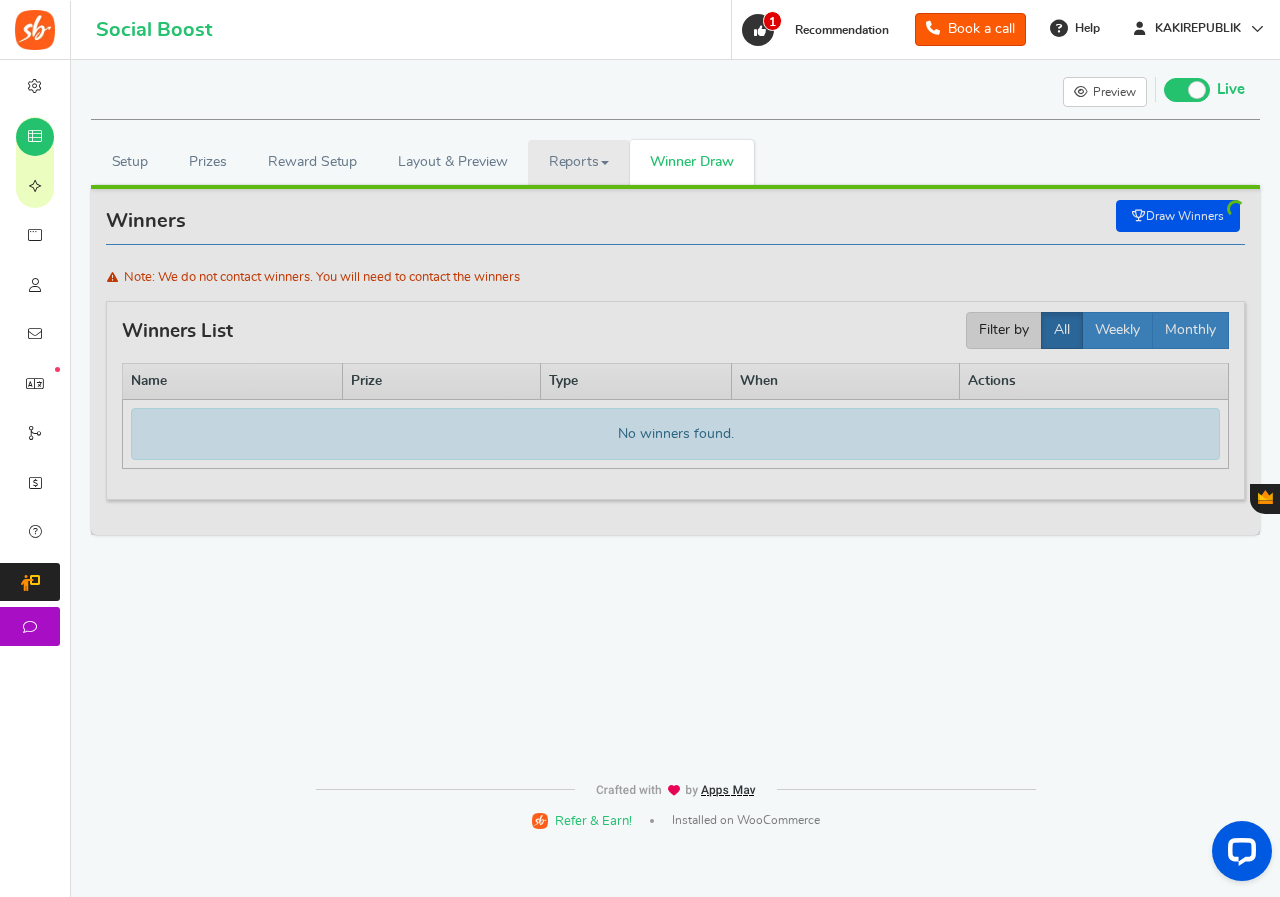 click on "Reports" at bounding box center [579, 162] 